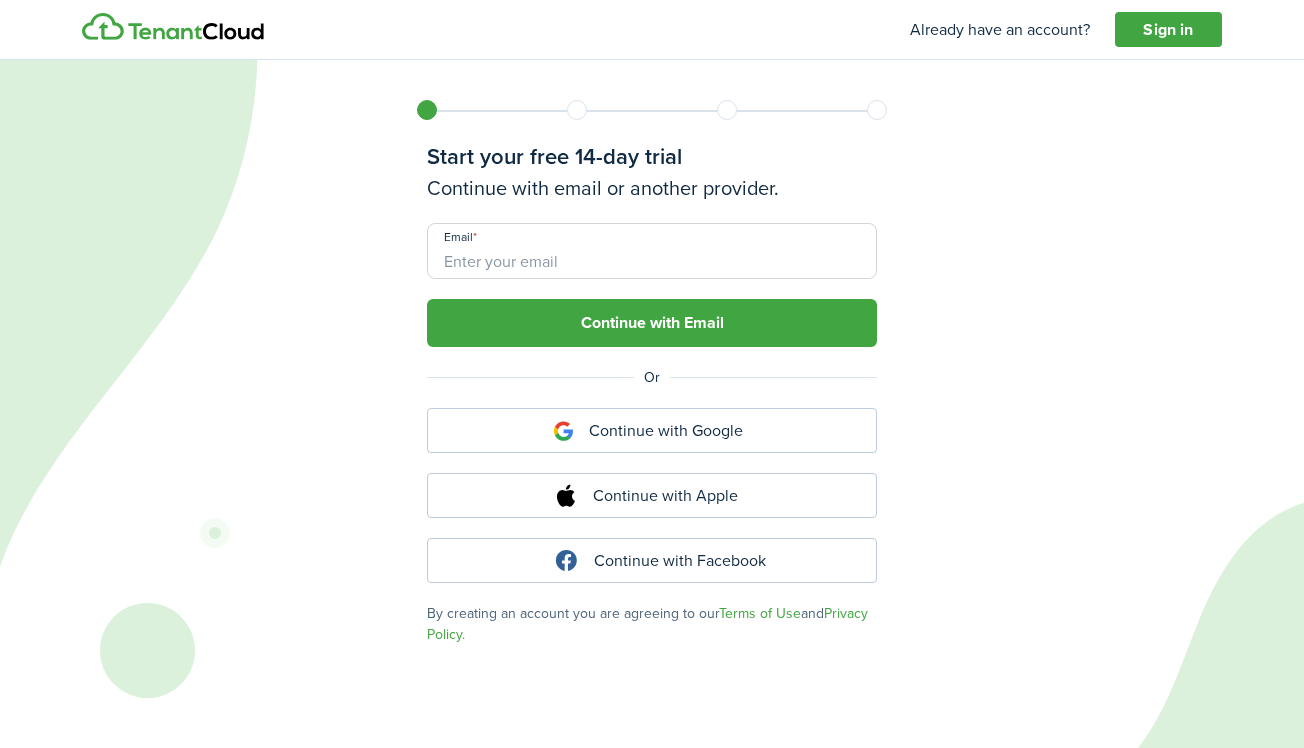scroll, scrollTop: 0, scrollLeft: 0, axis: both 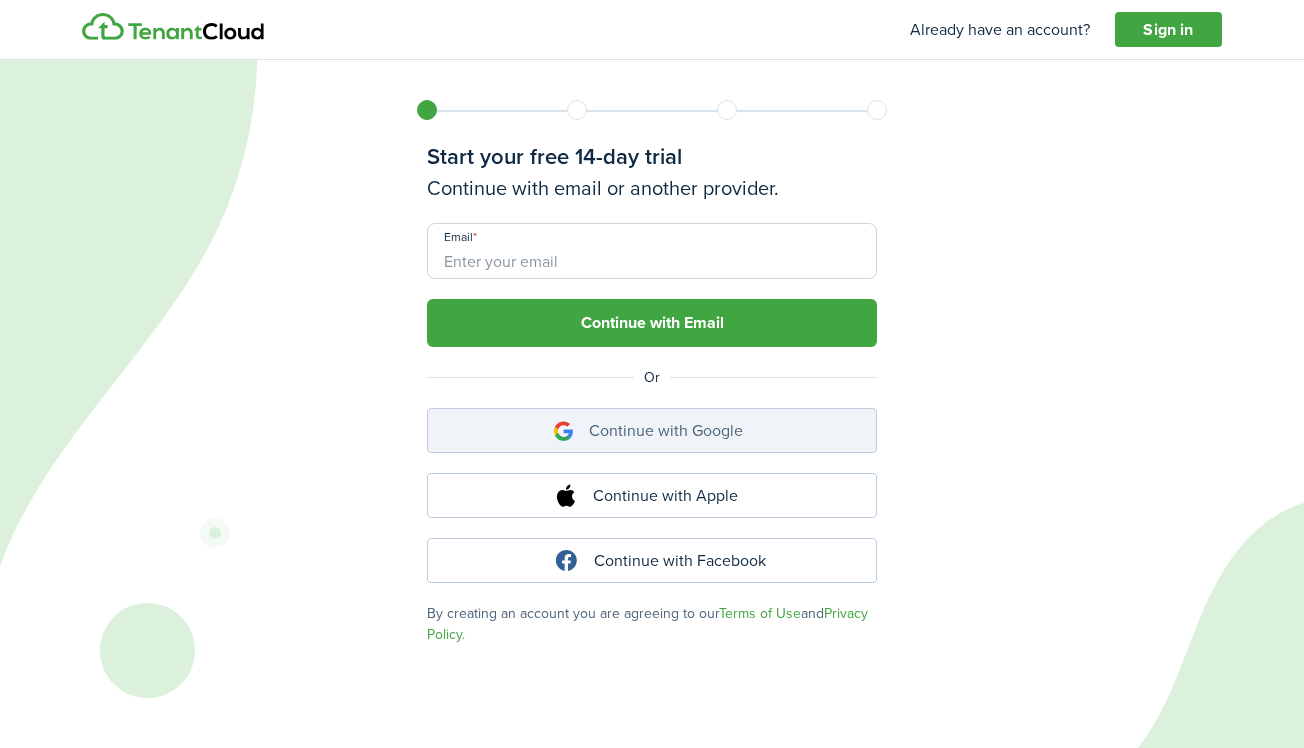 click on "Continue with Google" at bounding box center (652, 430) 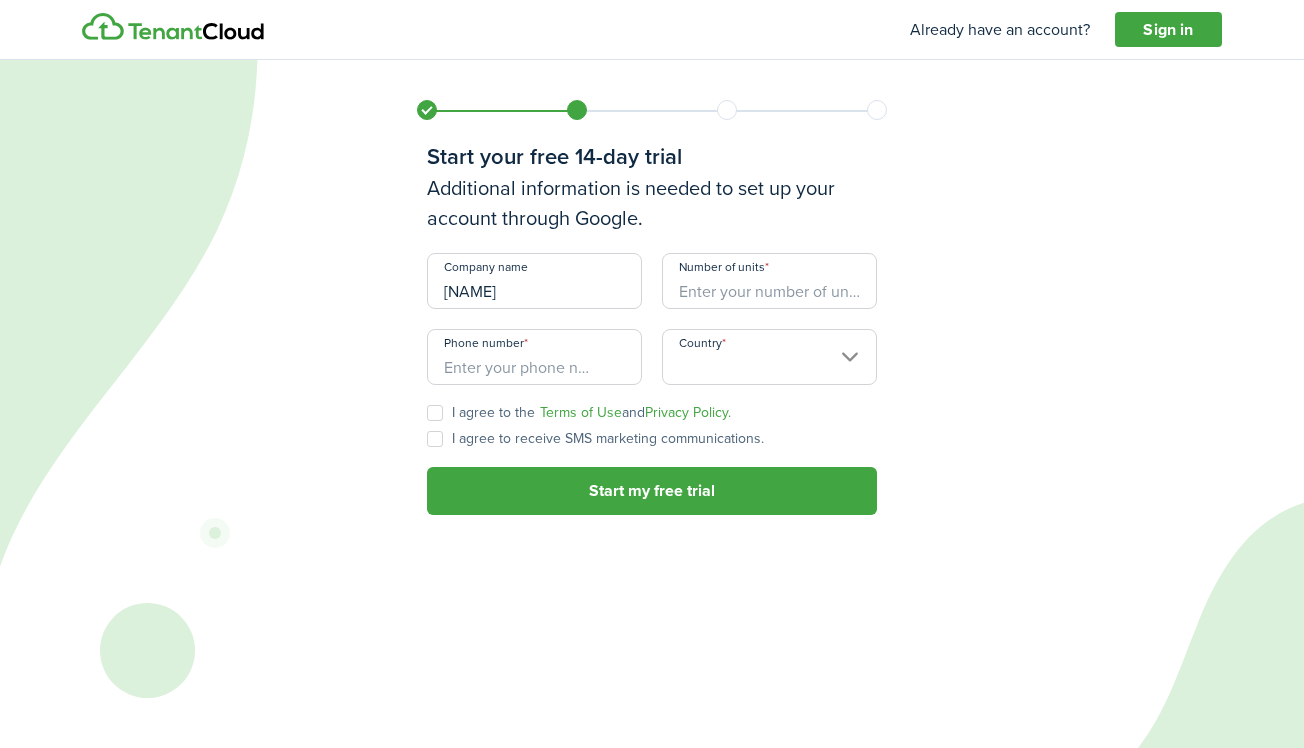 type on "[NAME]" 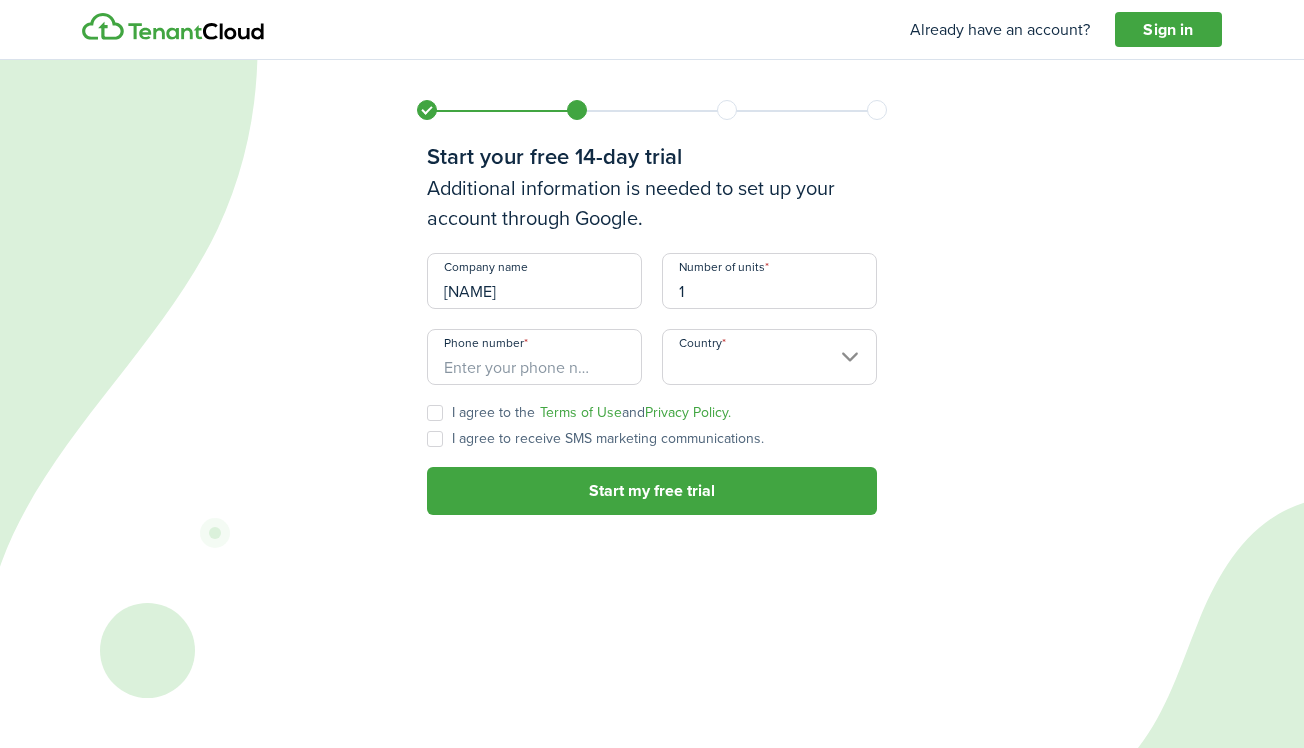 type on "1" 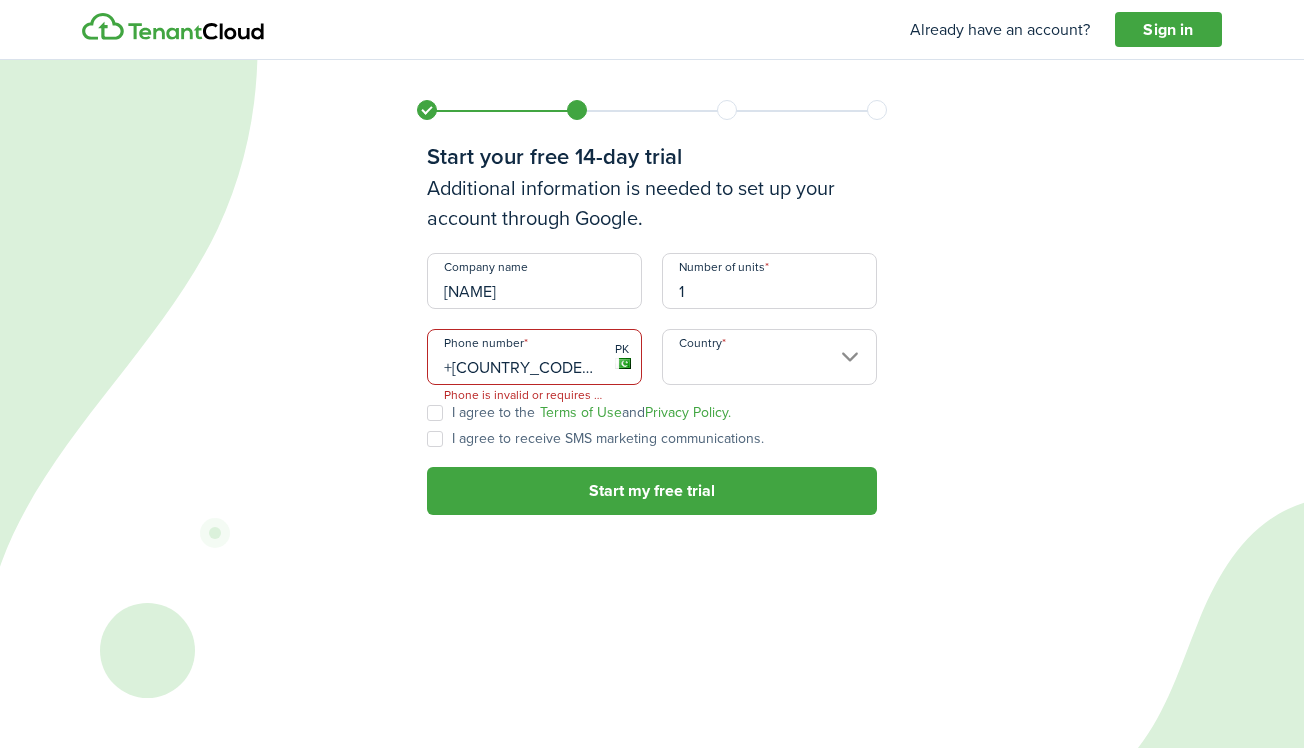 drag, startPoint x: 519, startPoint y: 364, endPoint x: 419, endPoint y: 351, distance: 100.84146 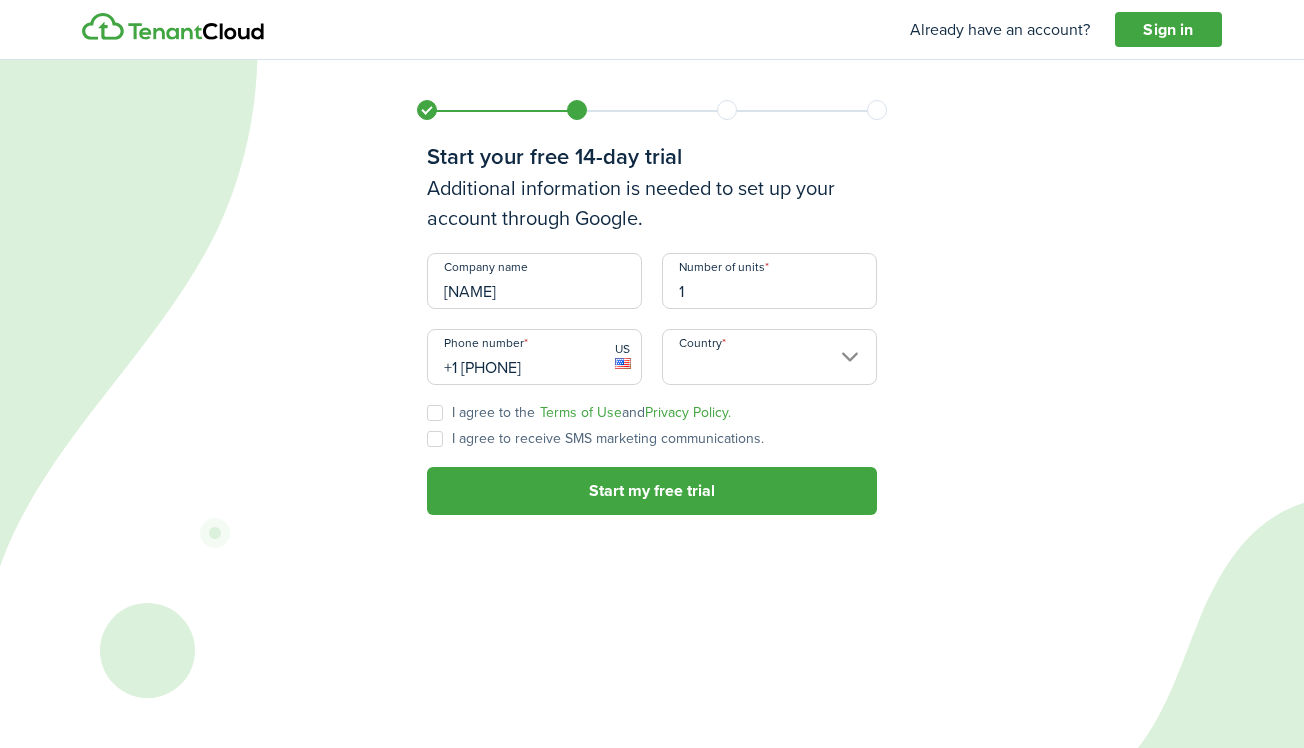 click on "Country" at bounding box center (769, 357) 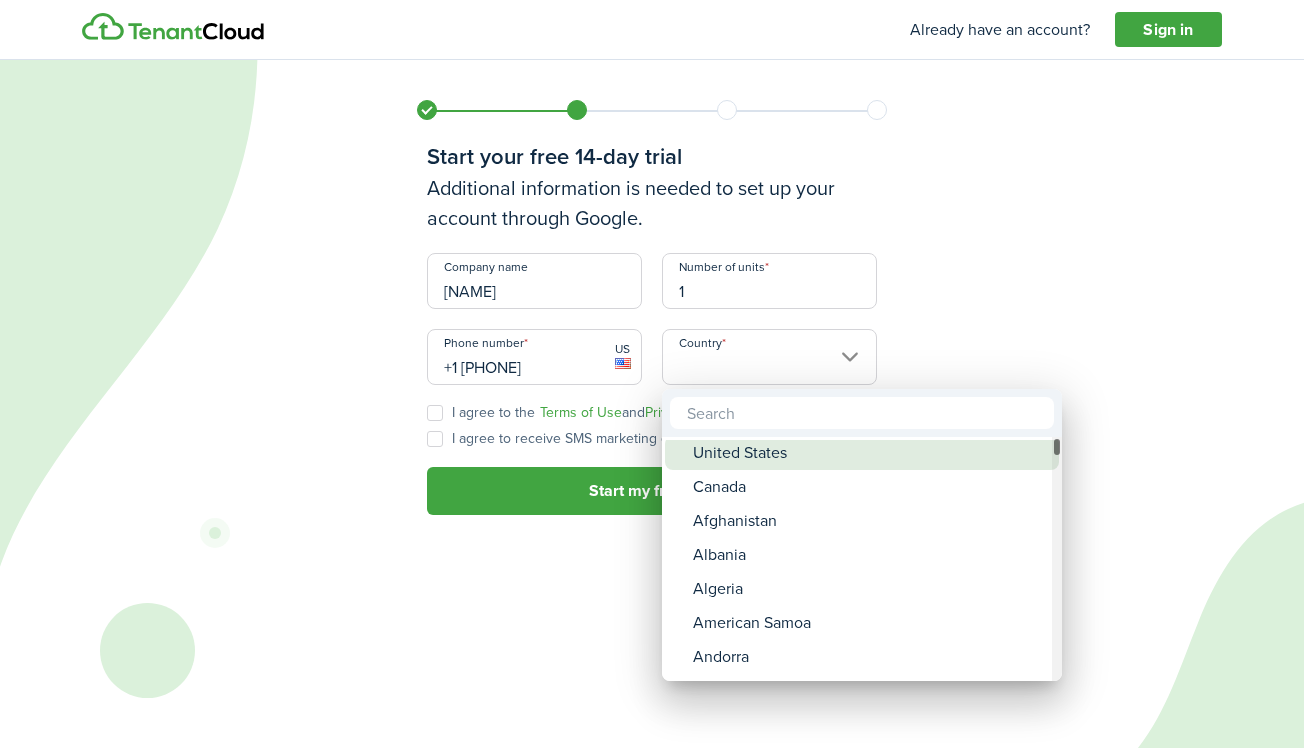 click on "United States" at bounding box center [870, 453] 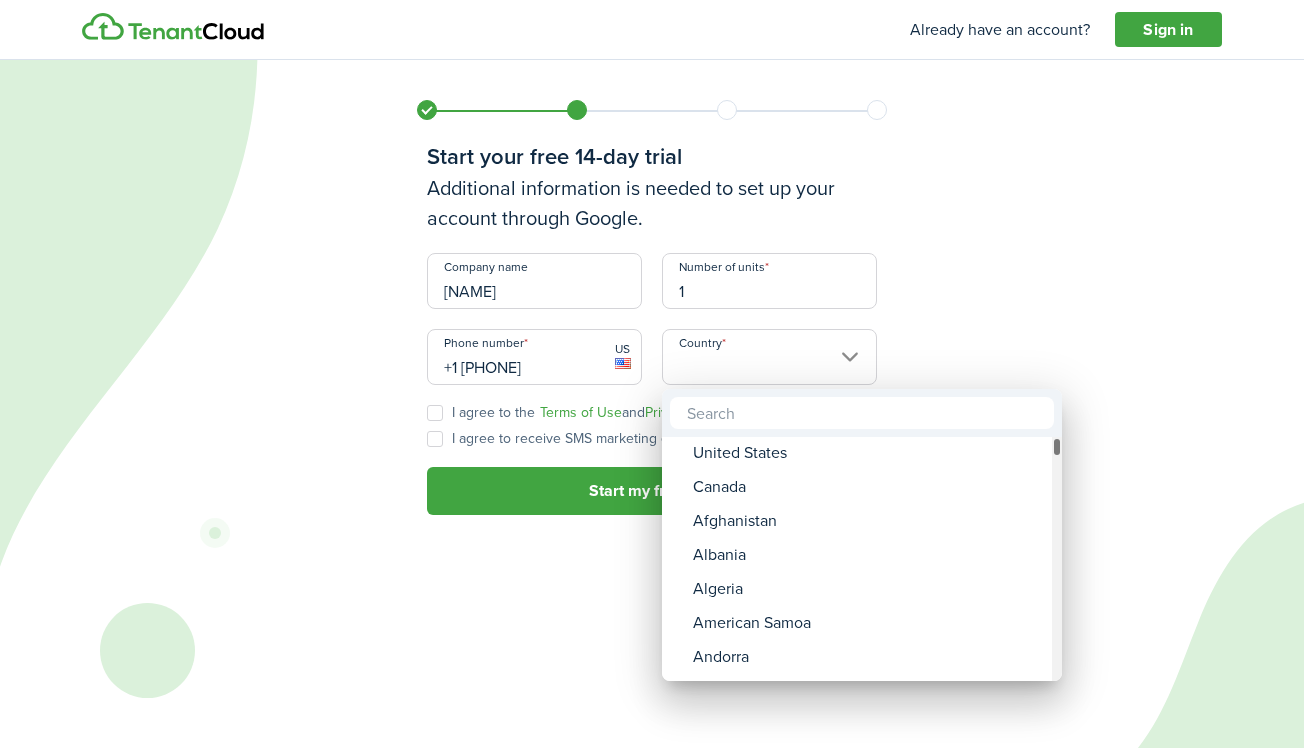 click at bounding box center (652, 374) 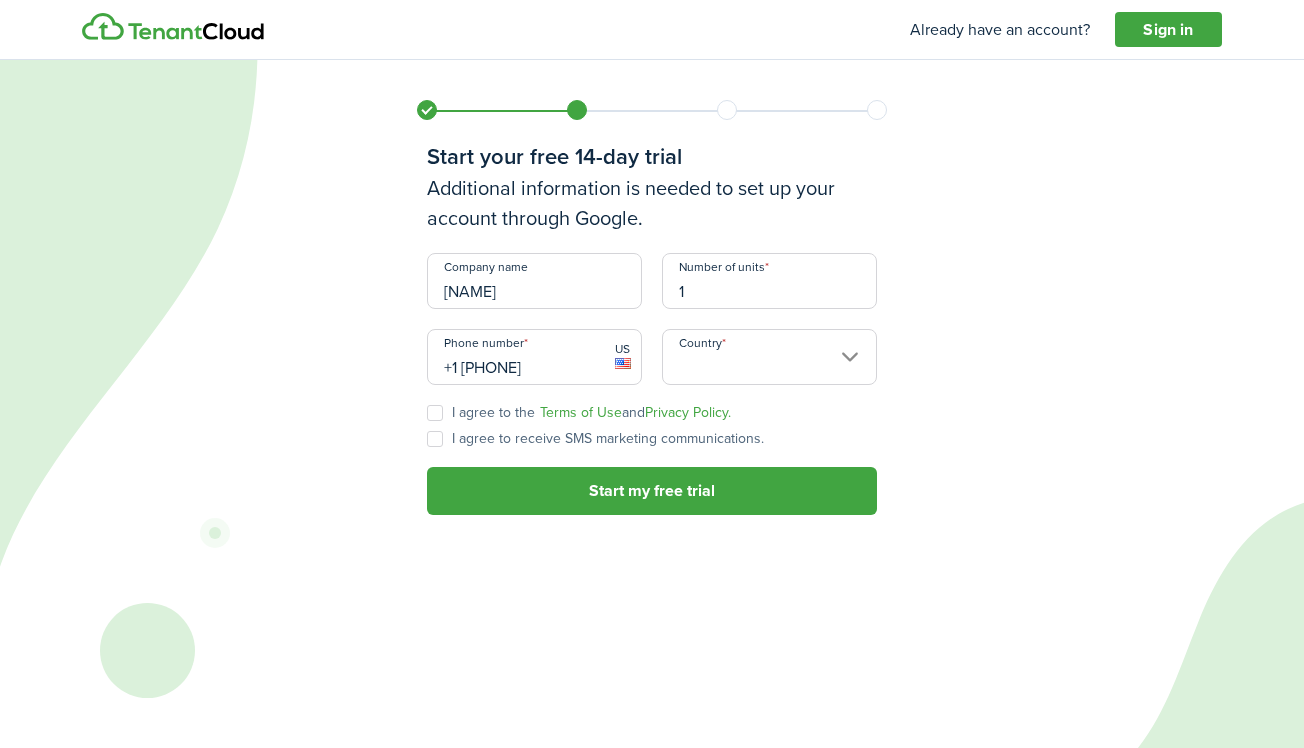 drag, startPoint x: 449, startPoint y: 416, endPoint x: 447, endPoint y: 434, distance: 18.110771 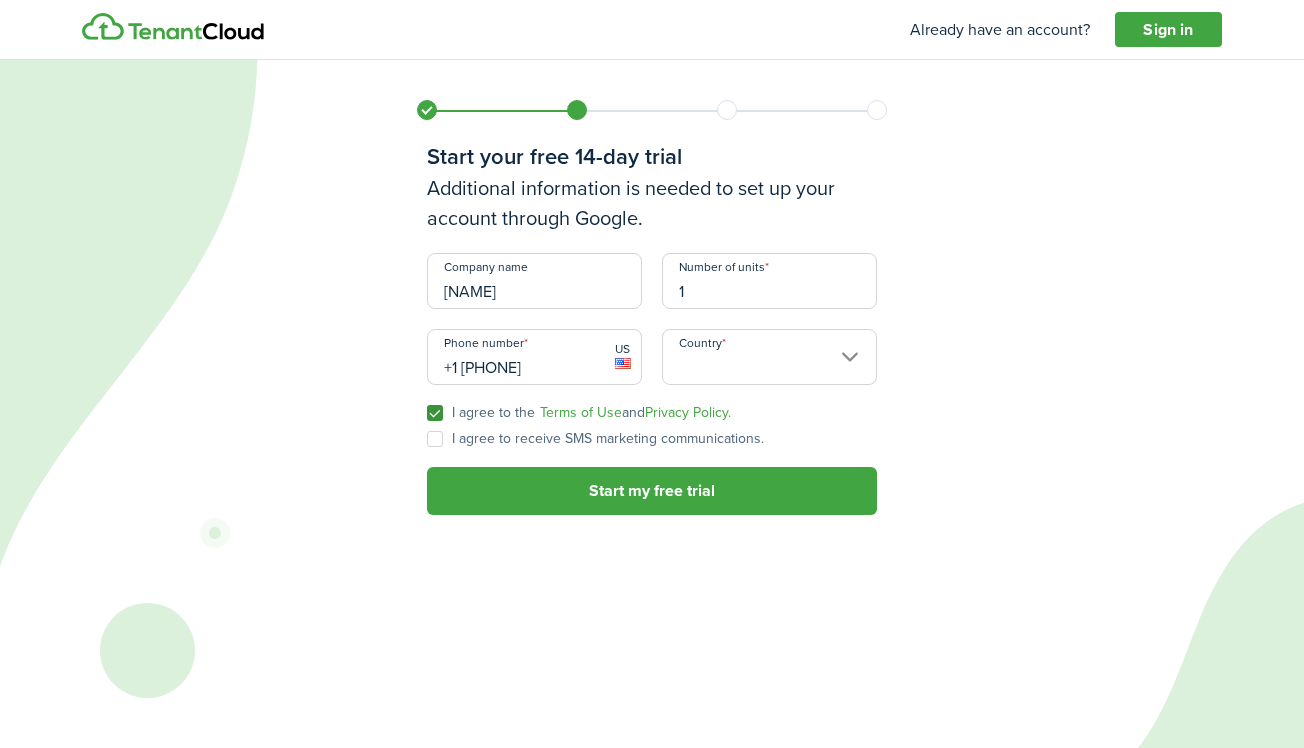 click on "I agree to receive SMS marketing communications." at bounding box center [595, 439] 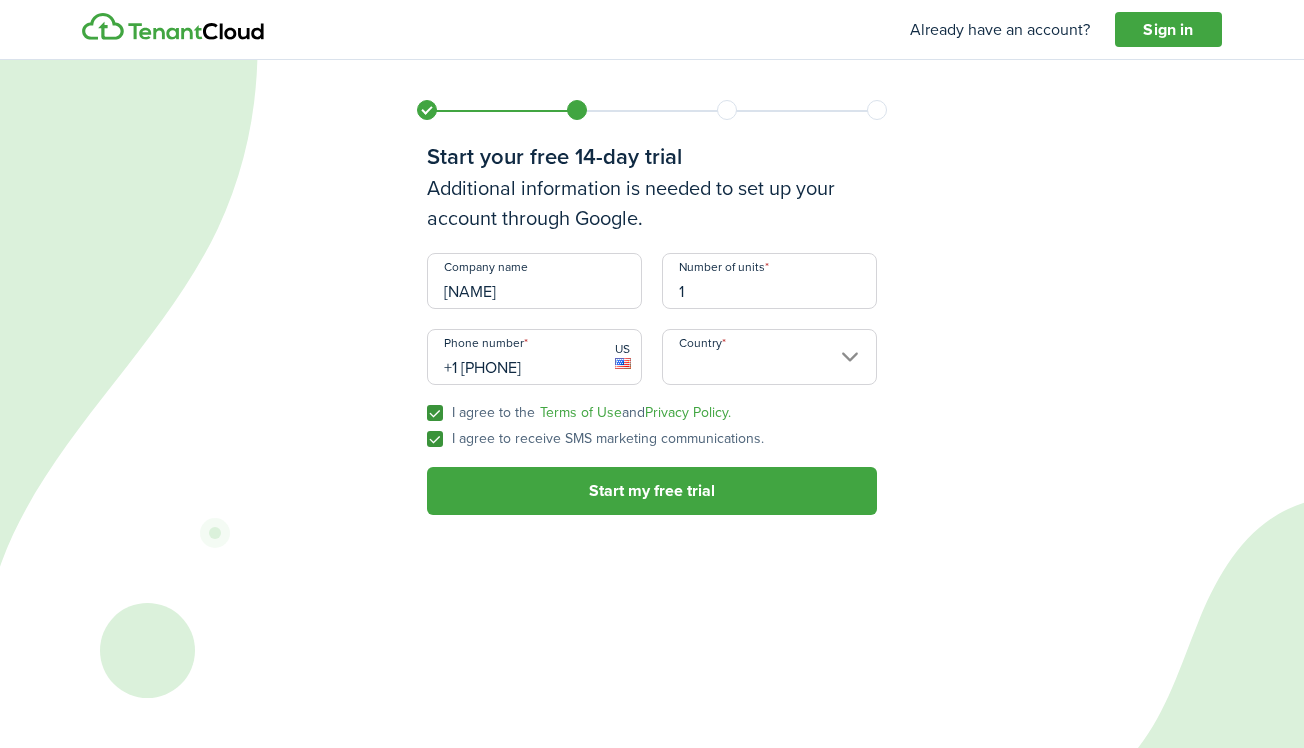 click on "Country" at bounding box center [769, 357] 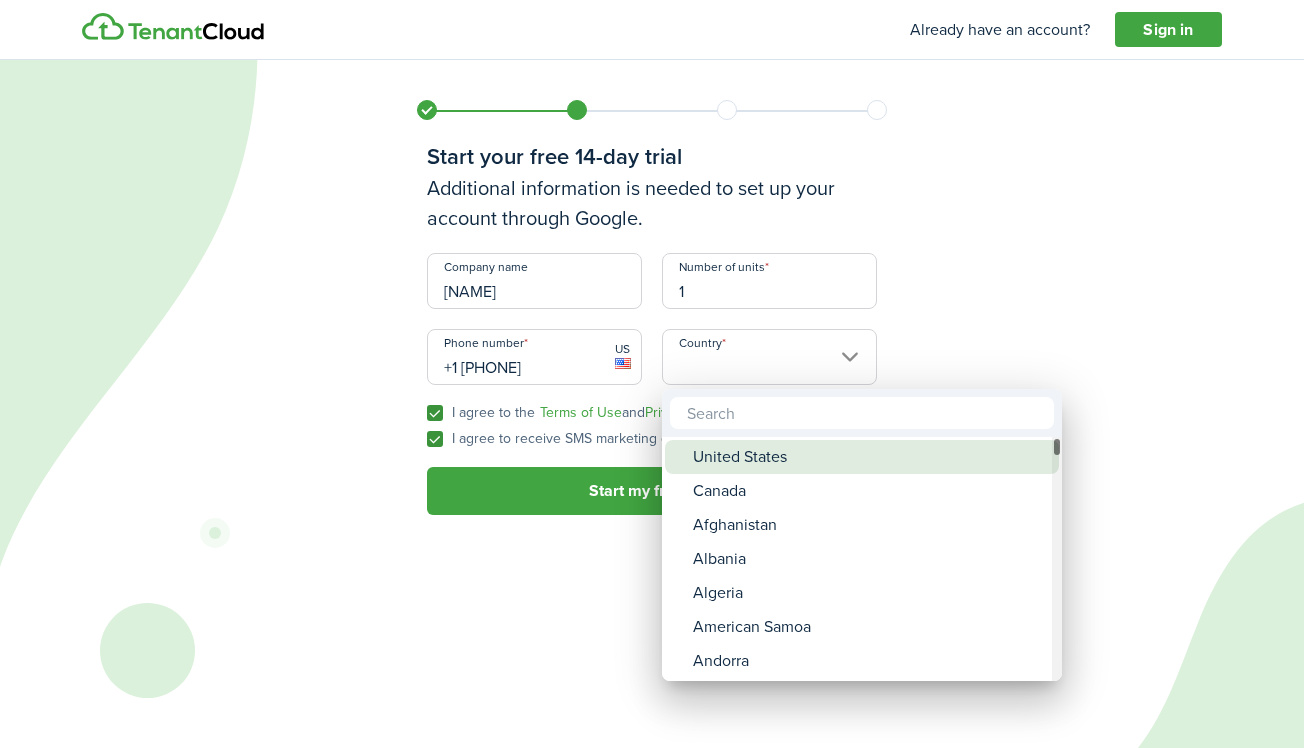 click on "United States" at bounding box center [870, 457] 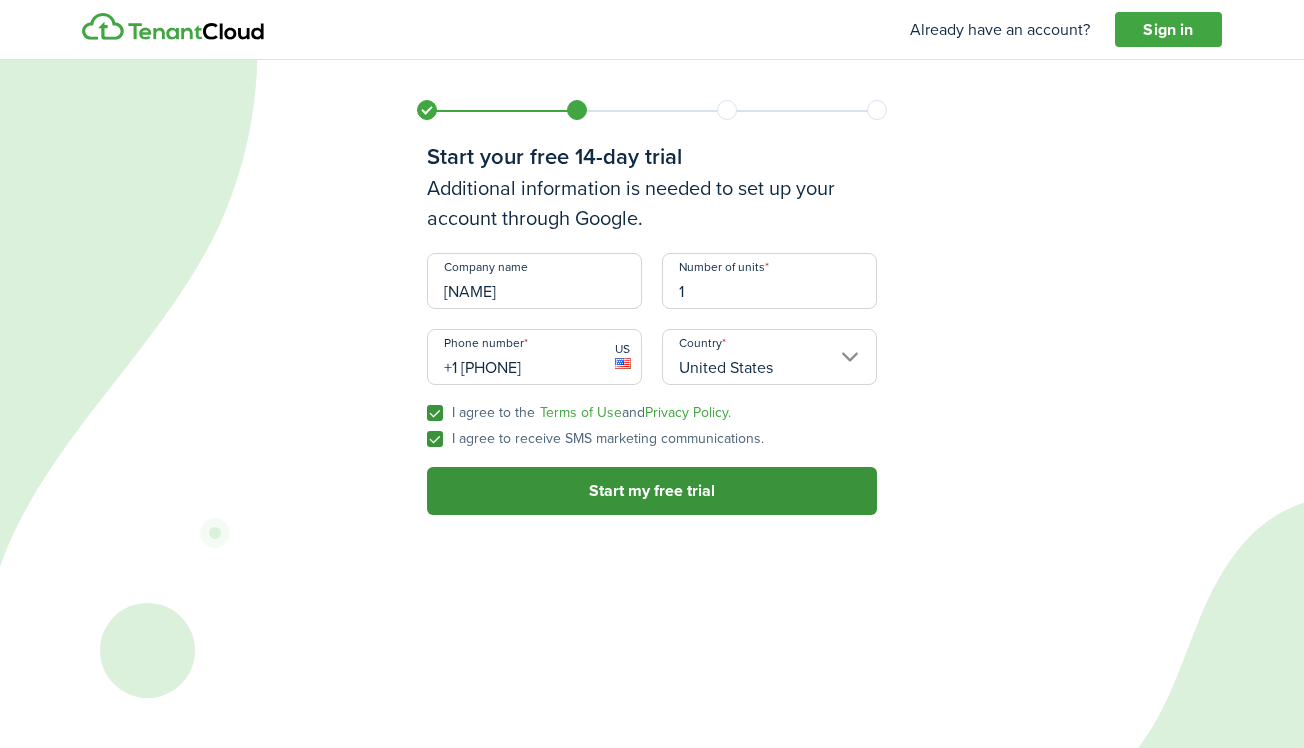 click on "Start my free trial" at bounding box center (652, 491) 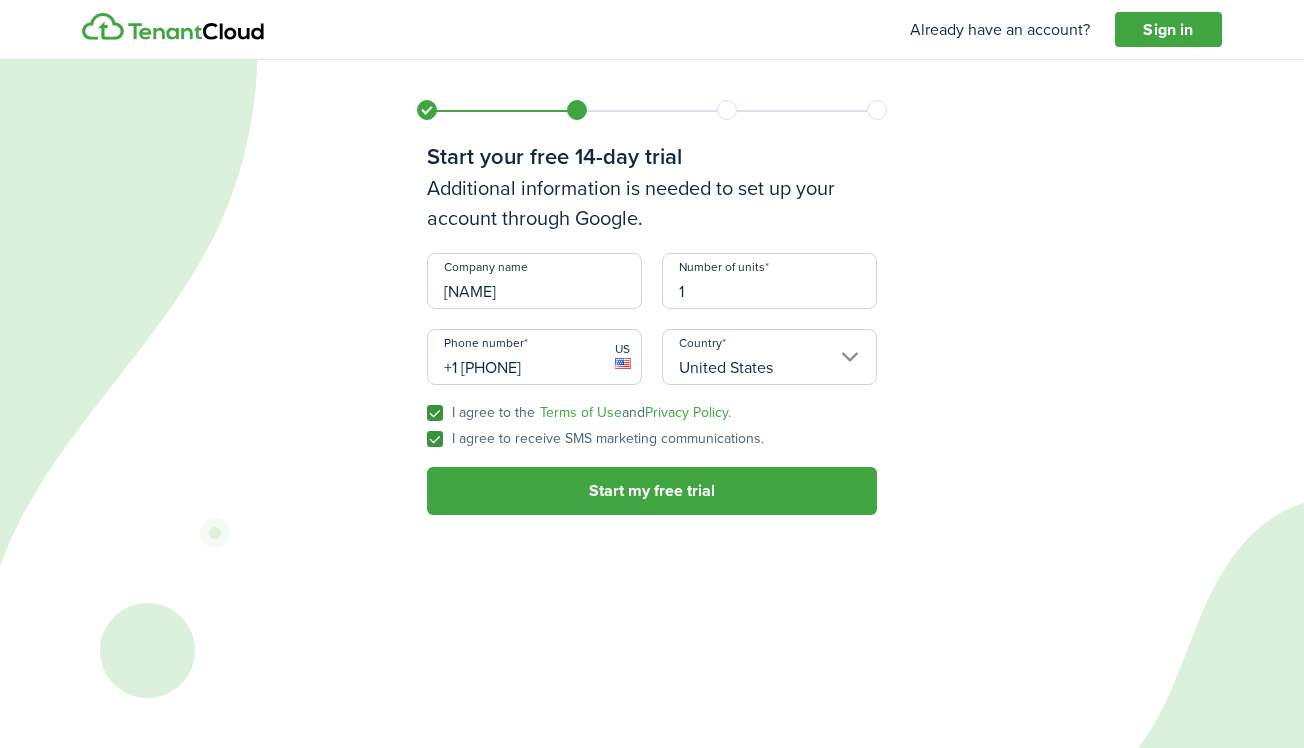 scroll, scrollTop: 0, scrollLeft: 0, axis: both 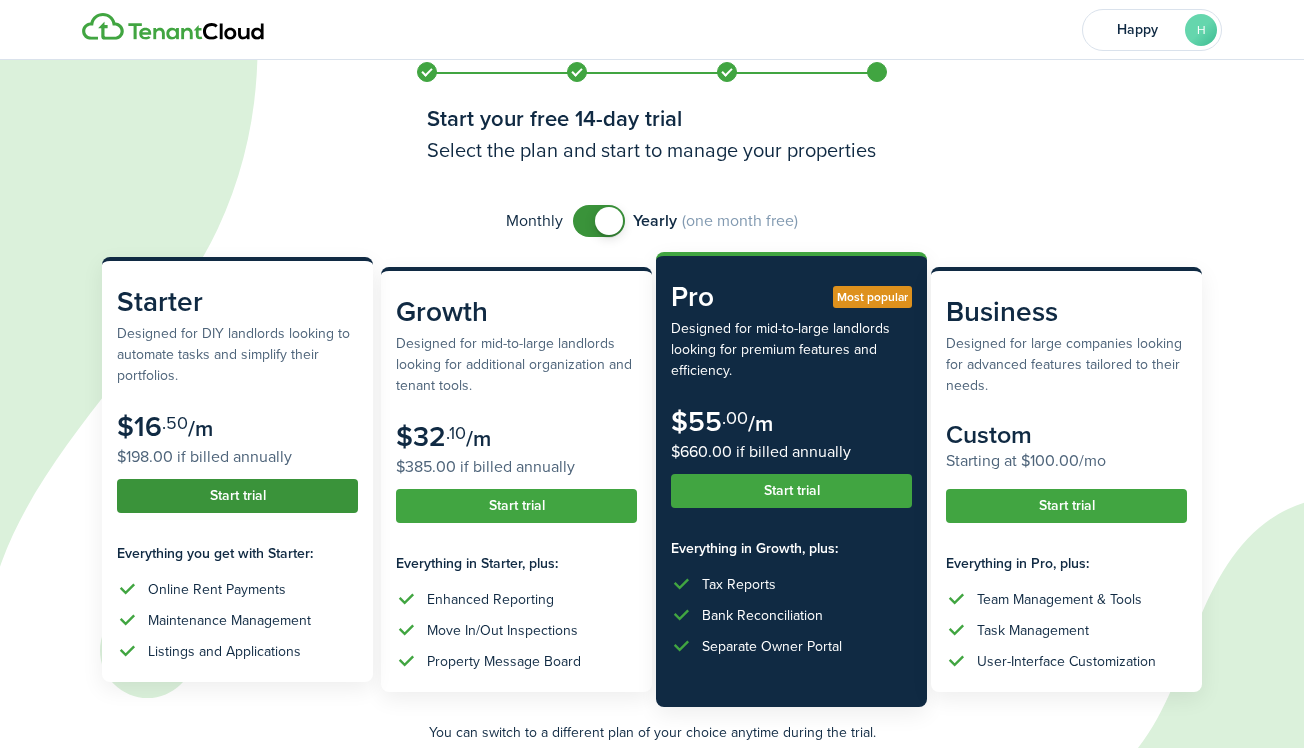 click on "Start trial" at bounding box center [237, 496] 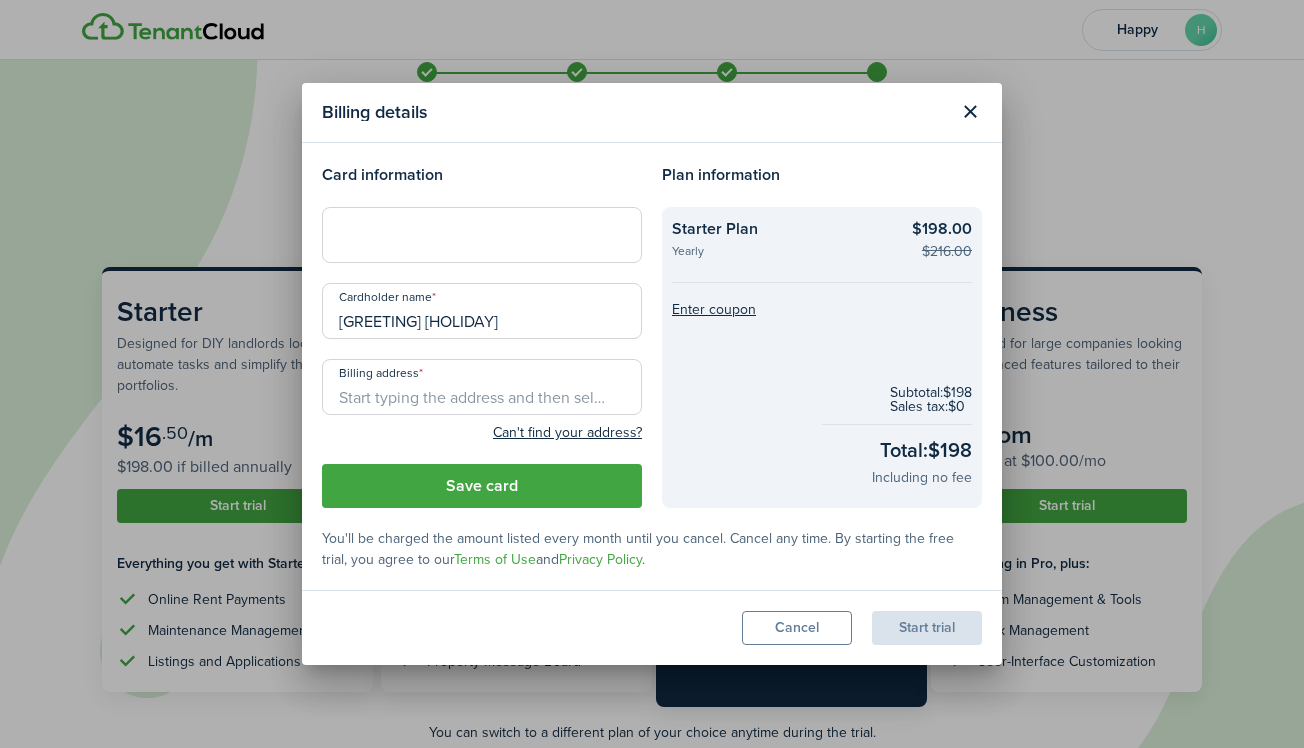 click at bounding box center (482, 235) 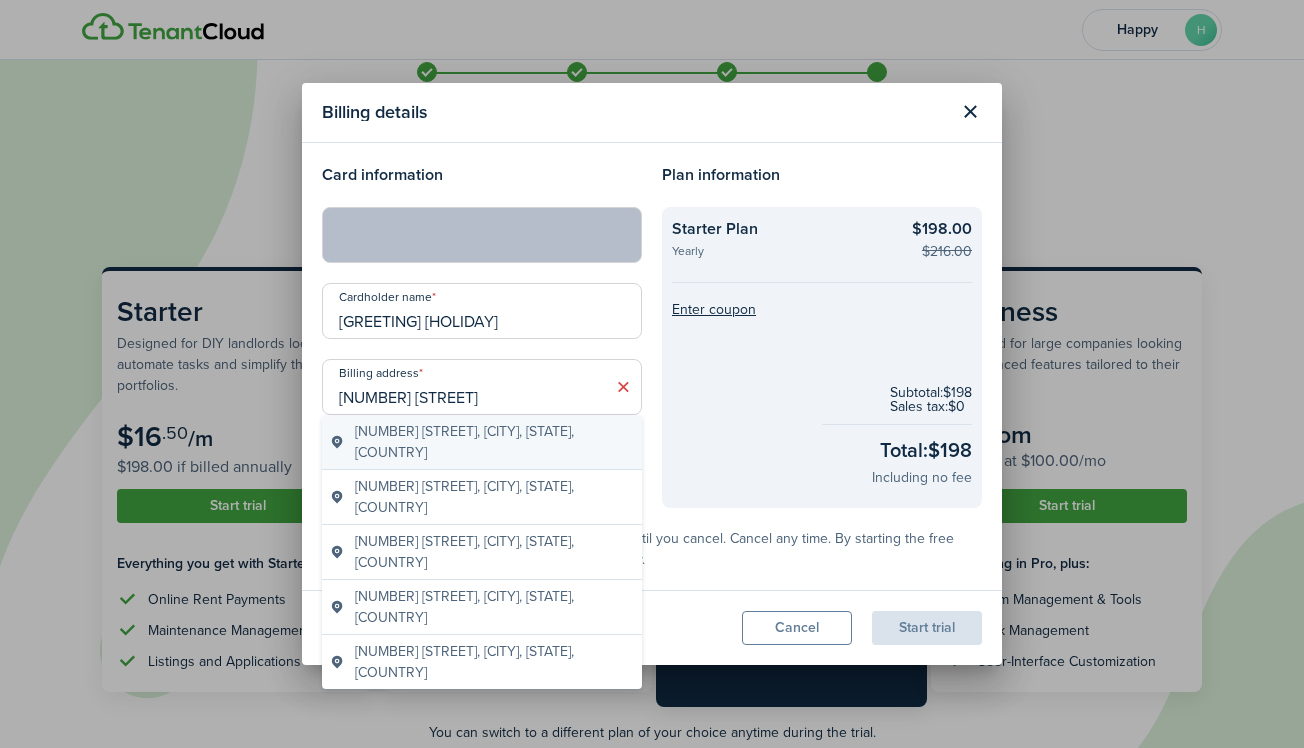 click on "[NUMBER] [STREET], [CITY], [STATE], [COUNTRY]" at bounding box center [494, 442] 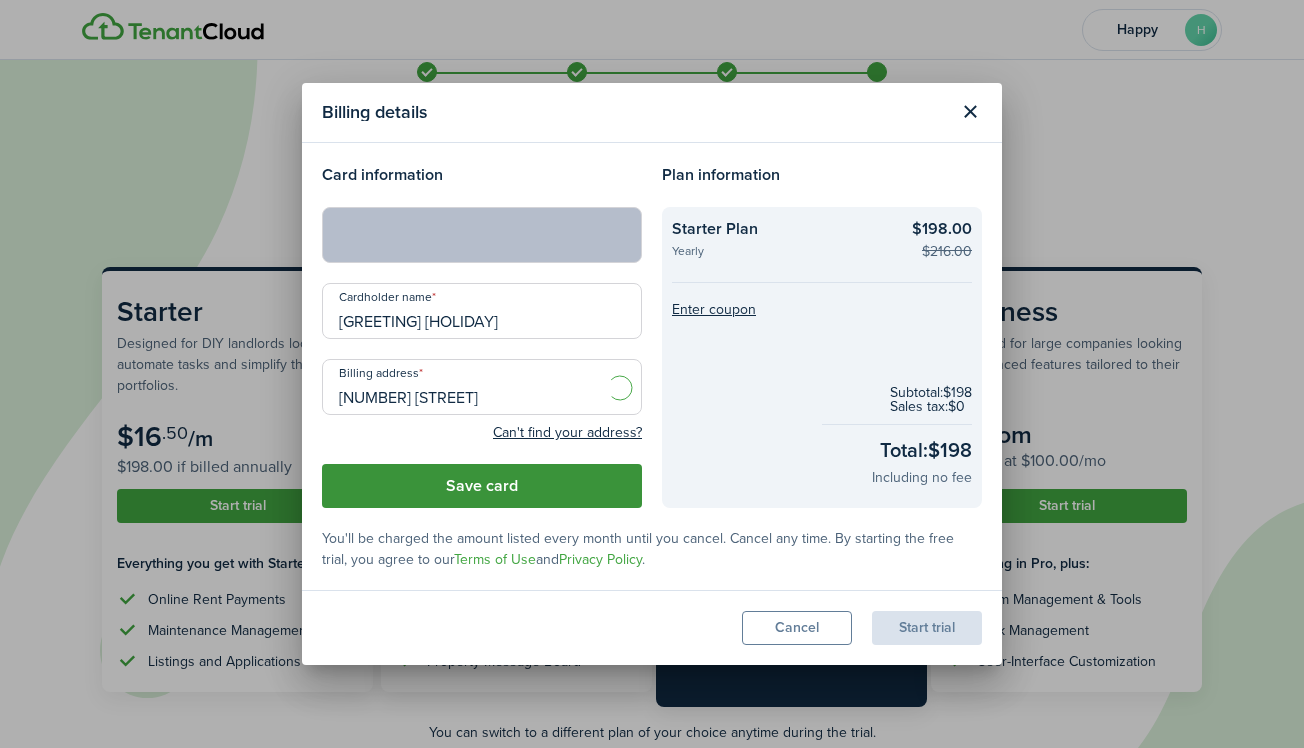 click on "Save card" at bounding box center [482, 486] 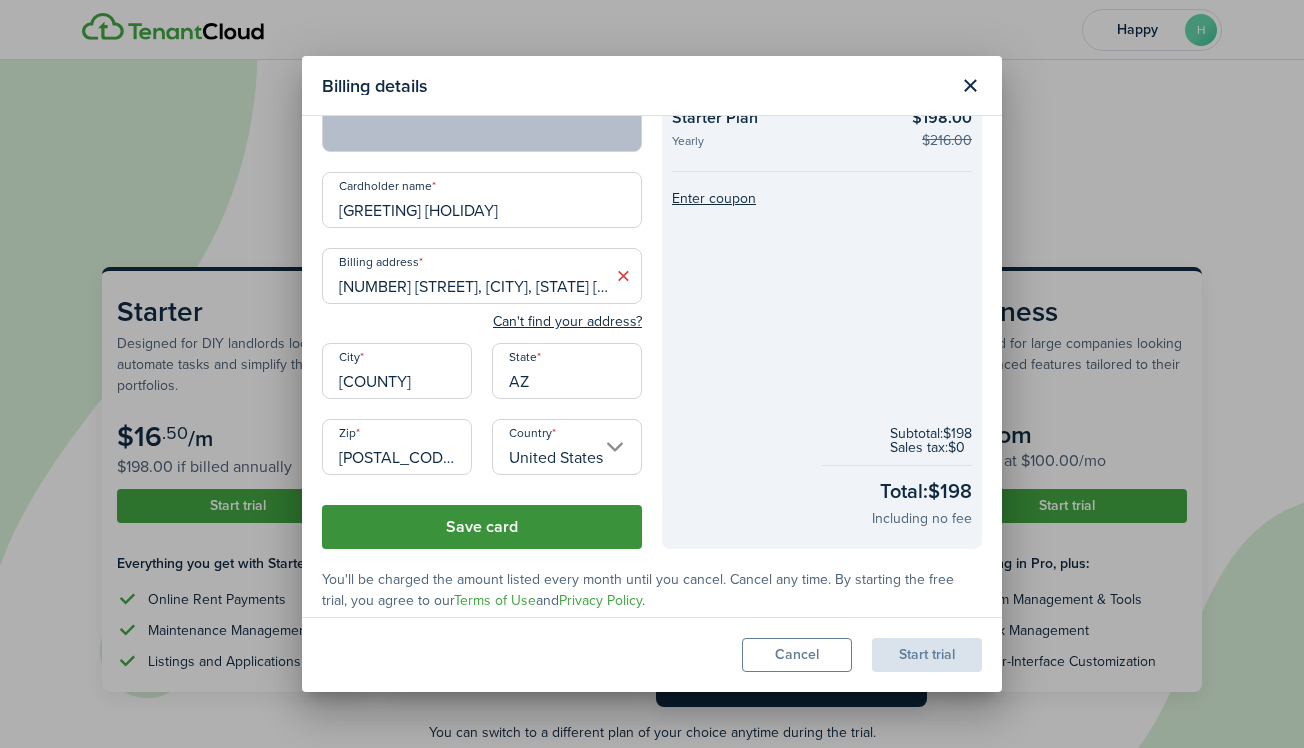 scroll, scrollTop: 98, scrollLeft: 0, axis: vertical 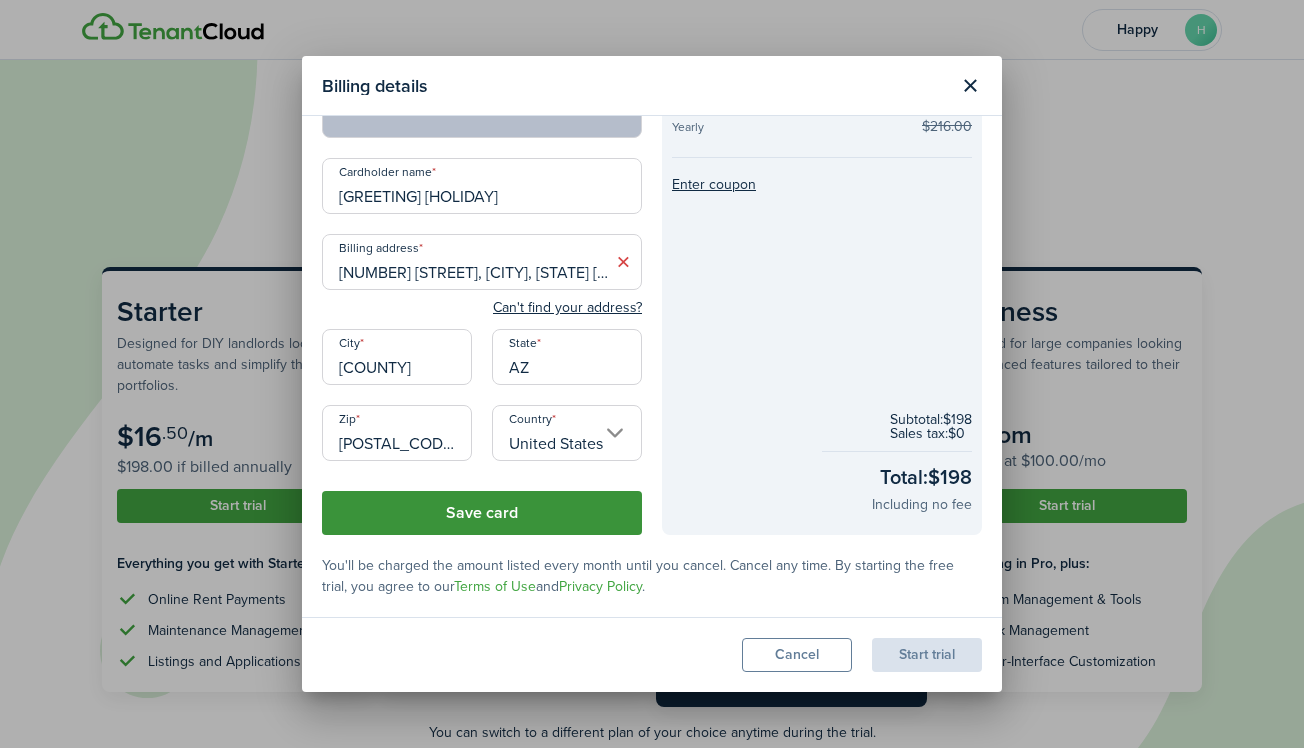 click on "Save card" at bounding box center [482, 513] 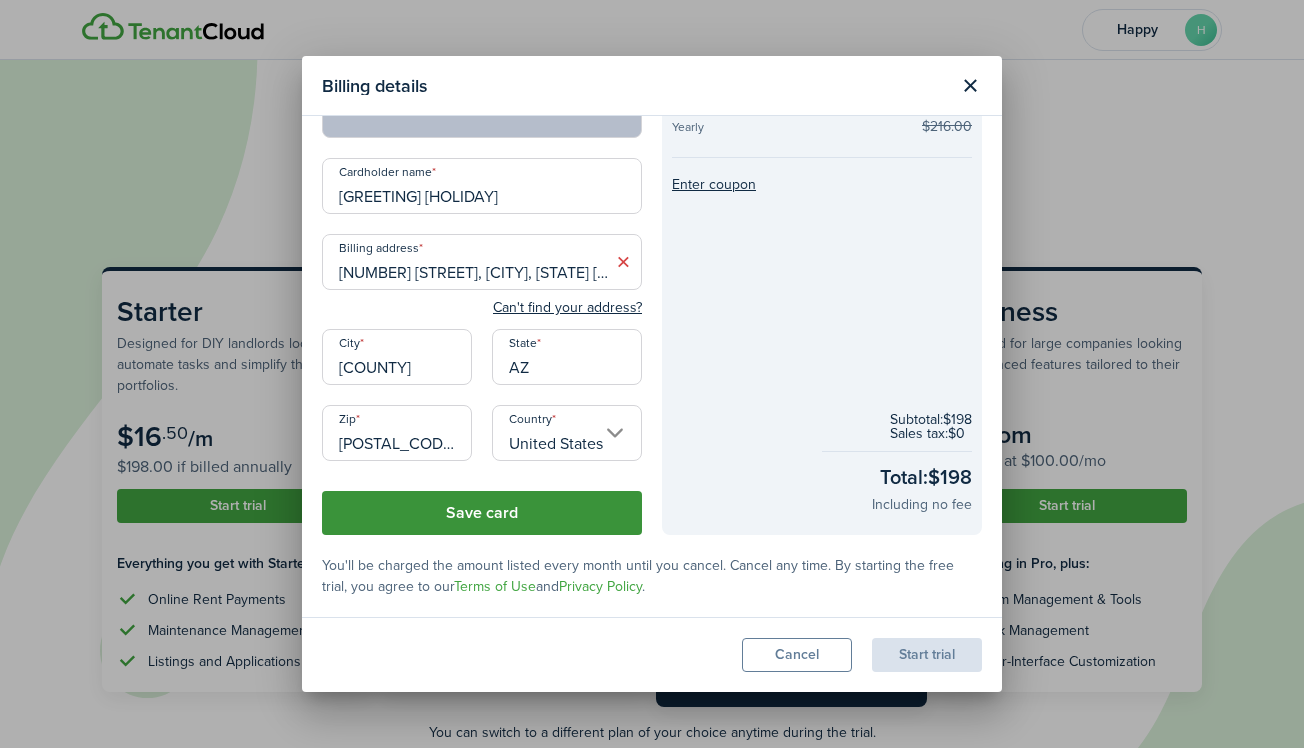 scroll, scrollTop: 0, scrollLeft: 0, axis: both 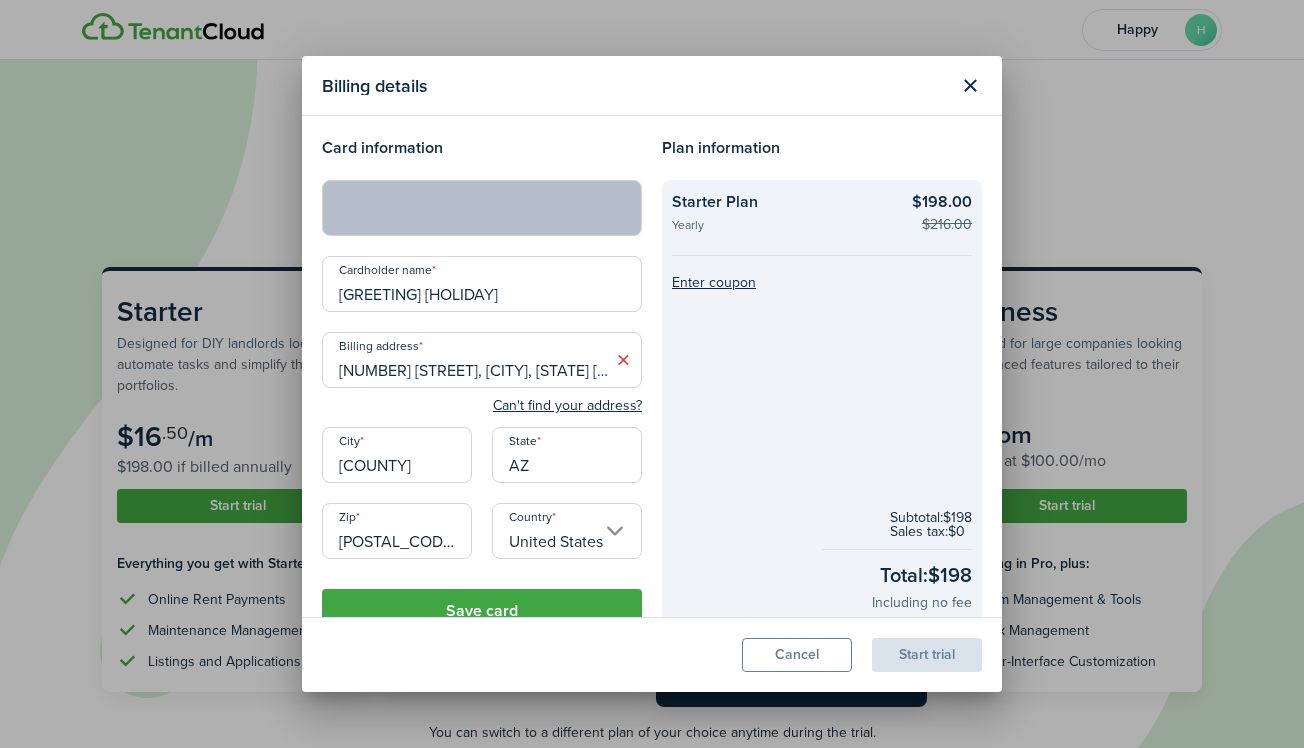 click at bounding box center [623, 360] 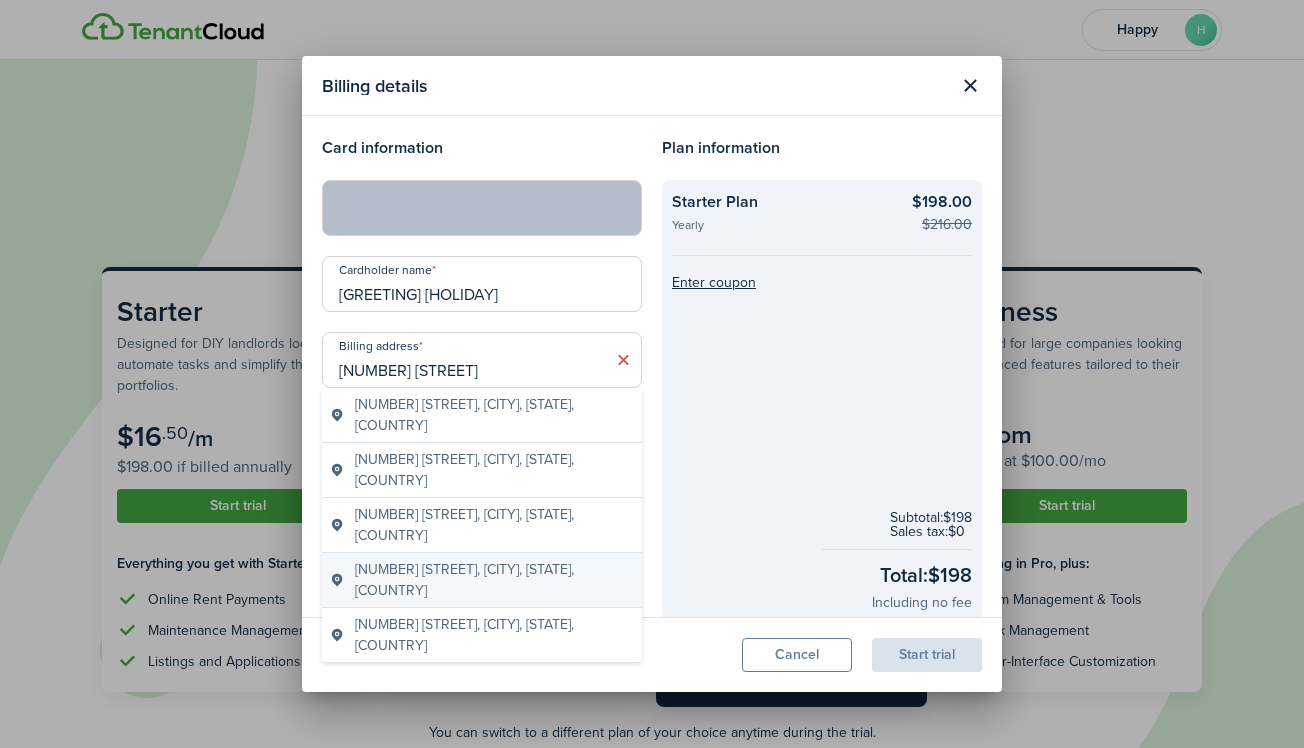 type on "[NUMBER] [STREET]" 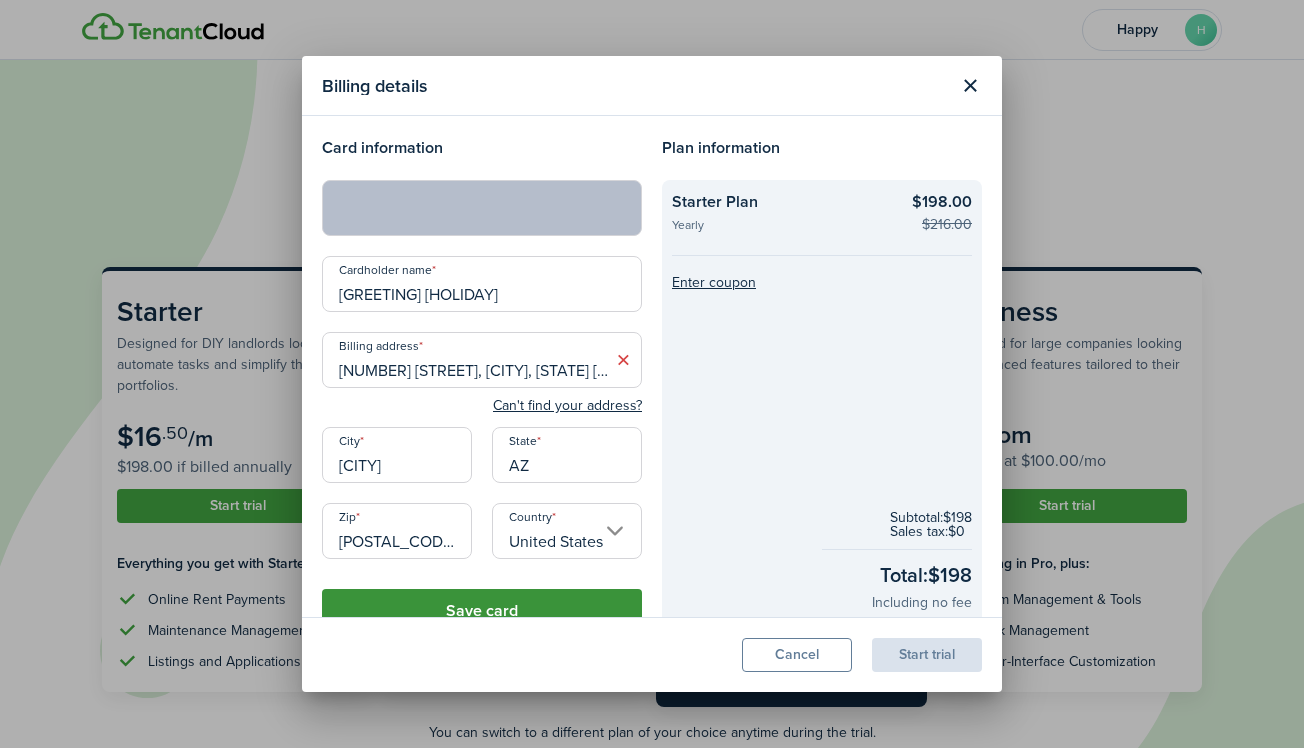 scroll, scrollTop: 5, scrollLeft: 0, axis: vertical 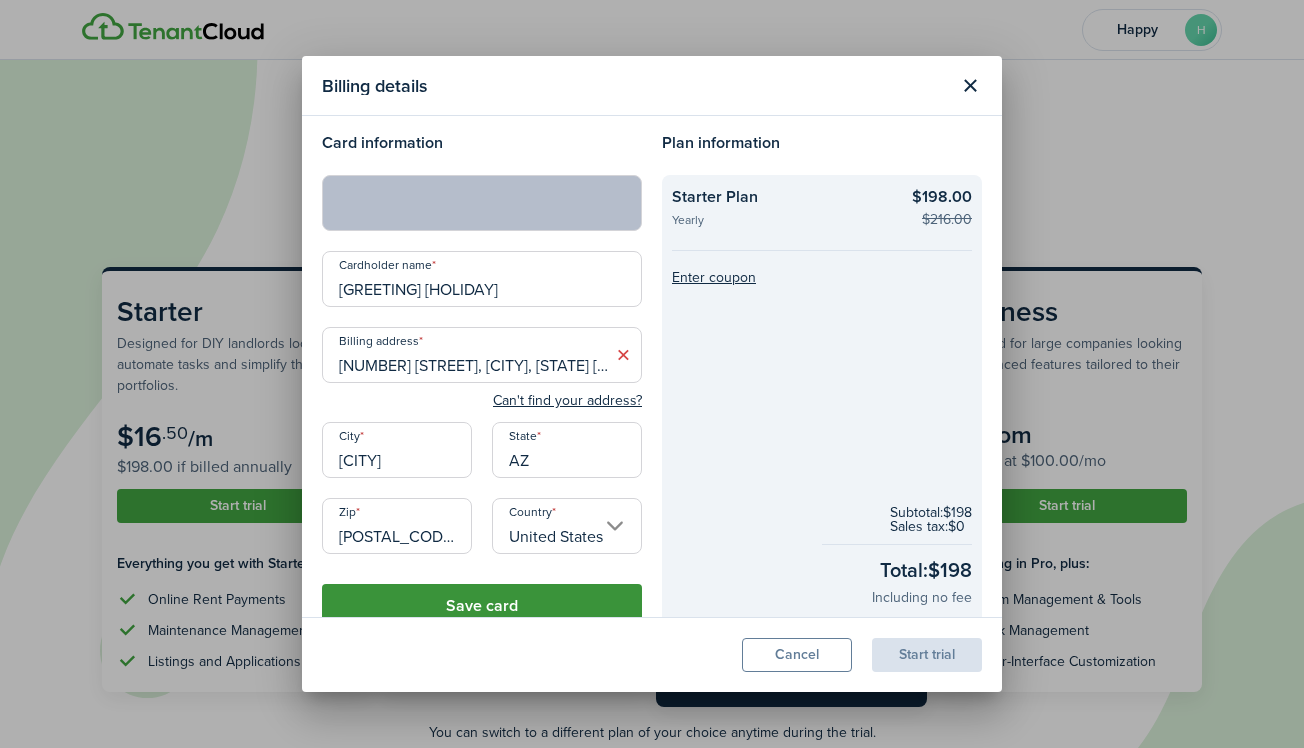 click on "Save card" at bounding box center [482, 606] 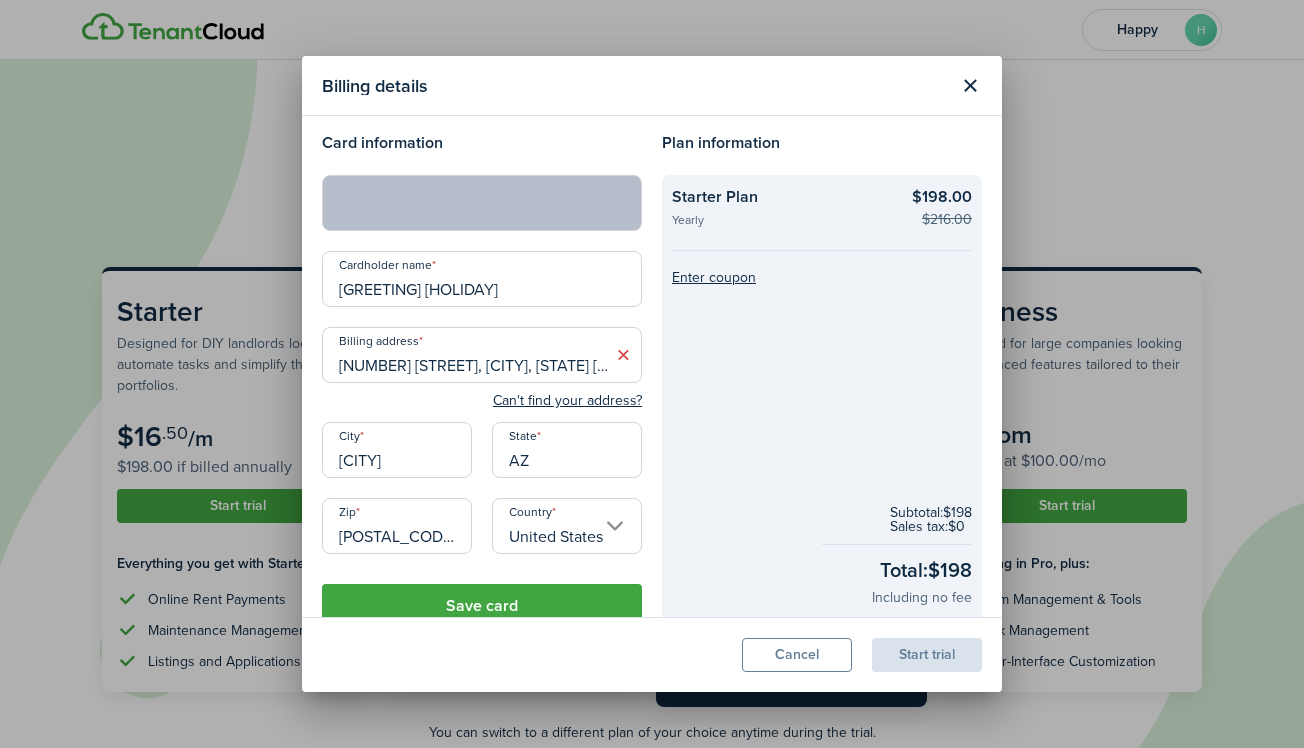 scroll, scrollTop: 4, scrollLeft: 0, axis: vertical 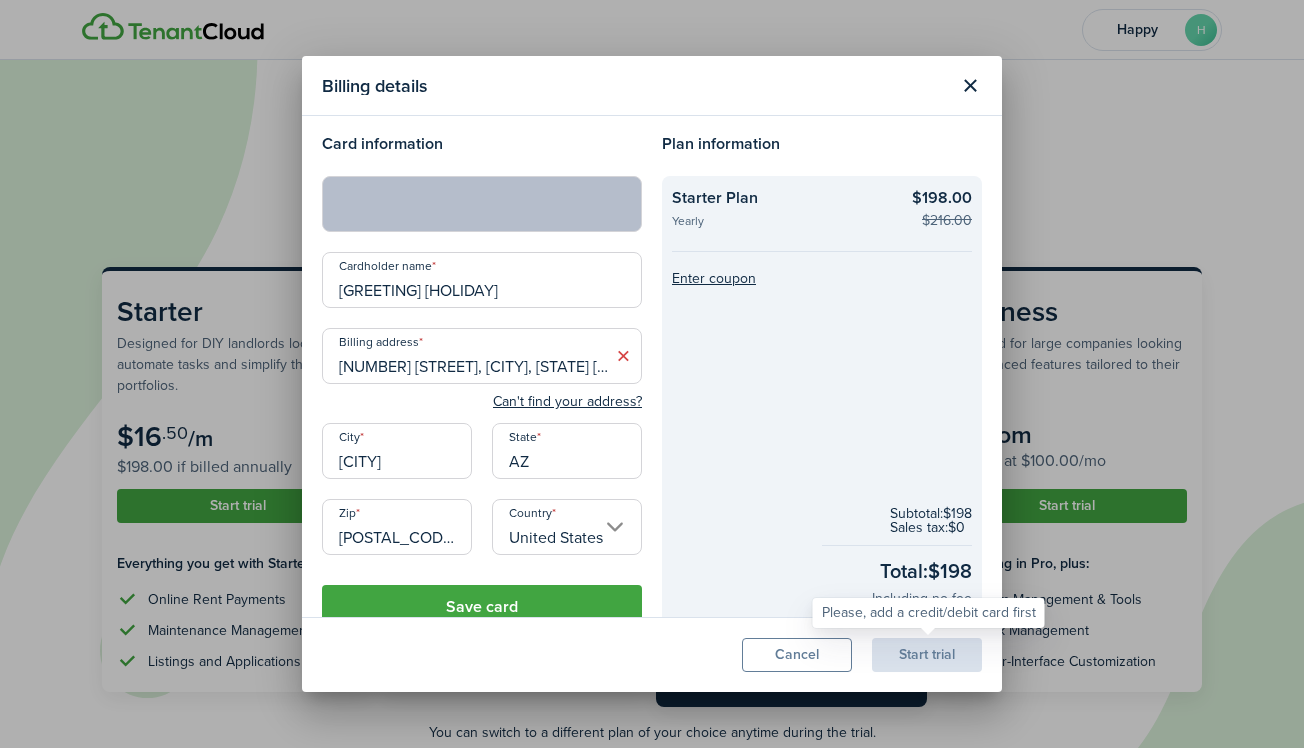 drag, startPoint x: 953, startPoint y: 663, endPoint x: 895, endPoint y: 619, distance: 72.8011 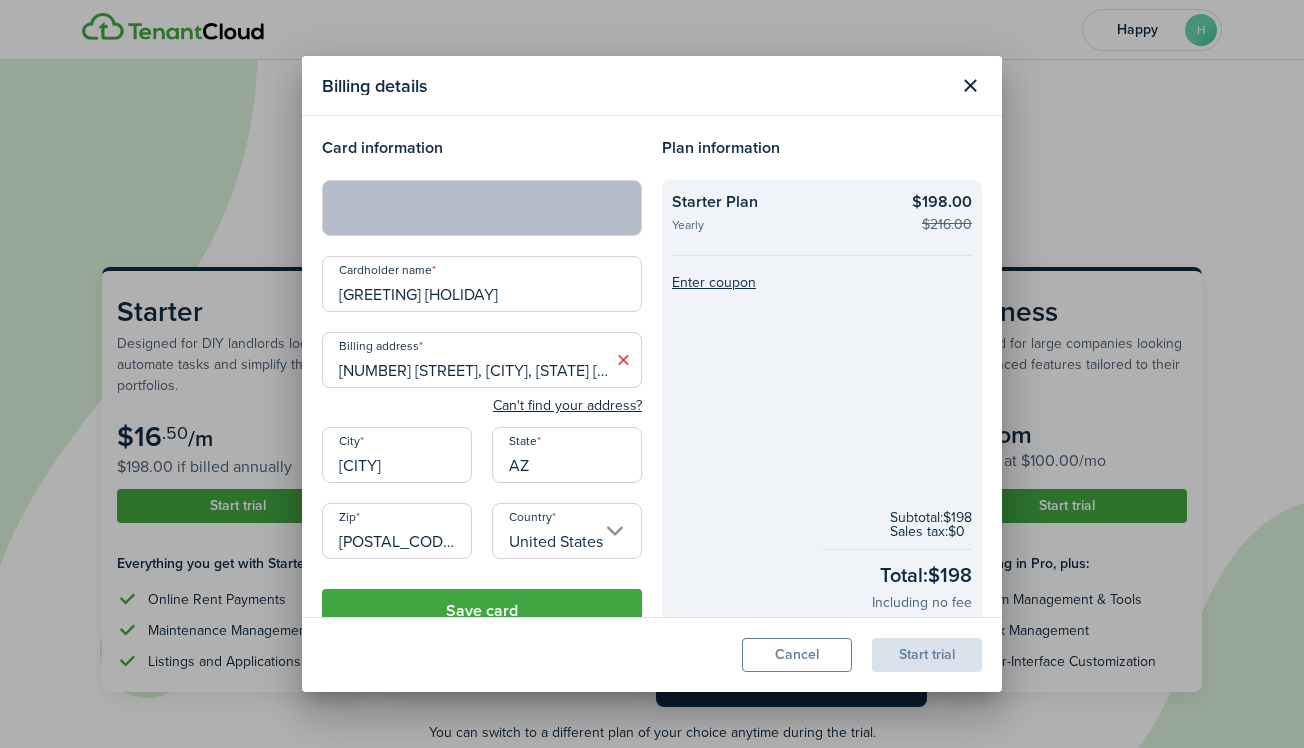 scroll, scrollTop: 0, scrollLeft: 0, axis: both 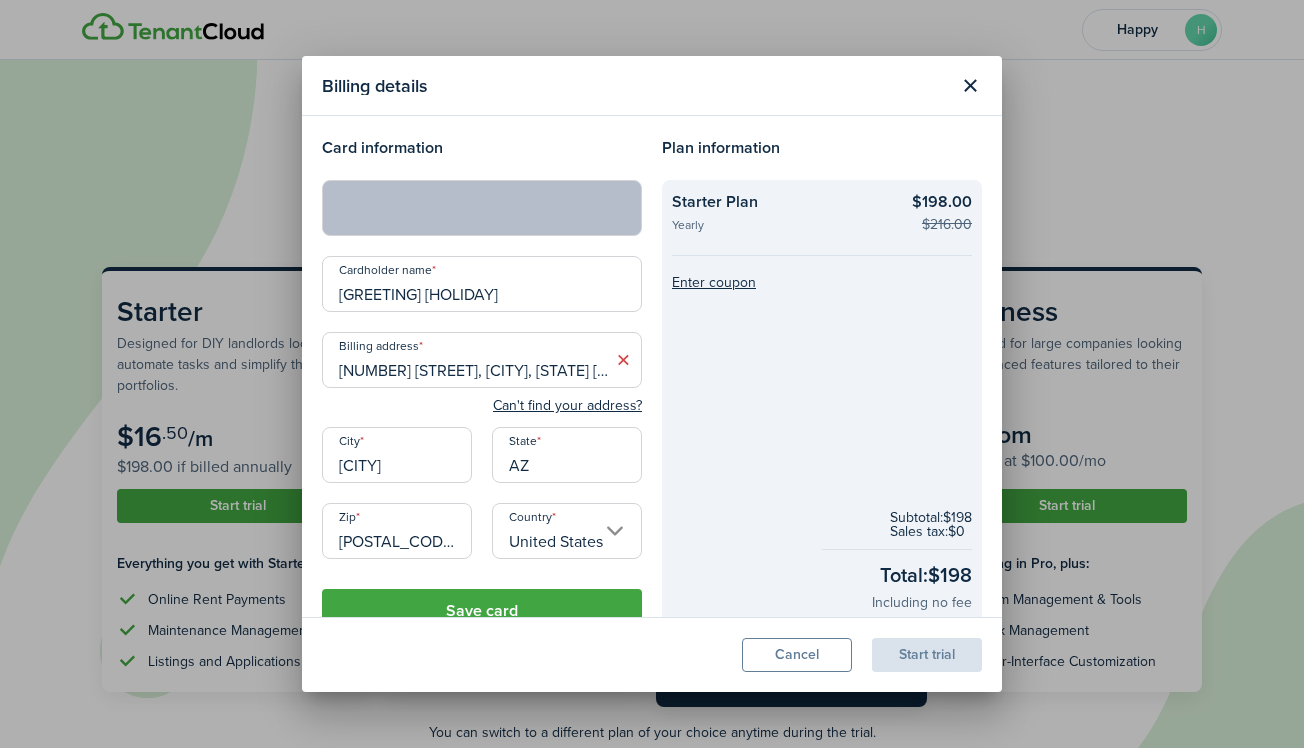 click at bounding box center [482, 208] 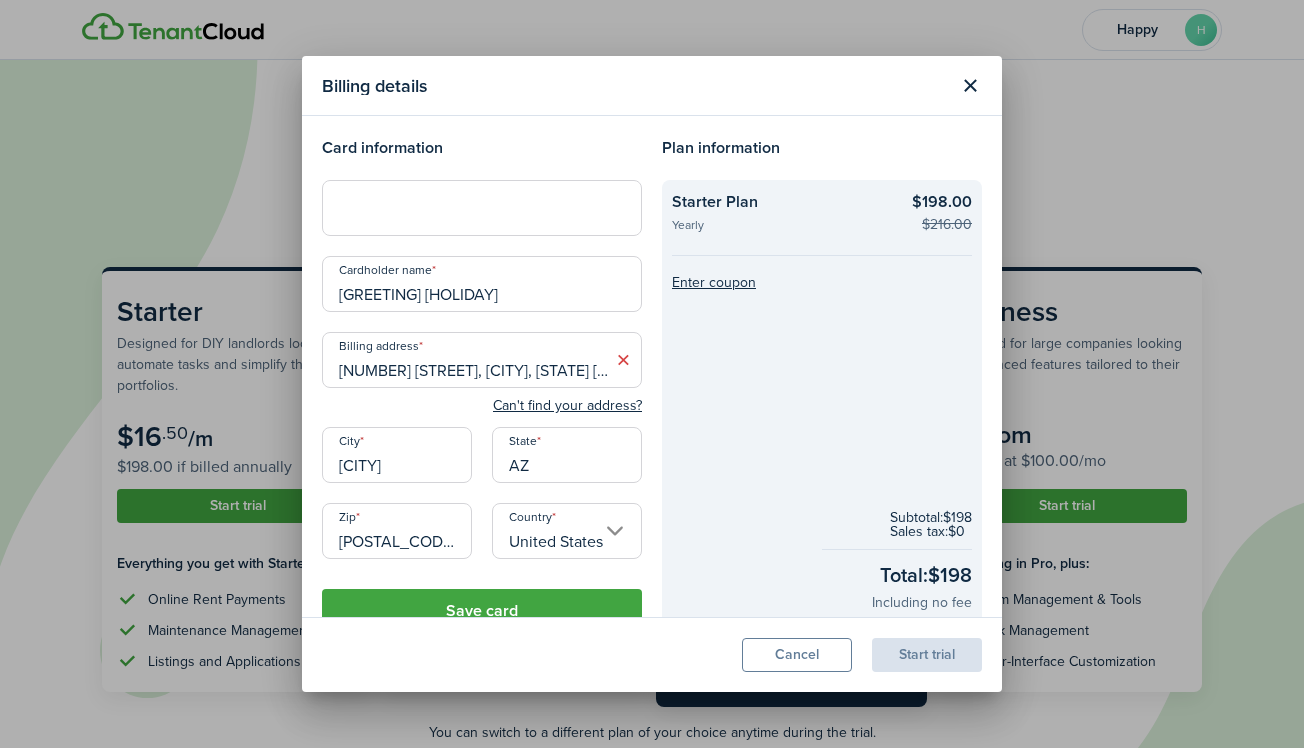 click on "Card information" at bounding box center [482, 148] 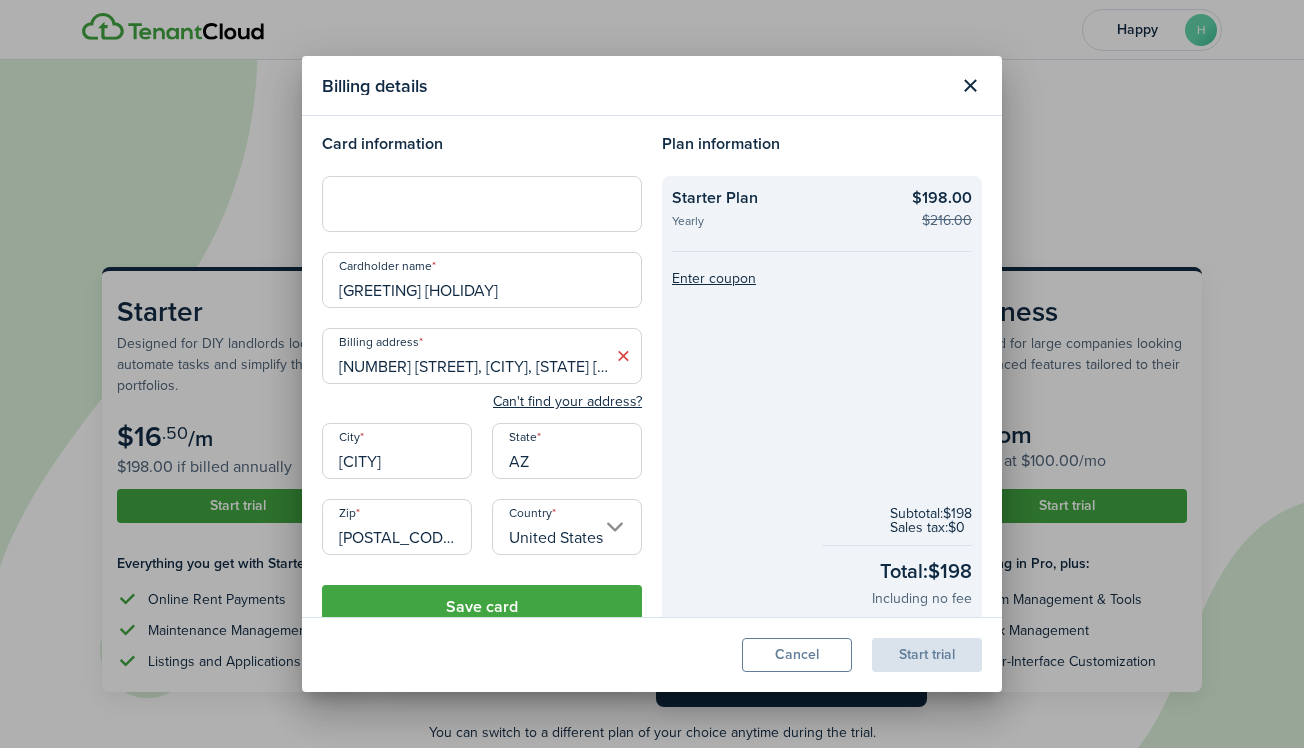 scroll, scrollTop: 5, scrollLeft: 0, axis: vertical 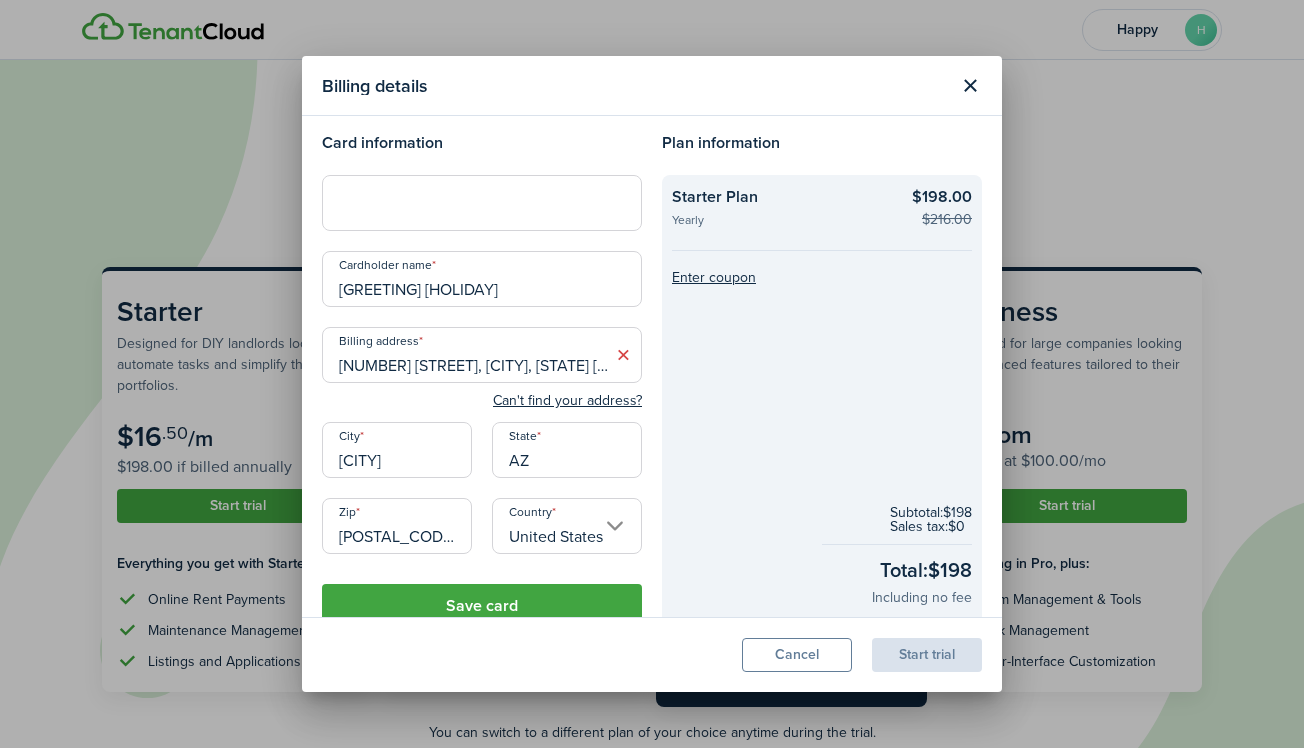 click on "Card information Cardholder name [GREETING] [HOLIDAY] Billing address [NUMBER] [STREET], [CITY], [STATE] [POSTAL_CODE], [COUNTRY] Can't find your address? City [CITY] State [STATE] Zip [POSTAL_CODE] Country [COUNTRY] Save card" at bounding box center [482, 379] 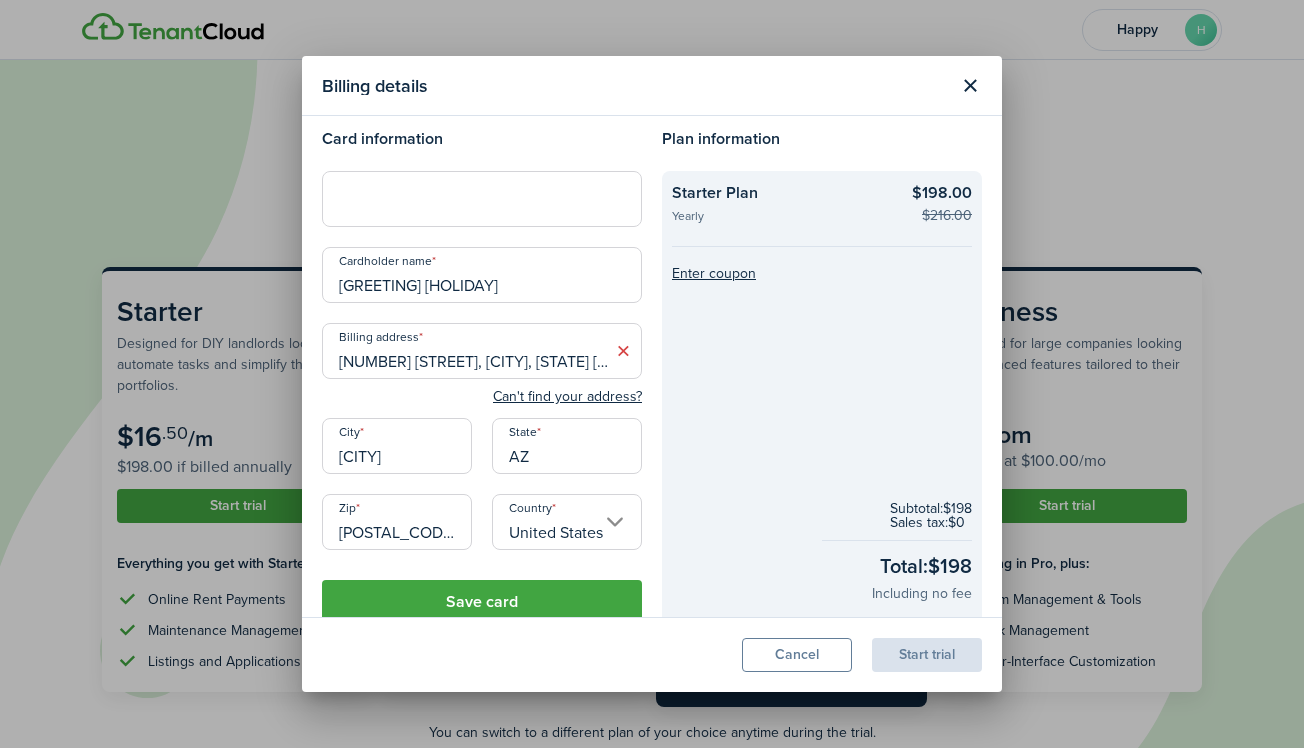scroll, scrollTop: 10, scrollLeft: 0, axis: vertical 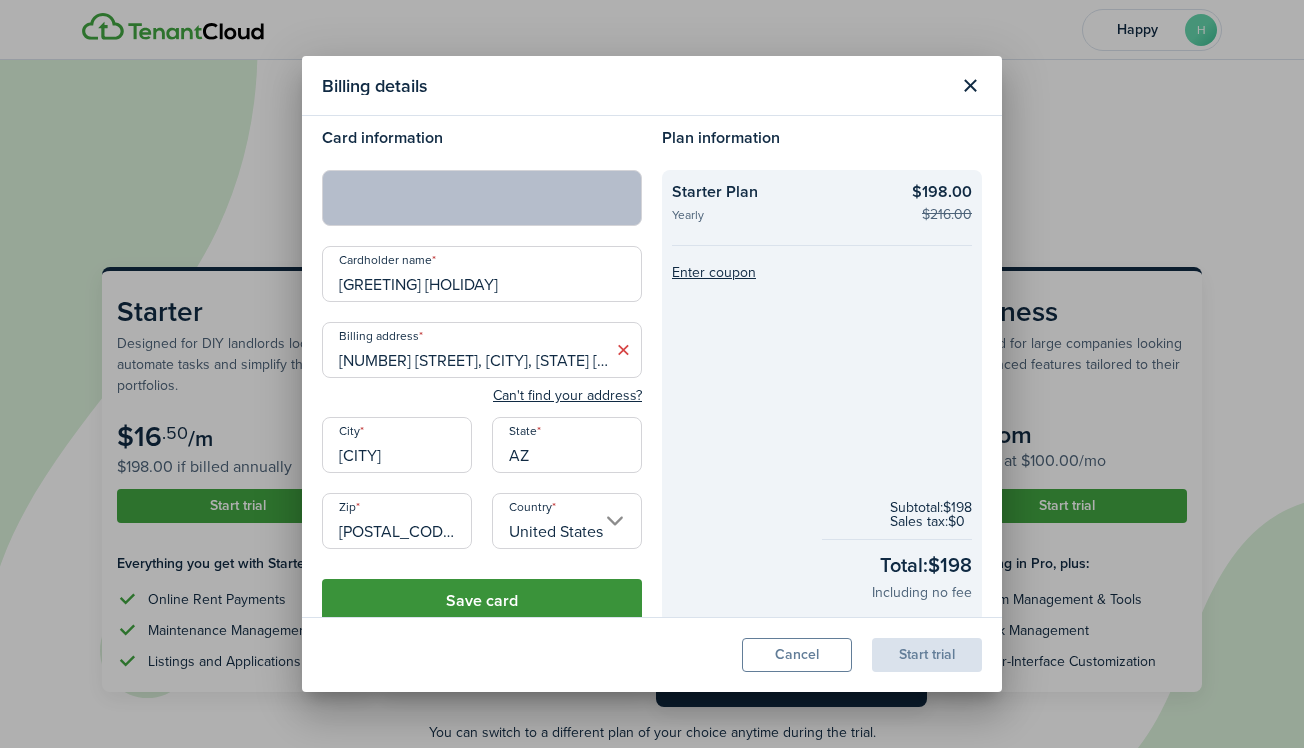 click on "Save card" at bounding box center [482, 601] 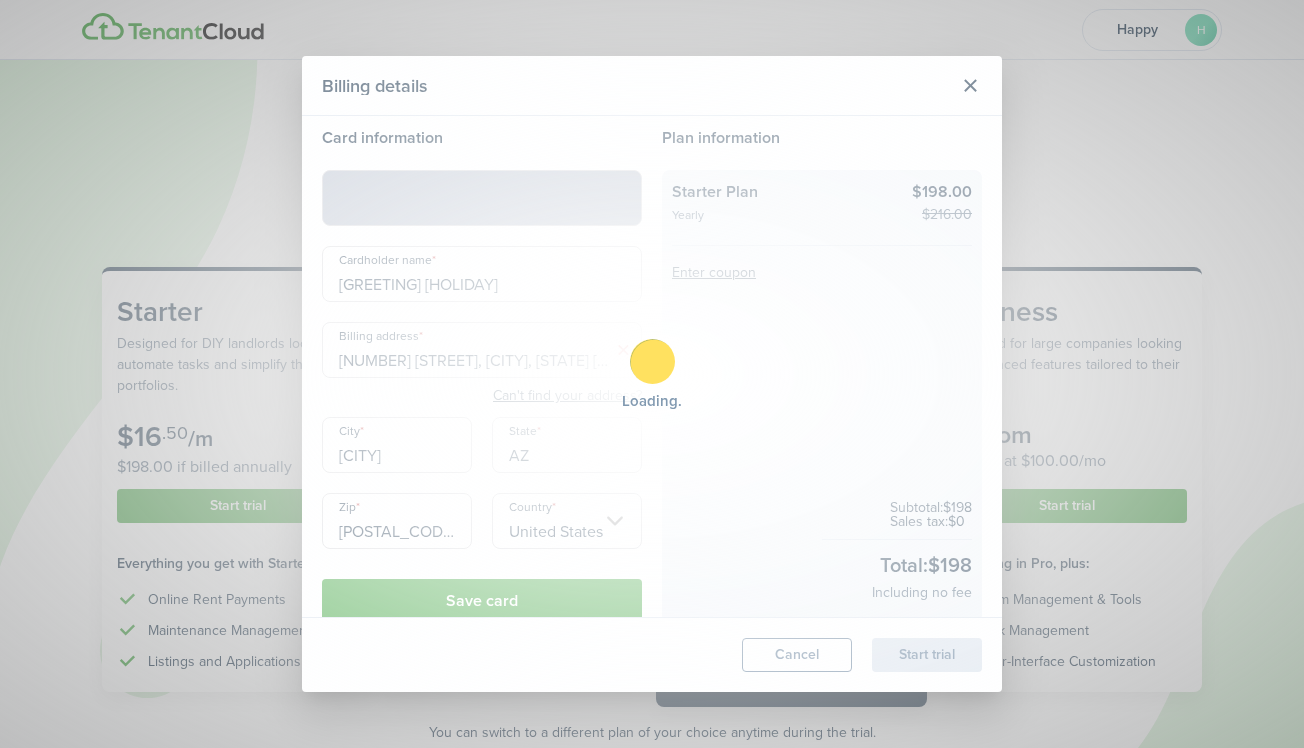 scroll, scrollTop: 0, scrollLeft: 0, axis: both 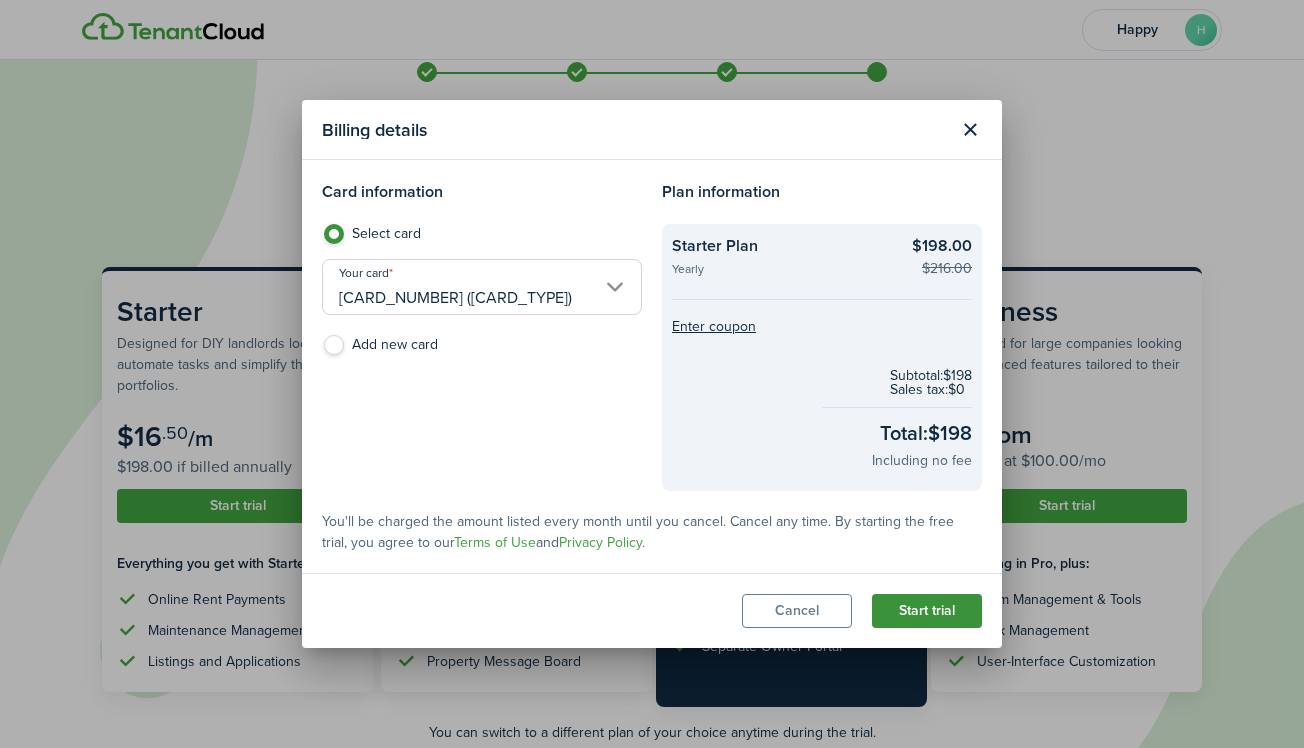 click on "Start trial" at bounding box center (927, 611) 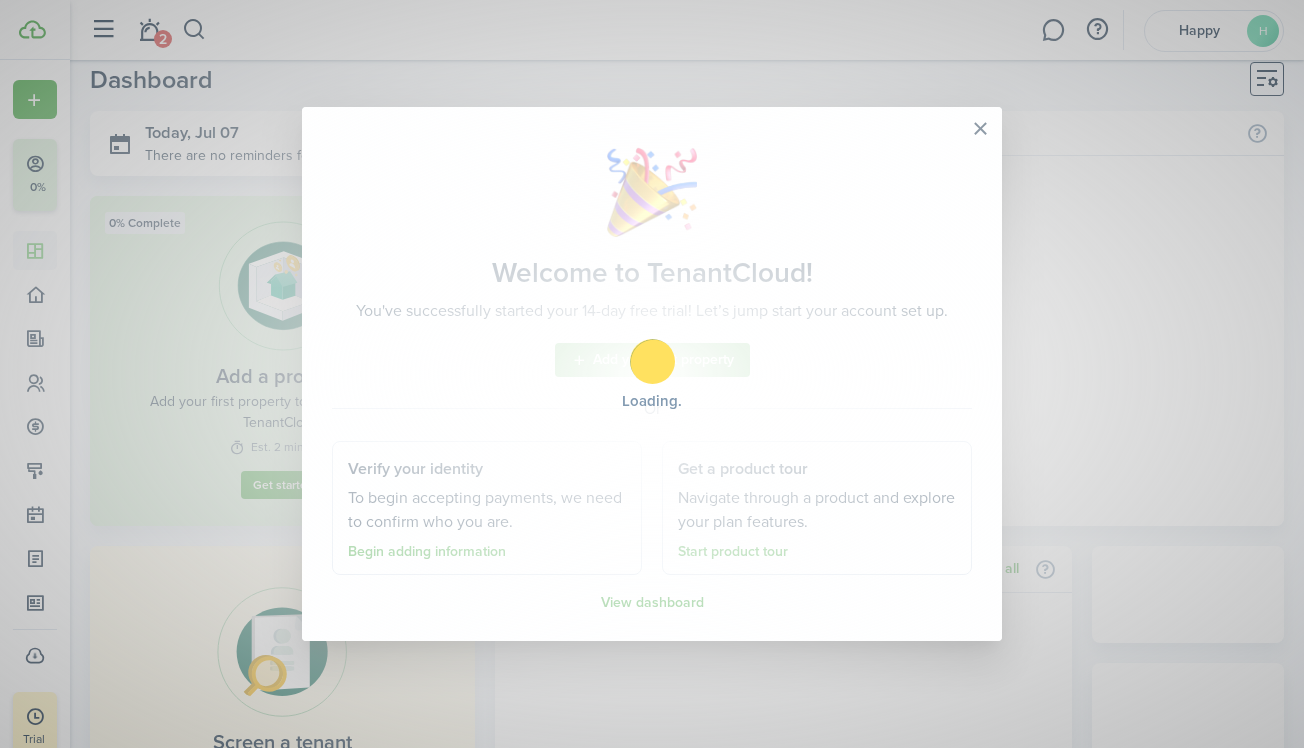 scroll, scrollTop: 0, scrollLeft: 0, axis: both 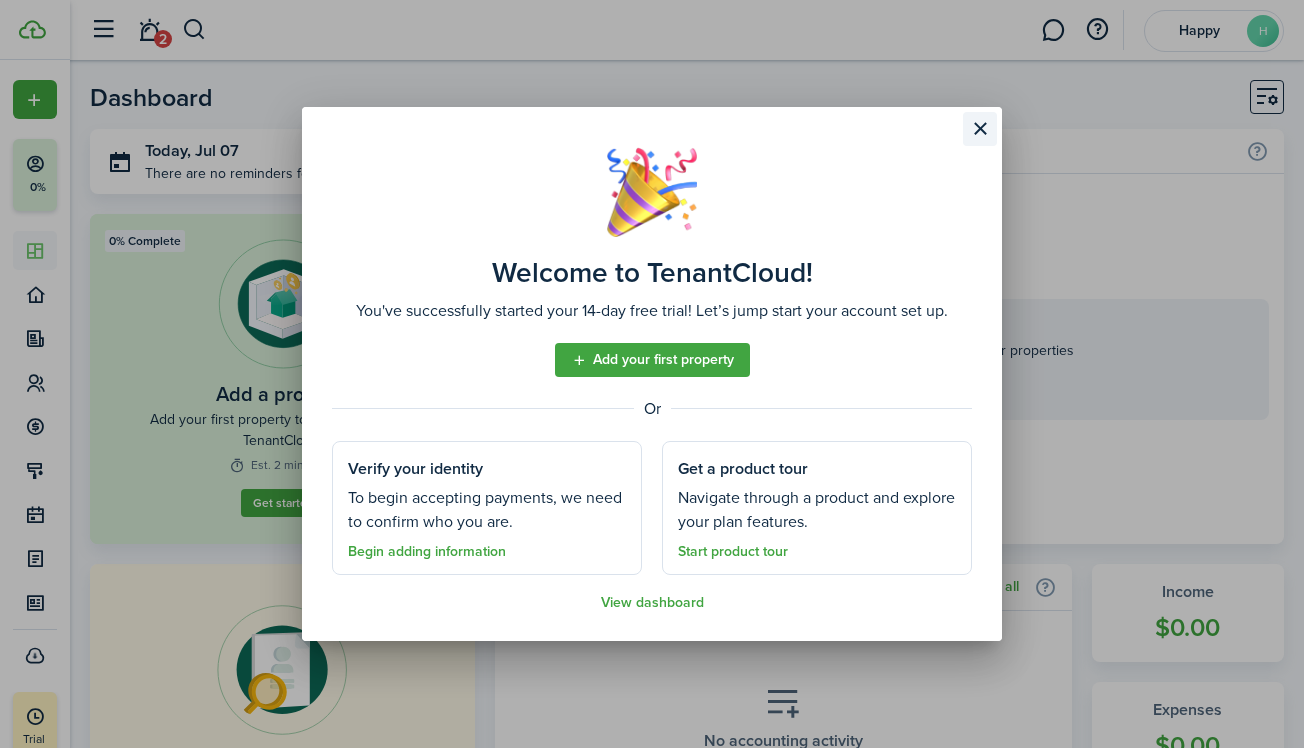 click at bounding box center (980, 129) 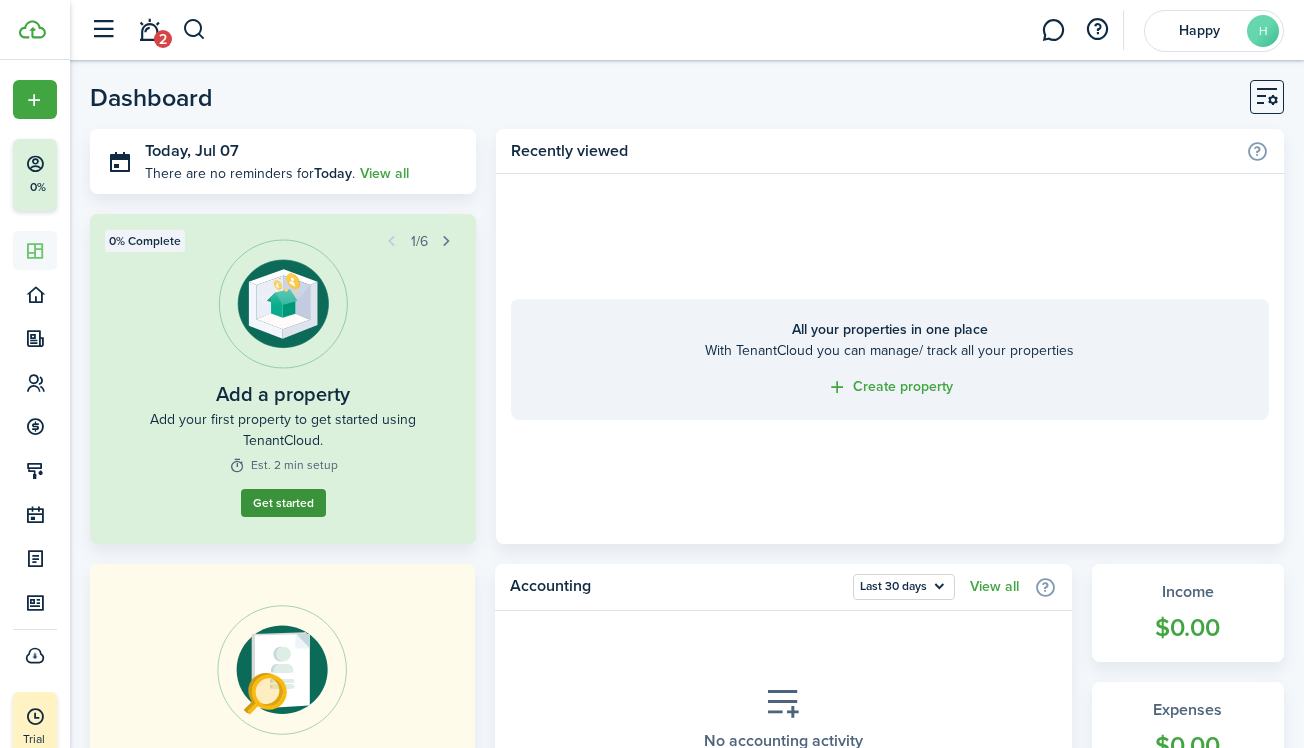 scroll, scrollTop: 1, scrollLeft: 0, axis: vertical 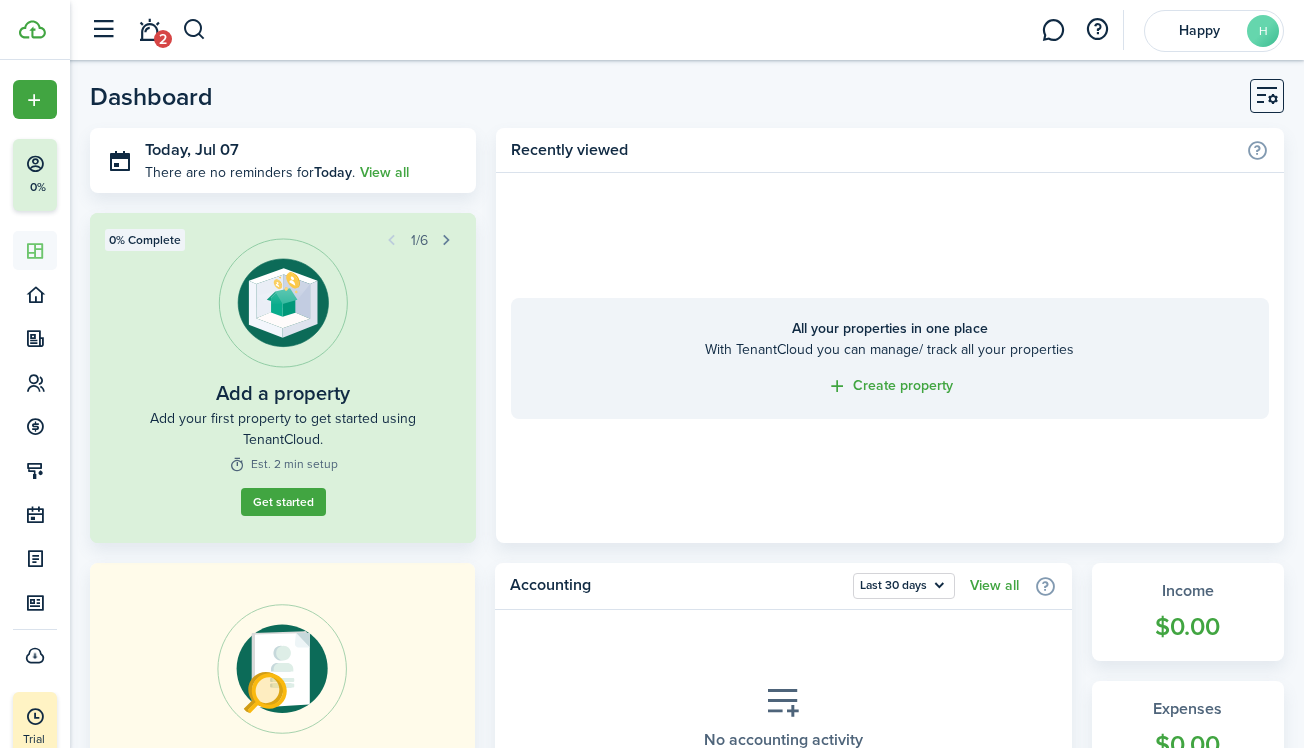 drag, startPoint x: 299, startPoint y: 507, endPoint x: 148, endPoint y: 451, distance: 161.04968 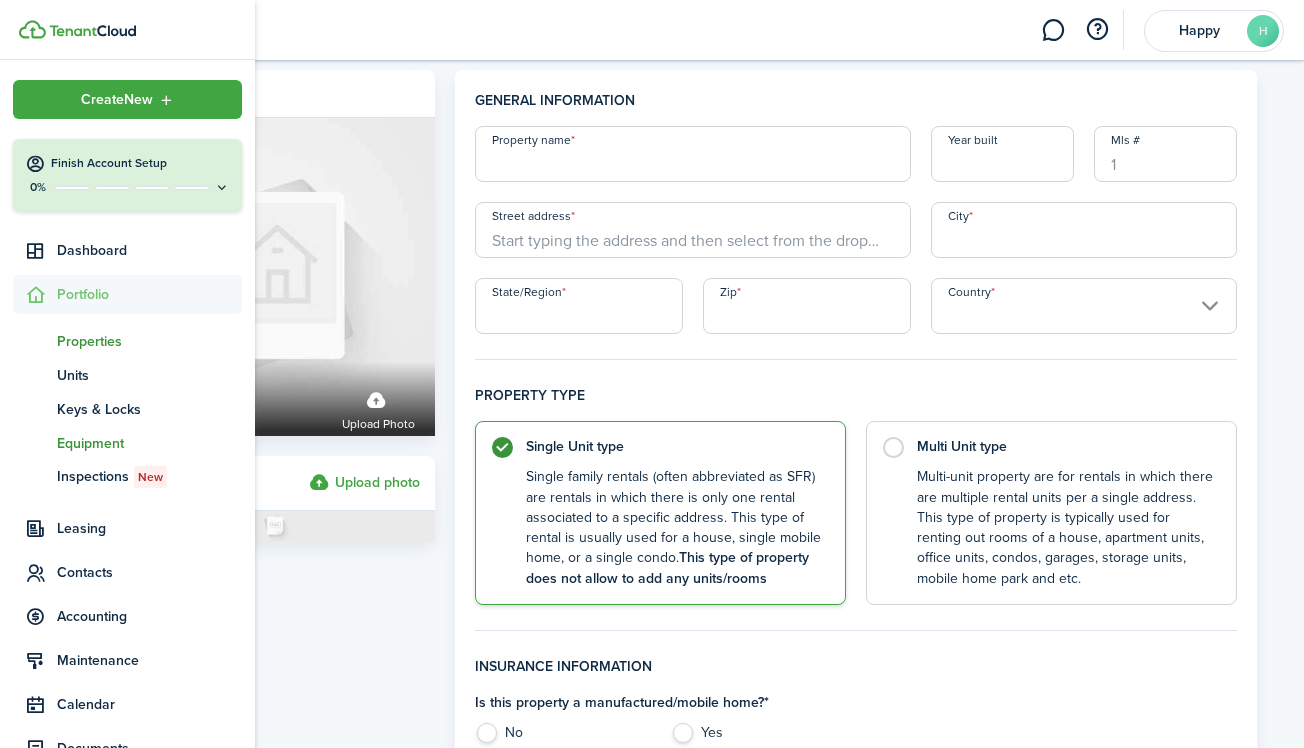 scroll, scrollTop: 0, scrollLeft: 0, axis: both 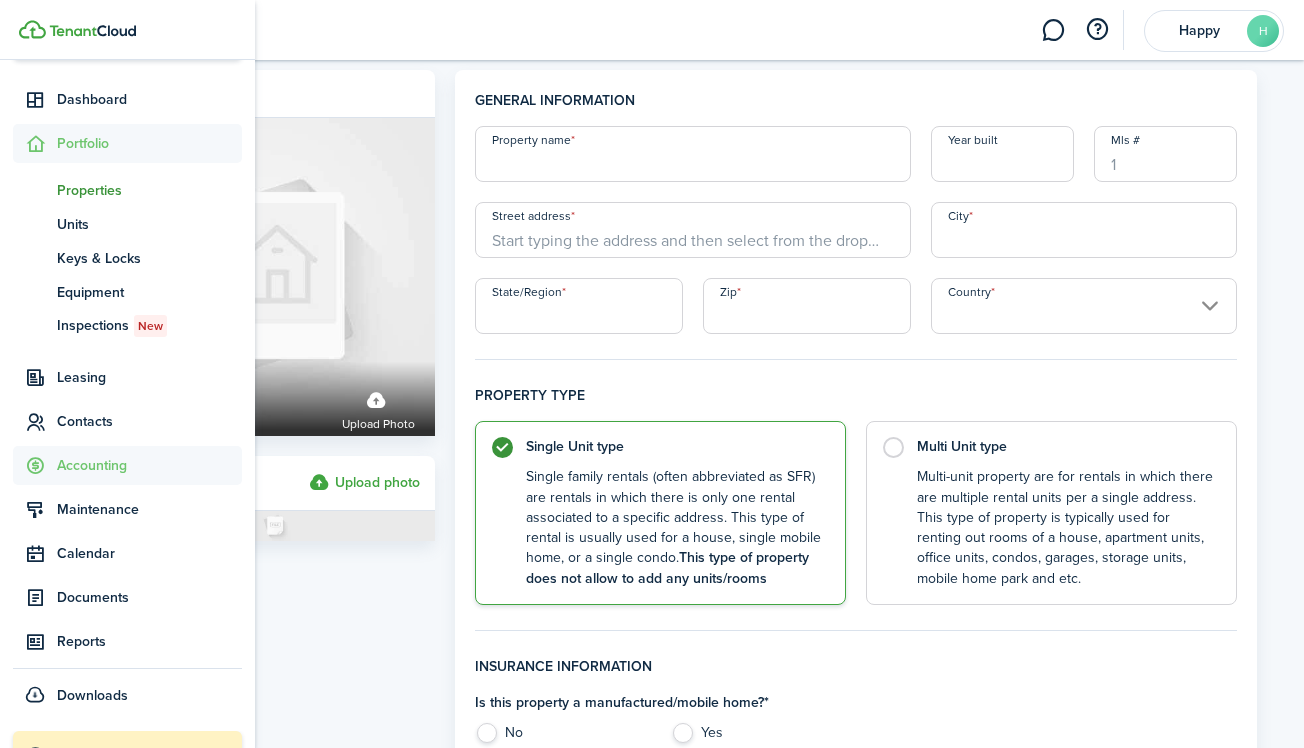 click on "Accounting" at bounding box center (149, 465) 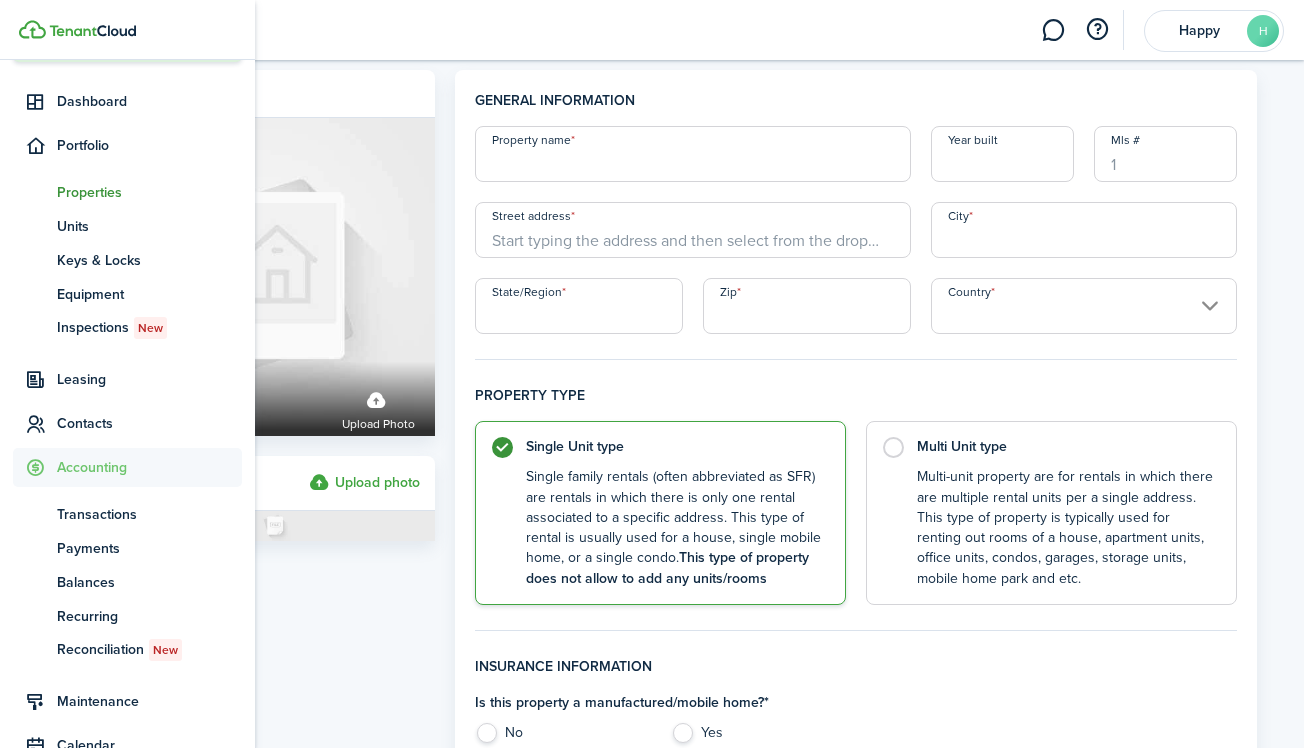 scroll, scrollTop: 151, scrollLeft: 0, axis: vertical 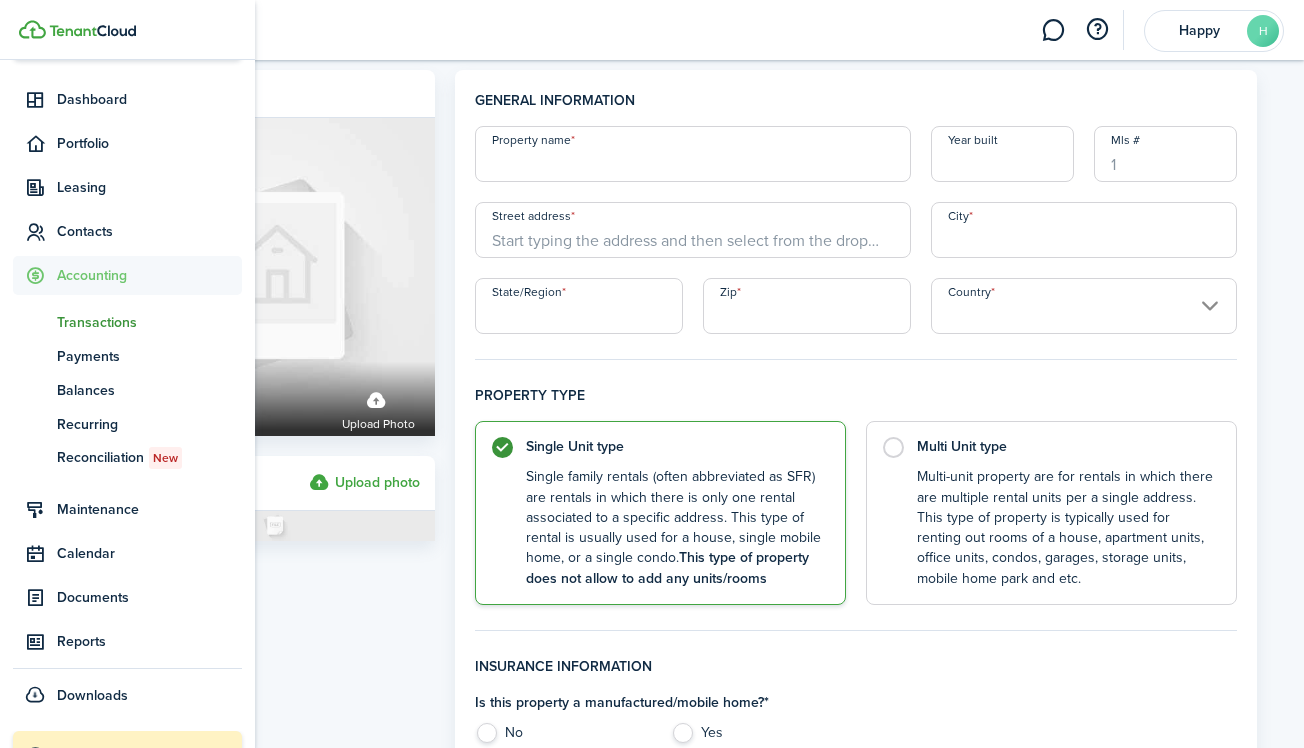 click on "Transactions" at bounding box center [149, 322] 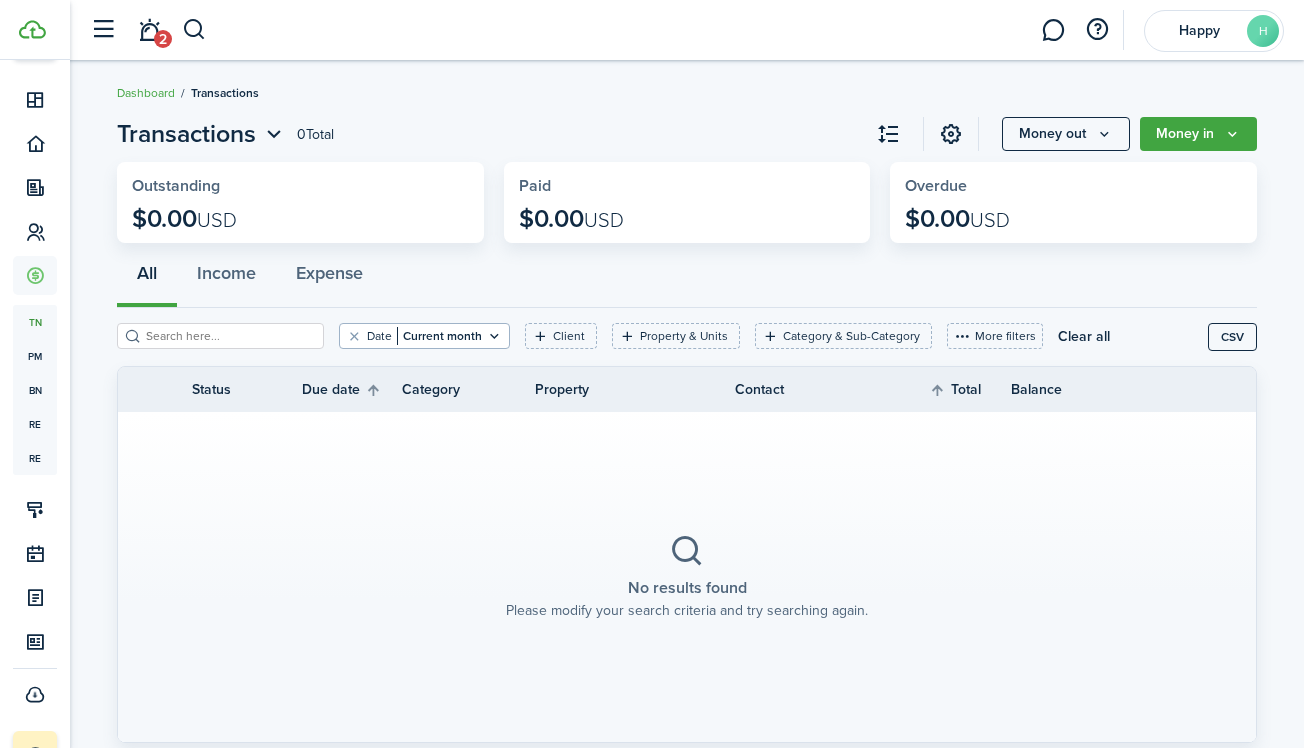 scroll, scrollTop: 0, scrollLeft: 0, axis: both 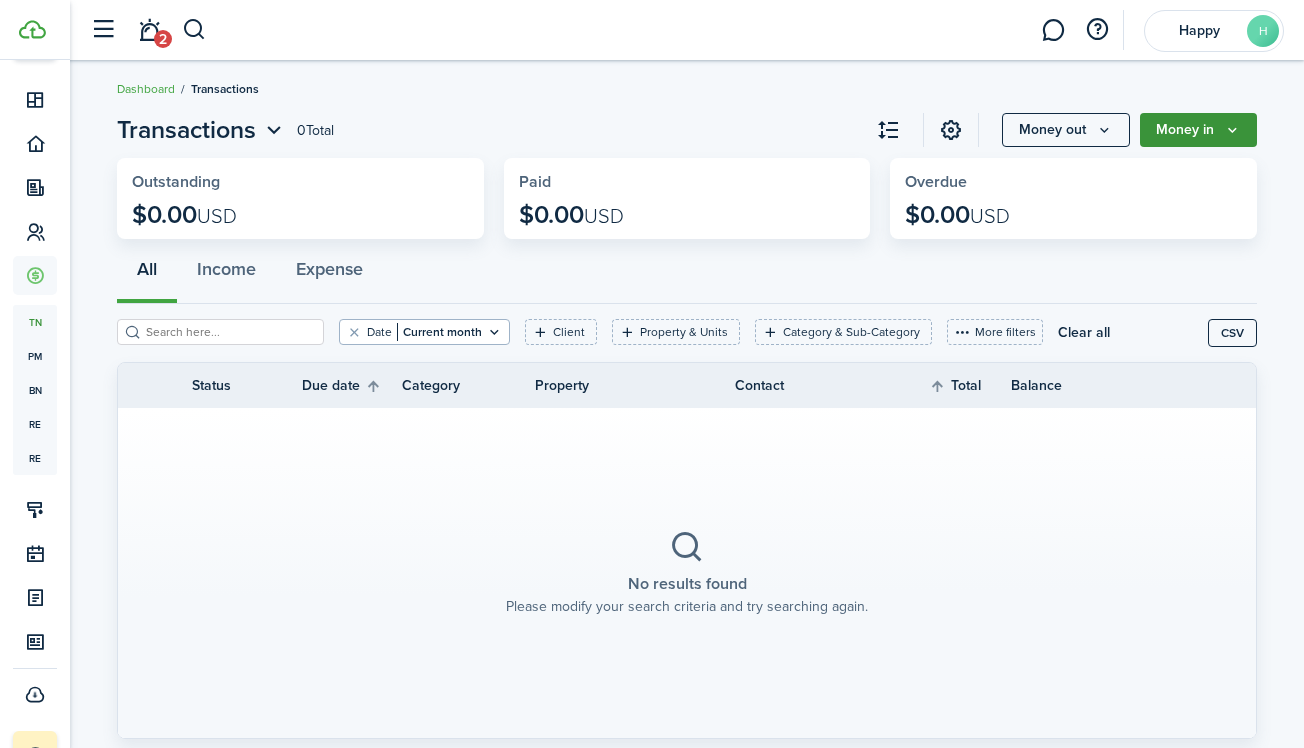 click at bounding box center [1232, 130] 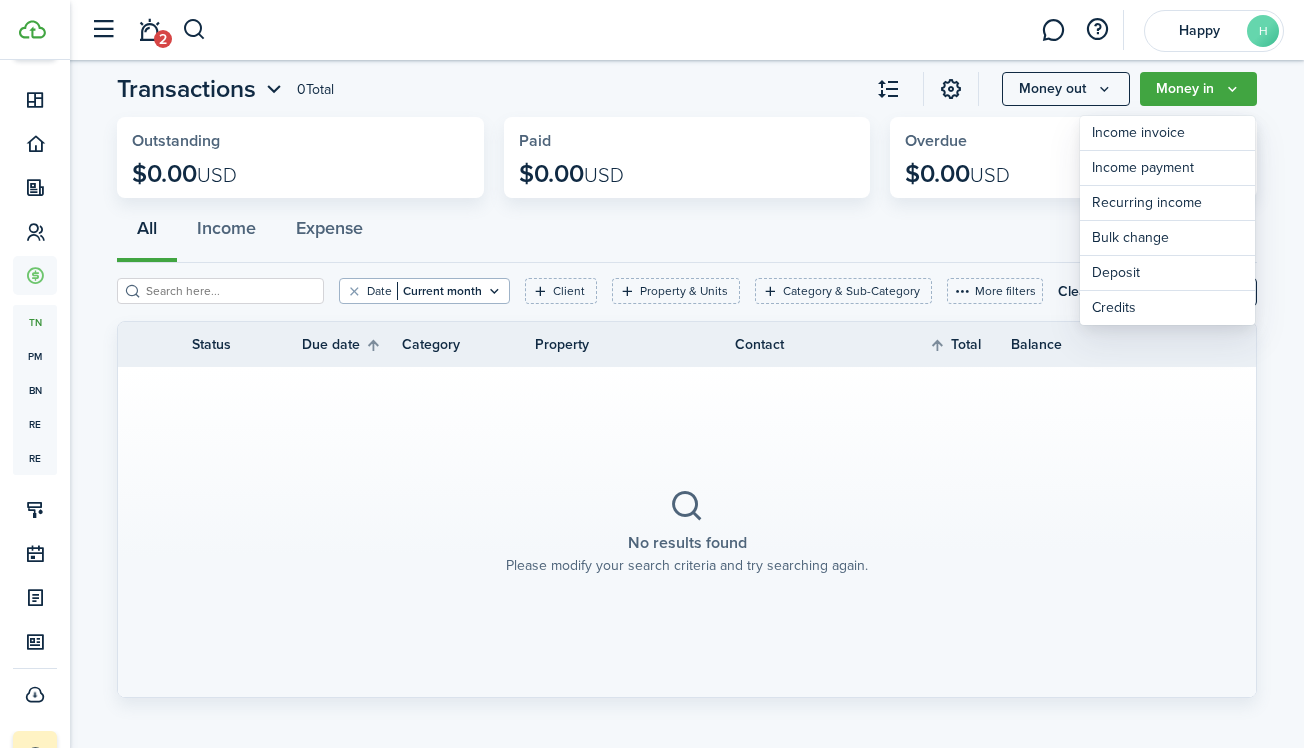 scroll, scrollTop: 45, scrollLeft: 0, axis: vertical 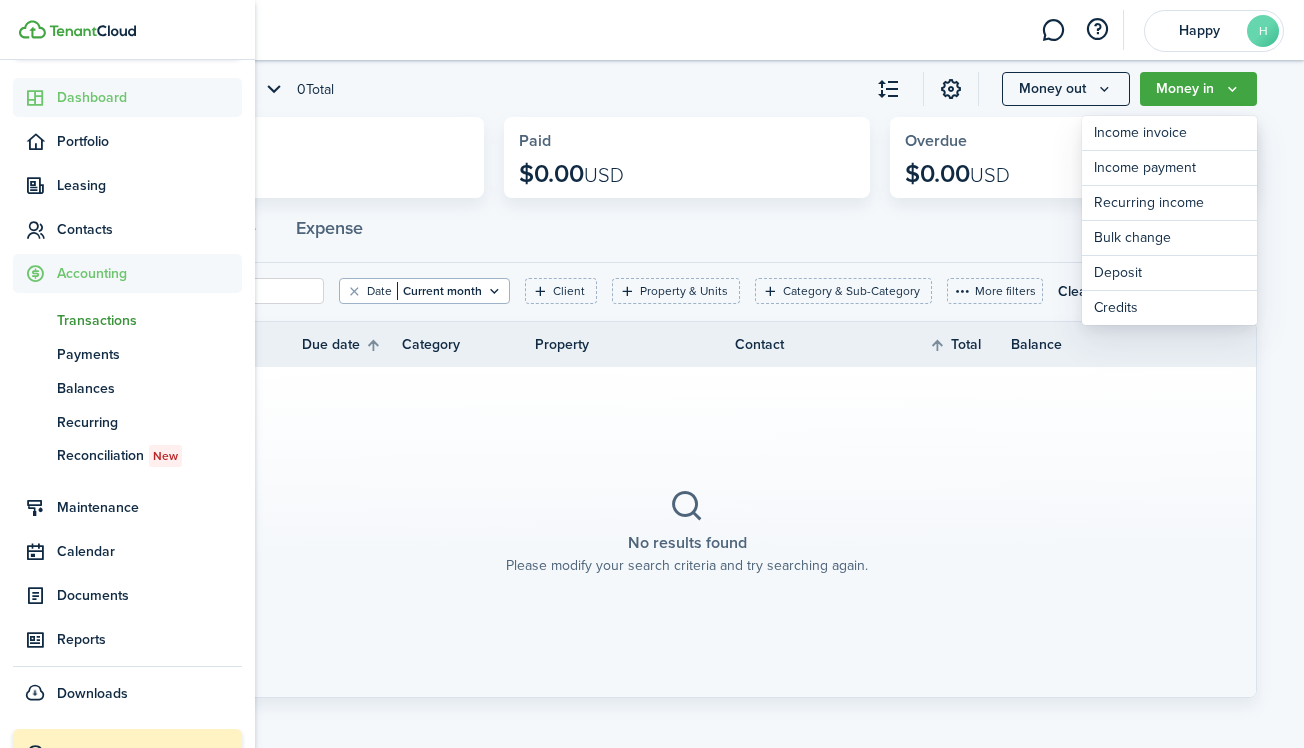 click at bounding box center (35, 97) 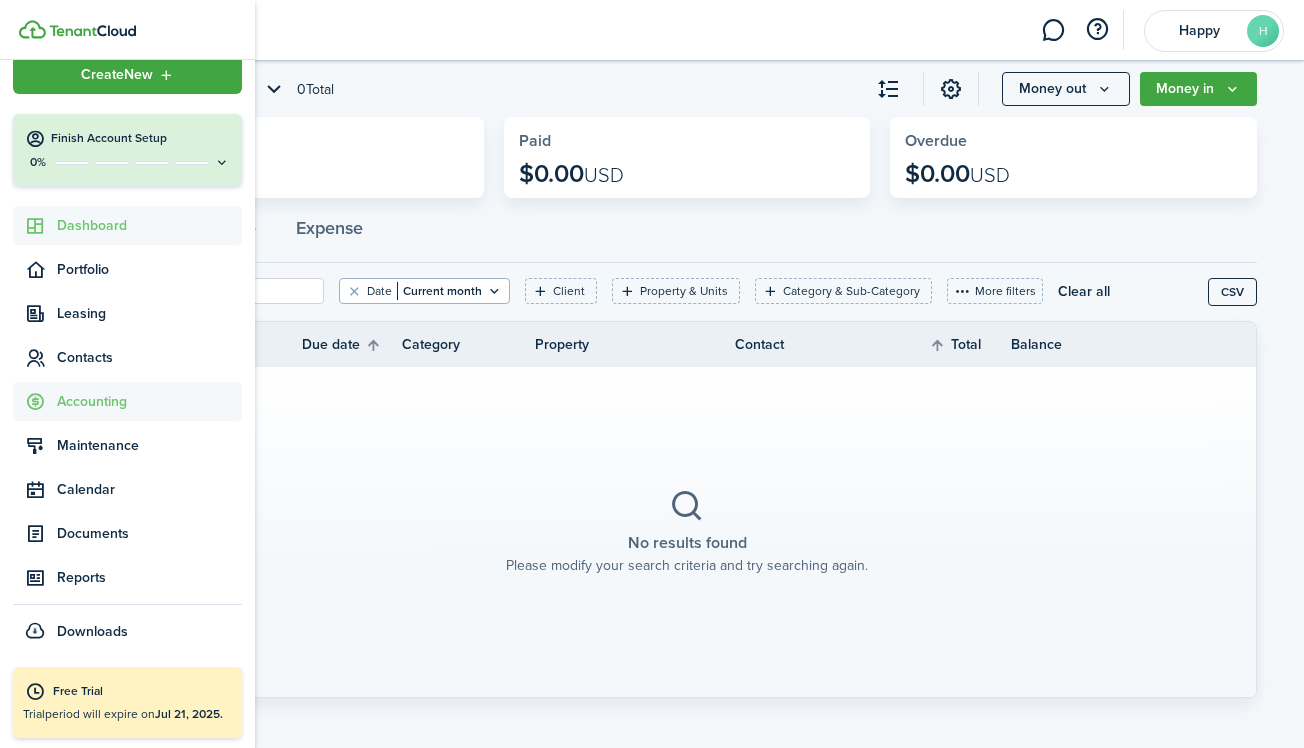scroll, scrollTop: 0, scrollLeft: 0, axis: both 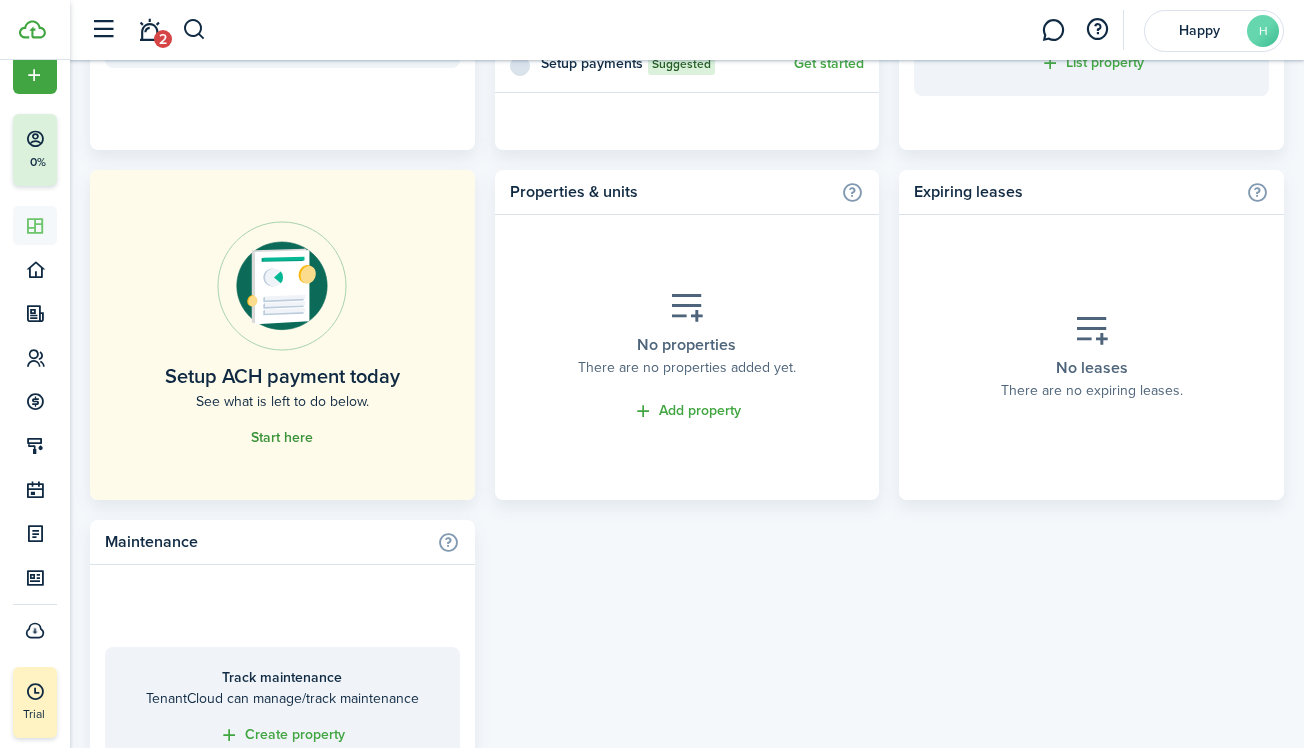 click on "Start here" at bounding box center (282, 438) 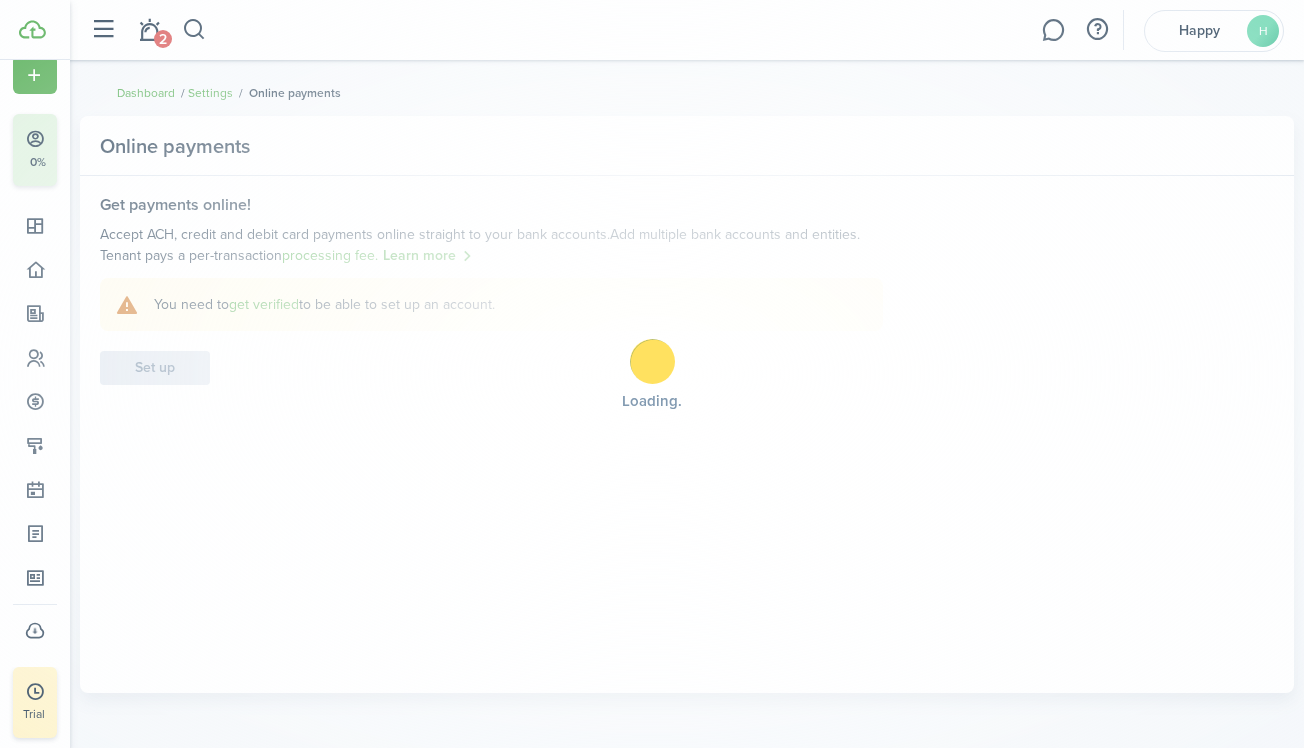 scroll, scrollTop: 0, scrollLeft: 0, axis: both 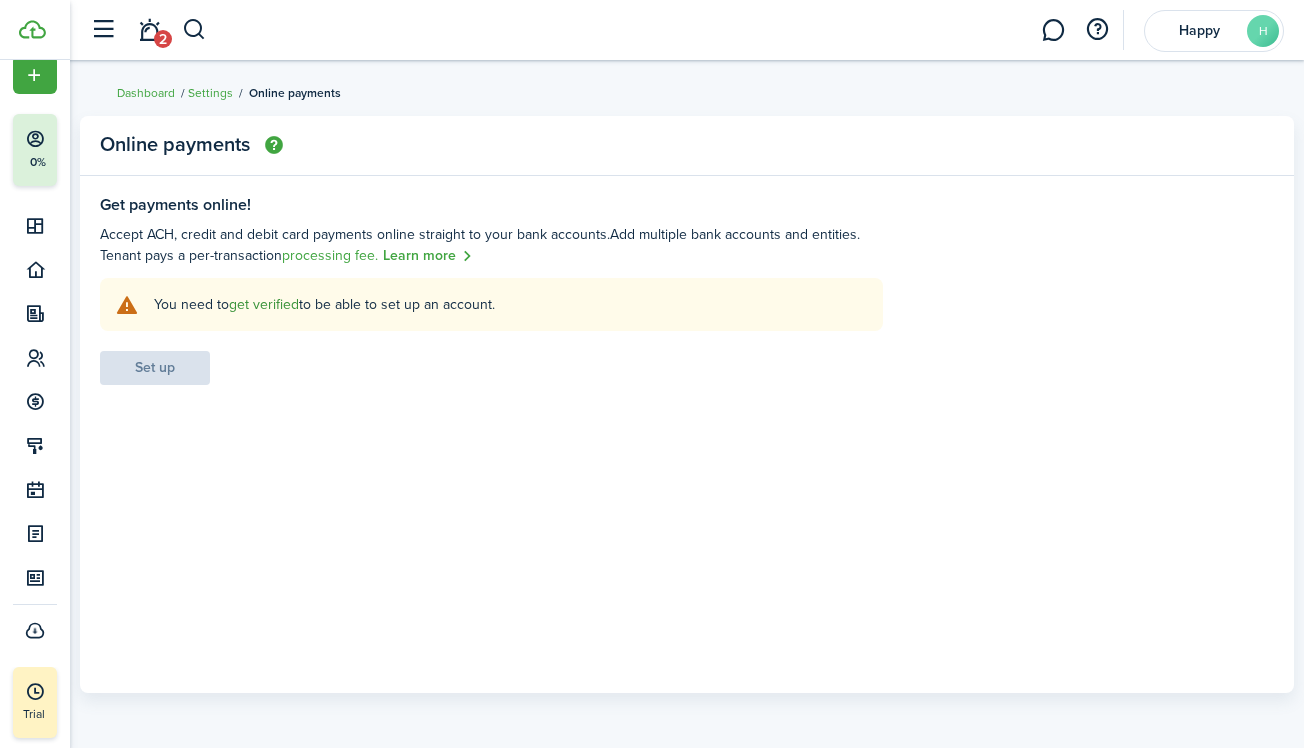 click on "get verified" at bounding box center [264, 304] 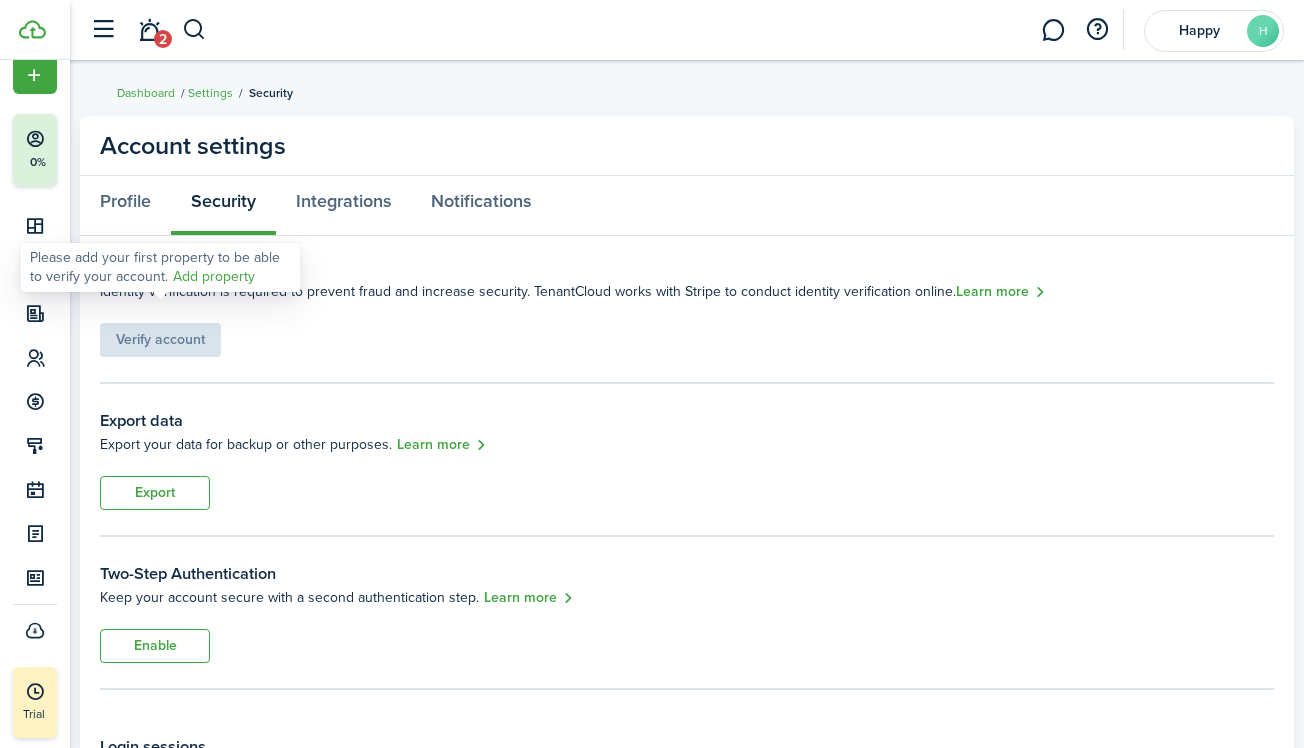 scroll, scrollTop: 0, scrollLeft: 0, axis: both 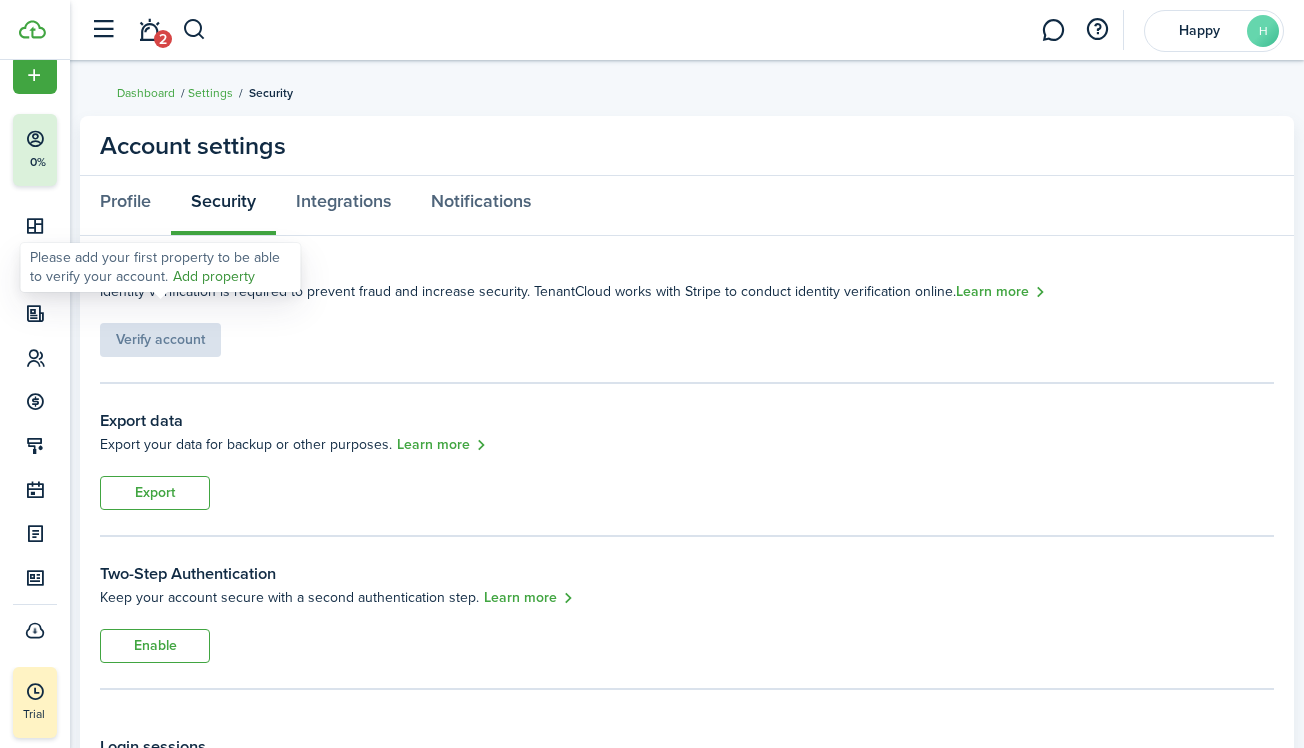 click on "Add property" at bounding box center [214, 276] 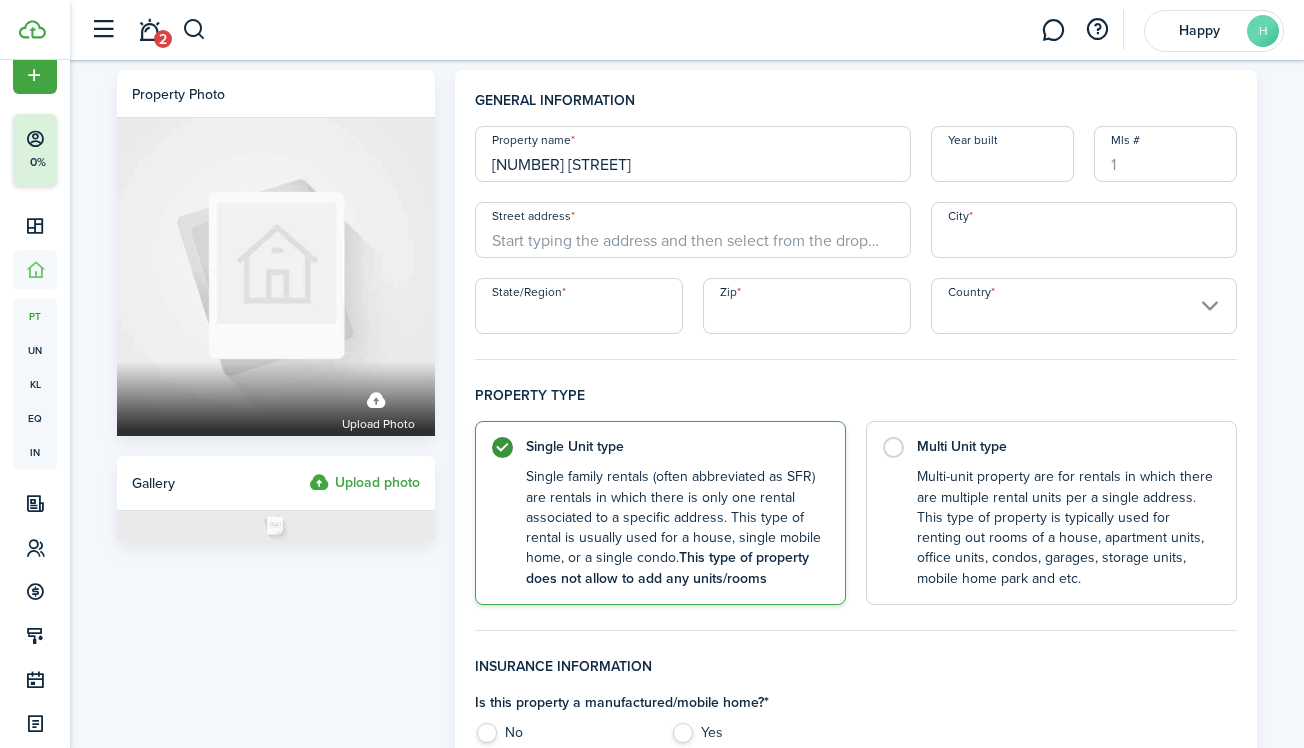 scroll, scrollTop: 19, scrollLeft: 1, axis: both 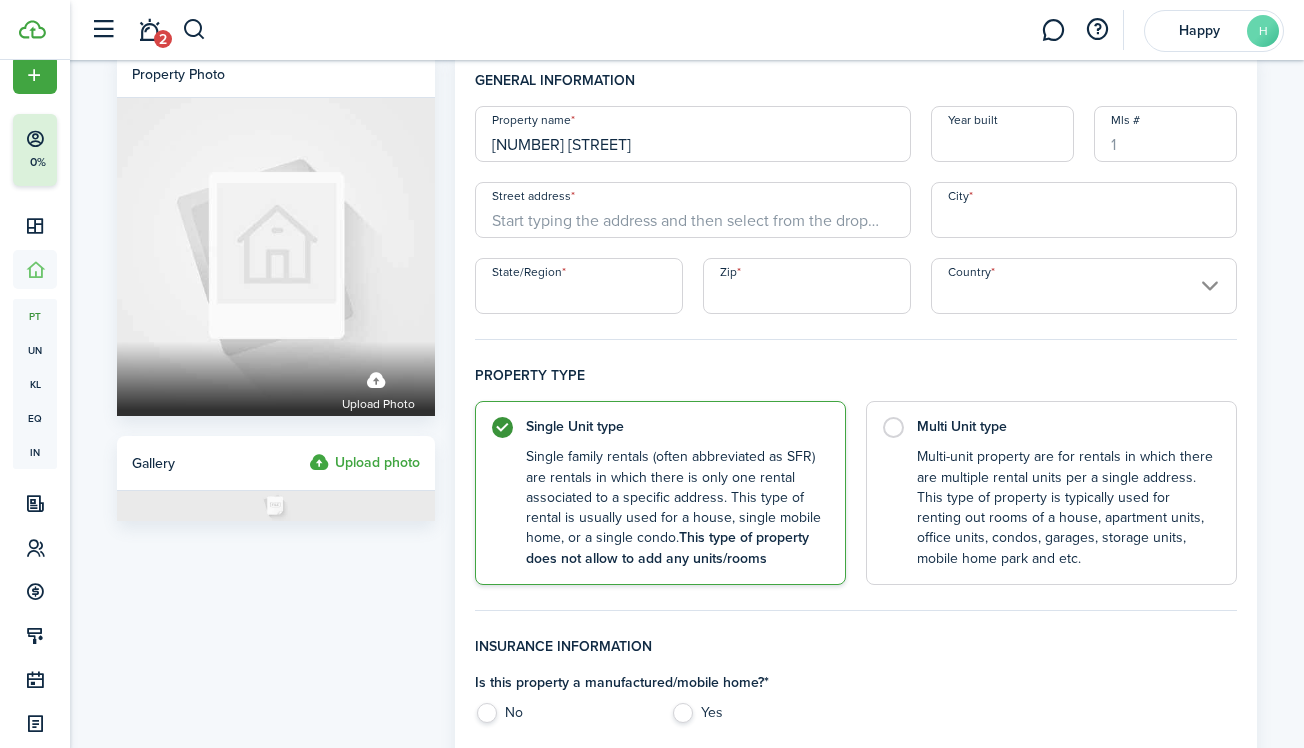 type on "[NUMBER] [STREET]" 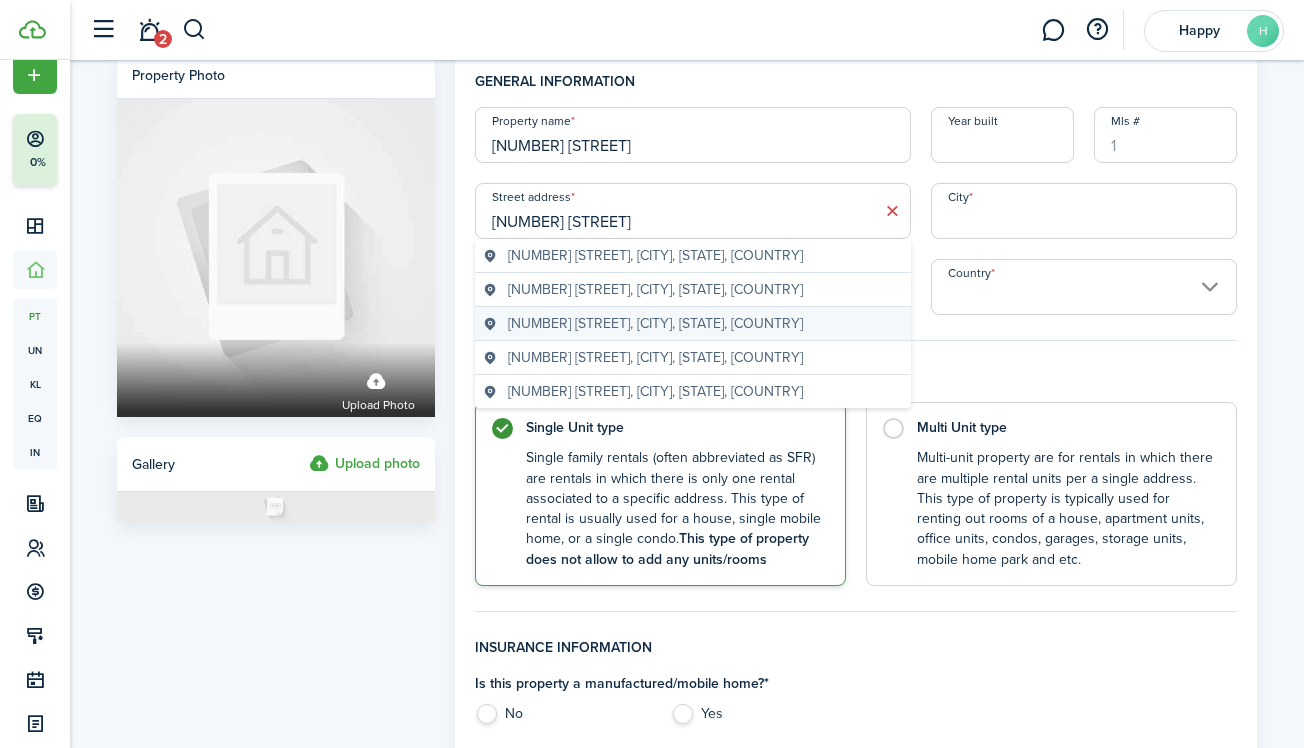 type on "[NUMBER] [STREET]" 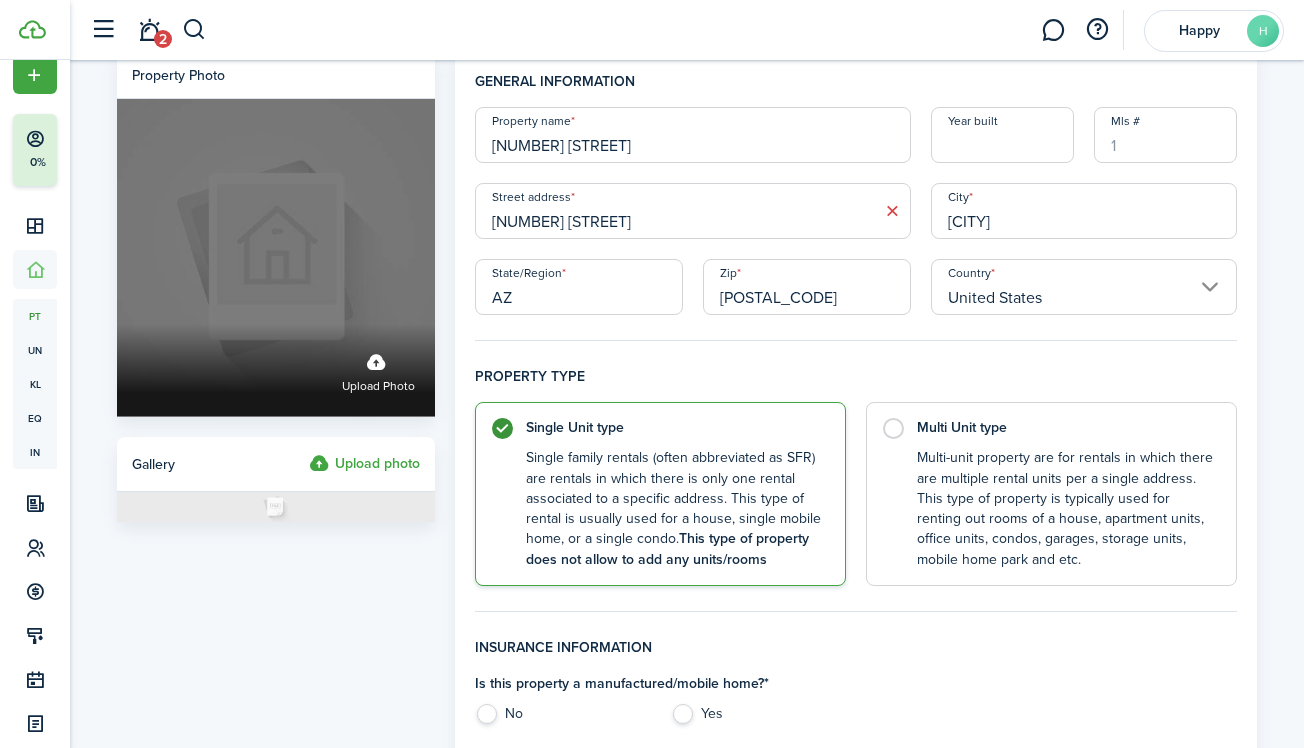 drag, startPoint x: 627, startPoint y: 147, endPoint x: 413, endPoint y: 120, distance: 215.69655 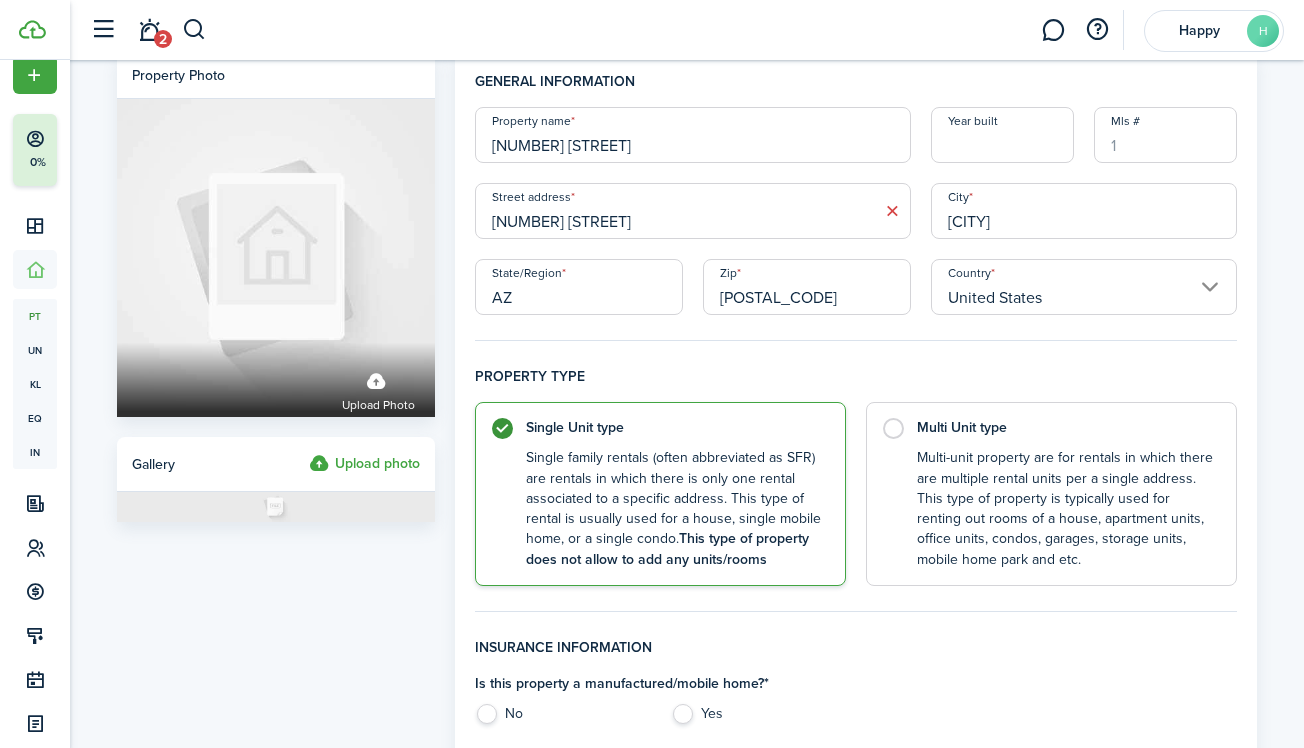 click on "Property type" at bounding box center (856, 384) 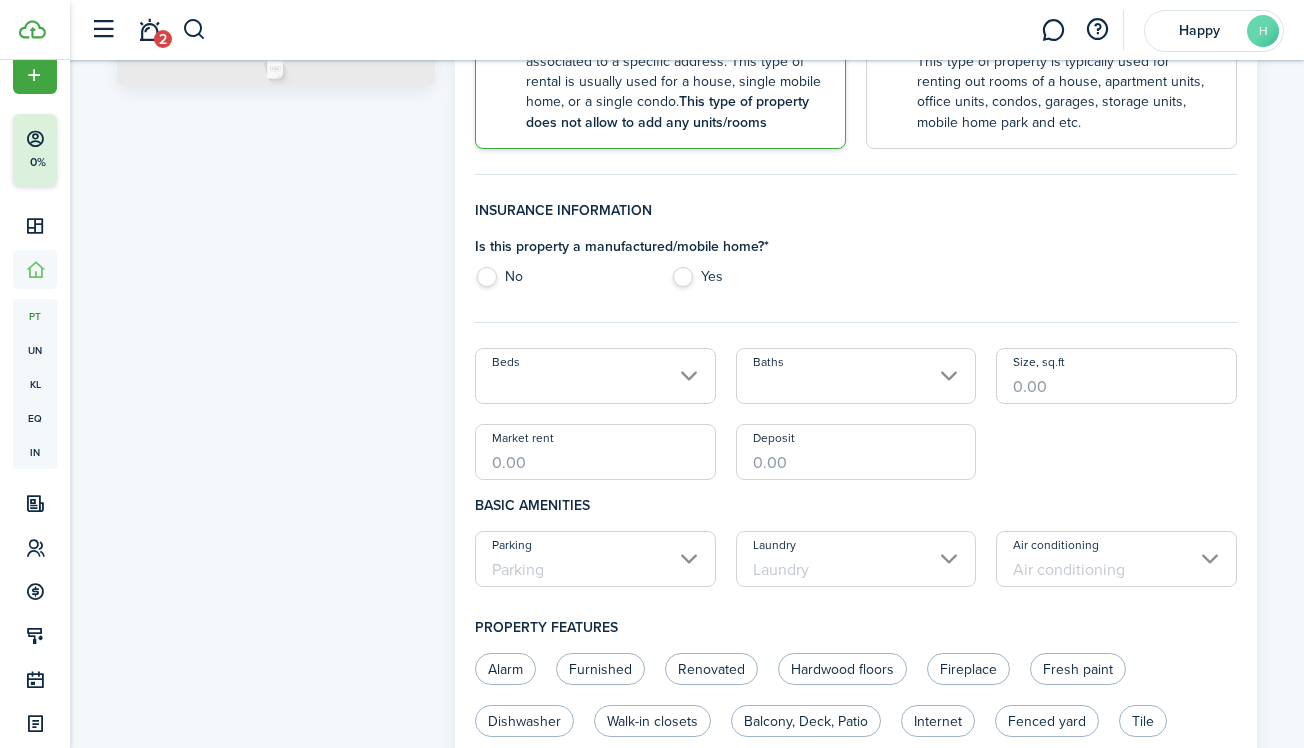 scroll, scrollTop: 481, scrollLeft: 0, axis: vertical 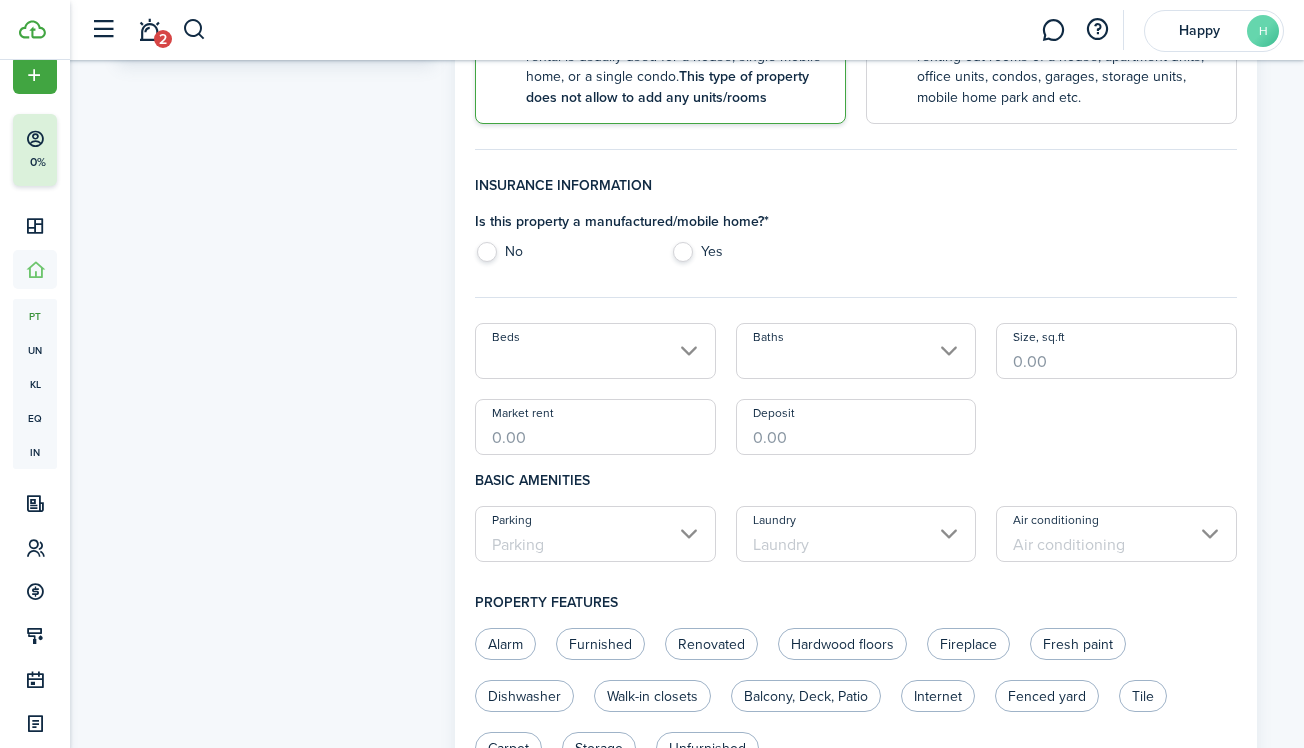 click on "Yes" at bounding box center [758, 257] 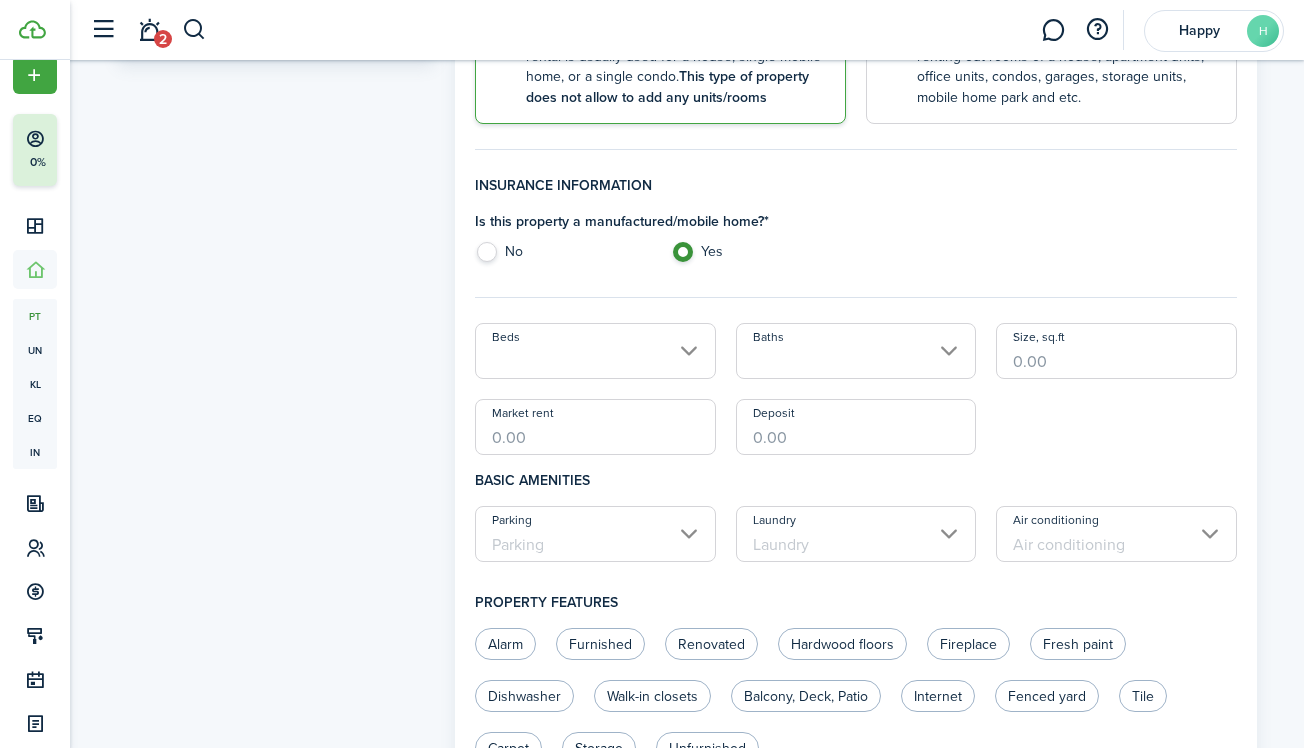 click on "No" at bounding box center (562, 257) 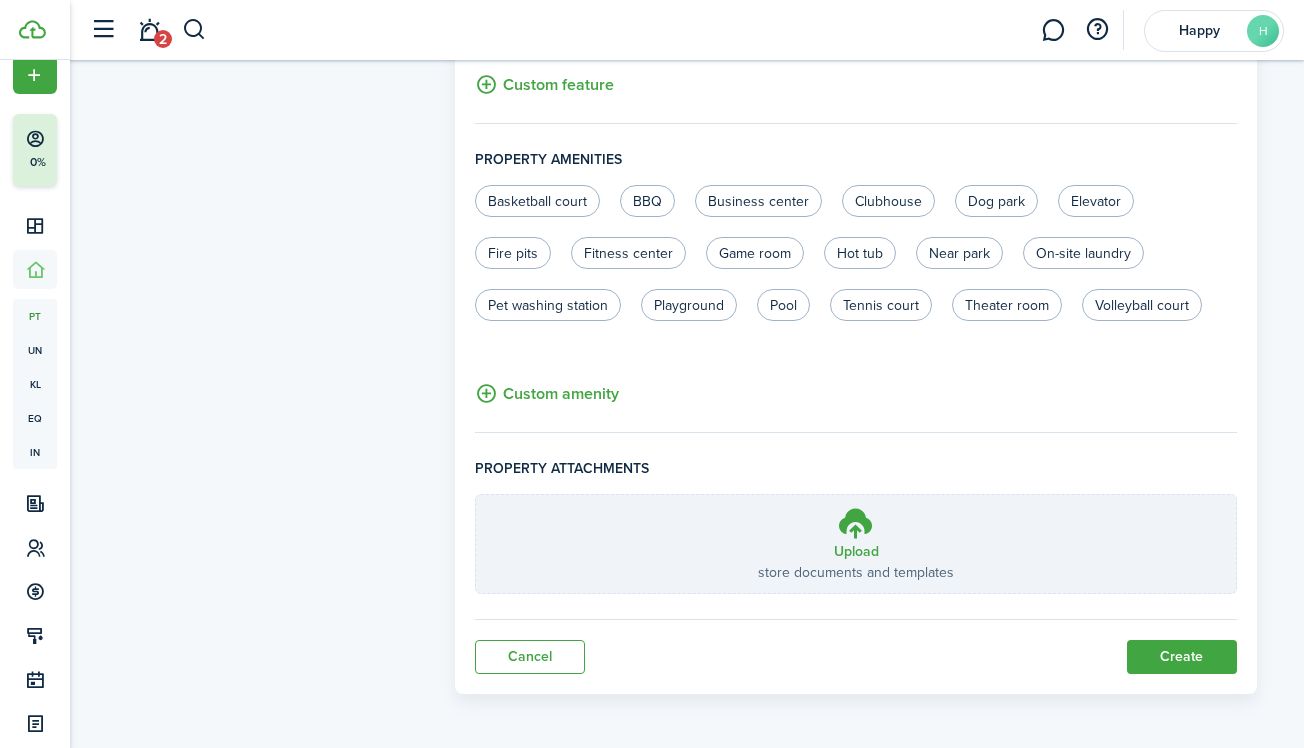 scroll, scrollTop: 1232, scrollLeft: 0, axis: vertical 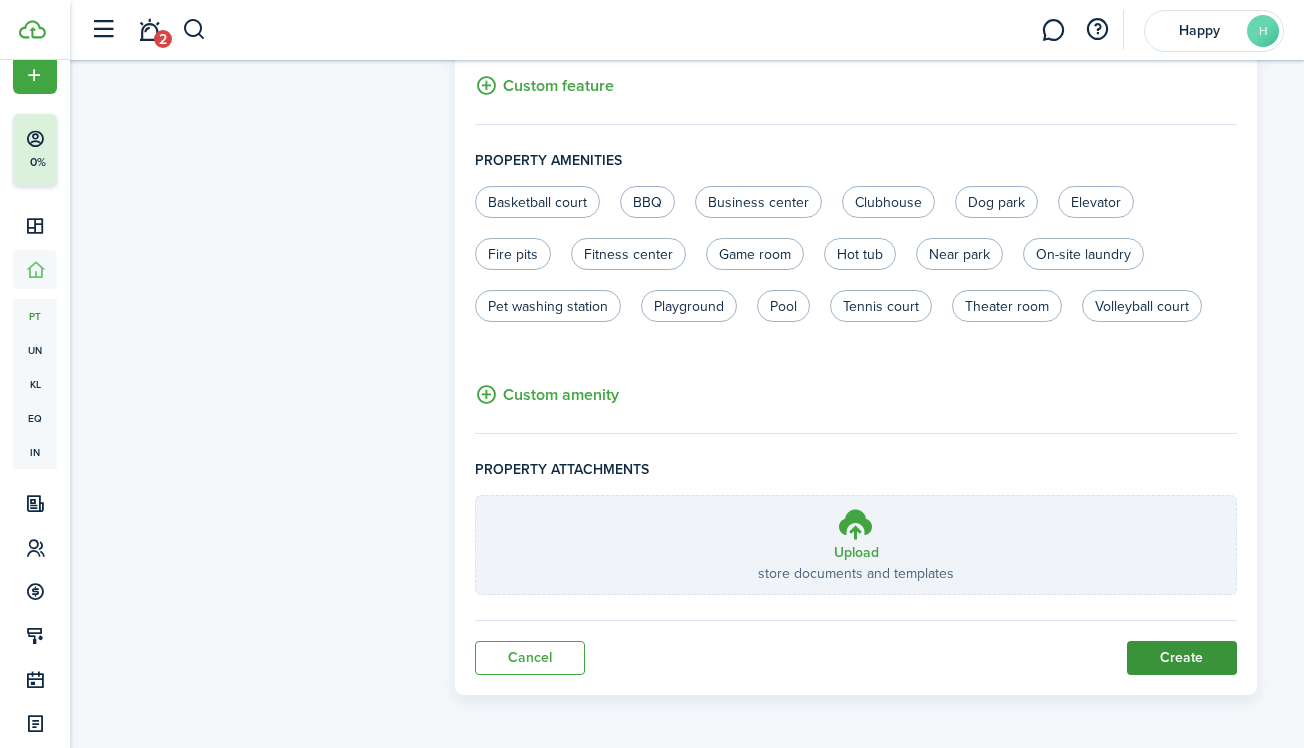 click on "Create" at bounding box center [1182, 658] 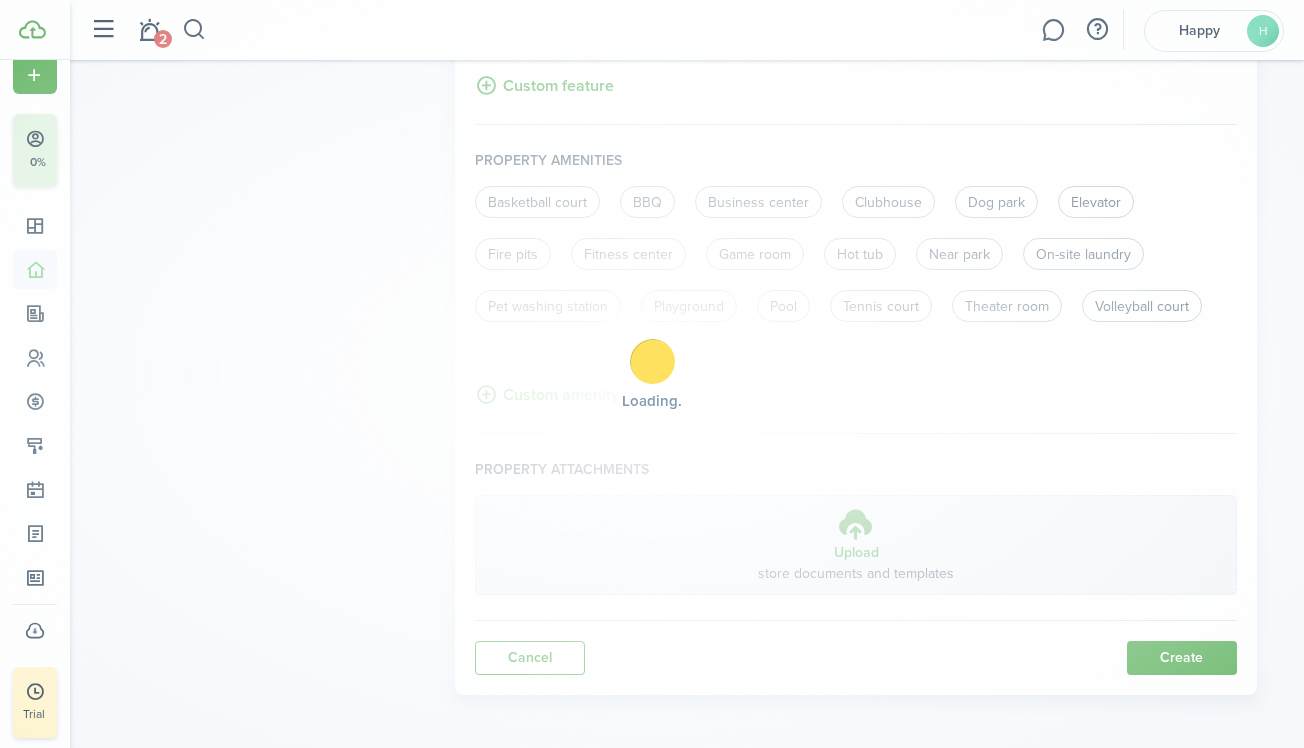 scroll, scrollTop: 0, scrollLeft: 0, axis: both 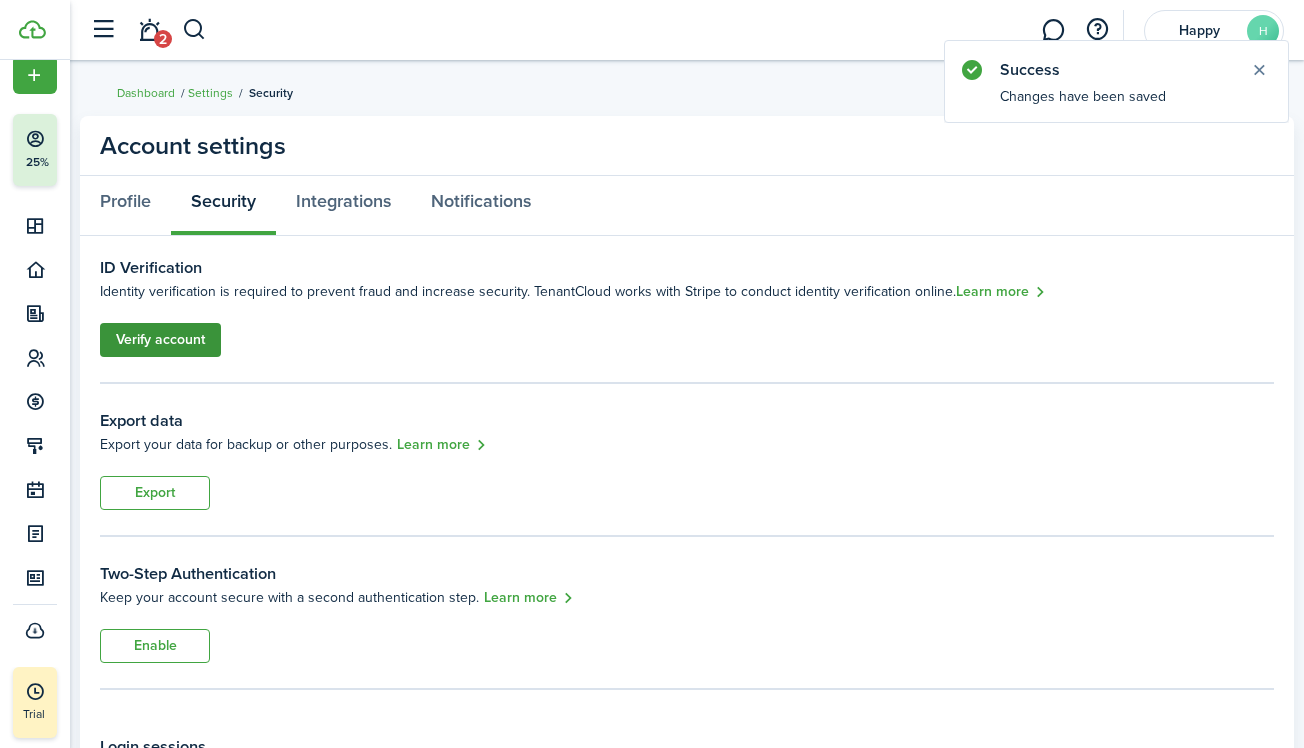 click on "Verify account" at bounding box center [160, 340] 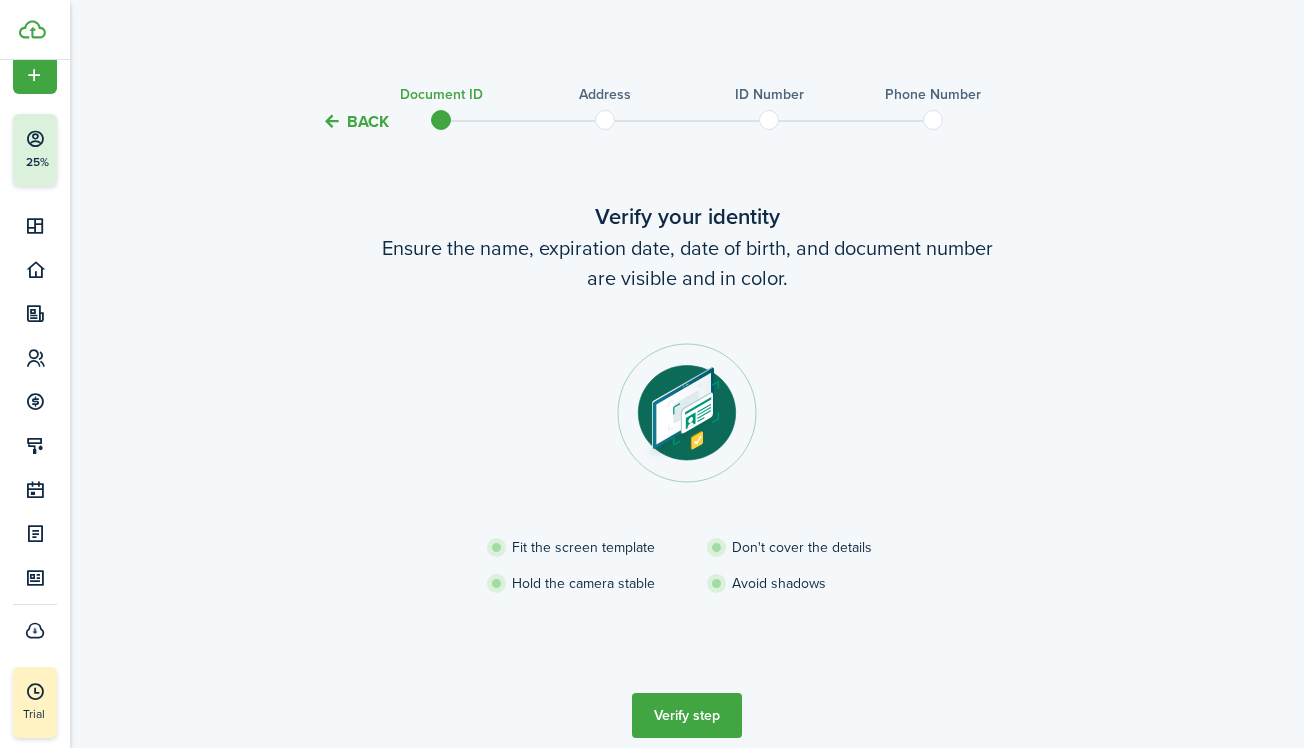 click at bounding box center (605, 120) 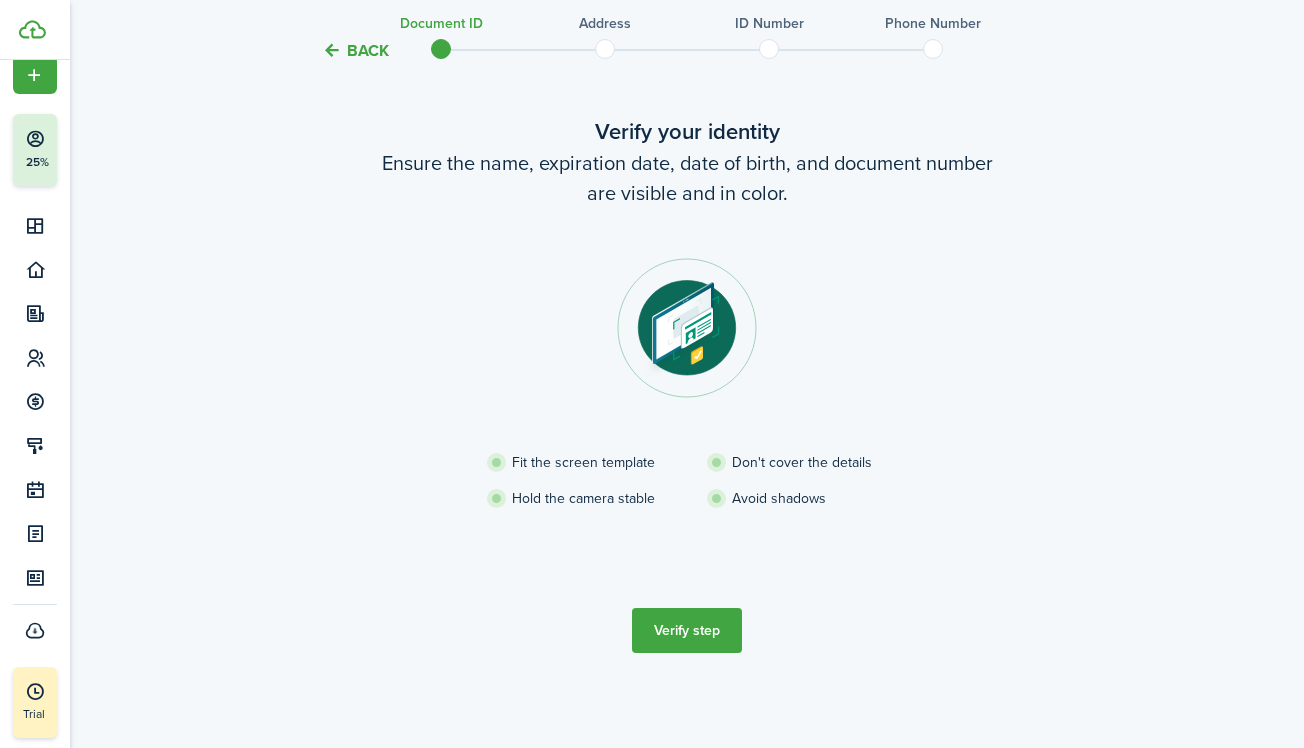 scroll, scrollTop: 85, scrollLeft: 0, axis: vertical 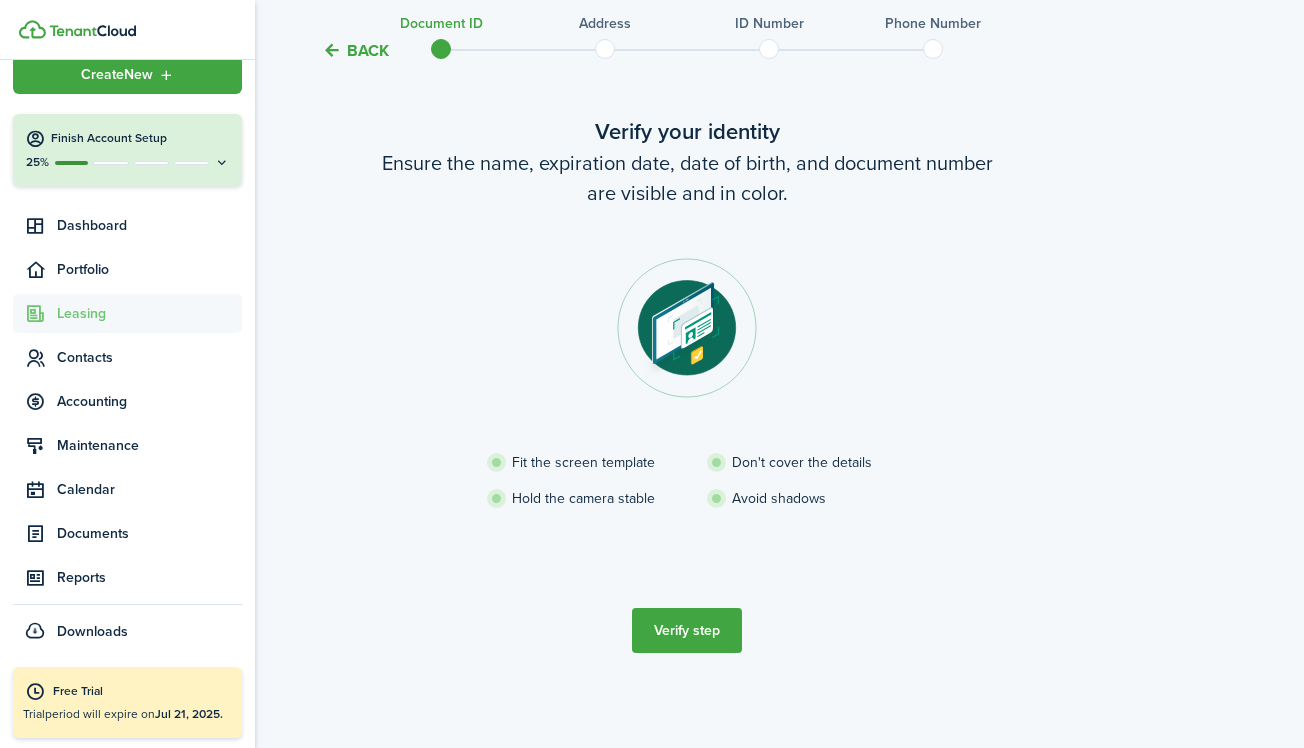click on "Leasing" at bounding box center [149, 313] 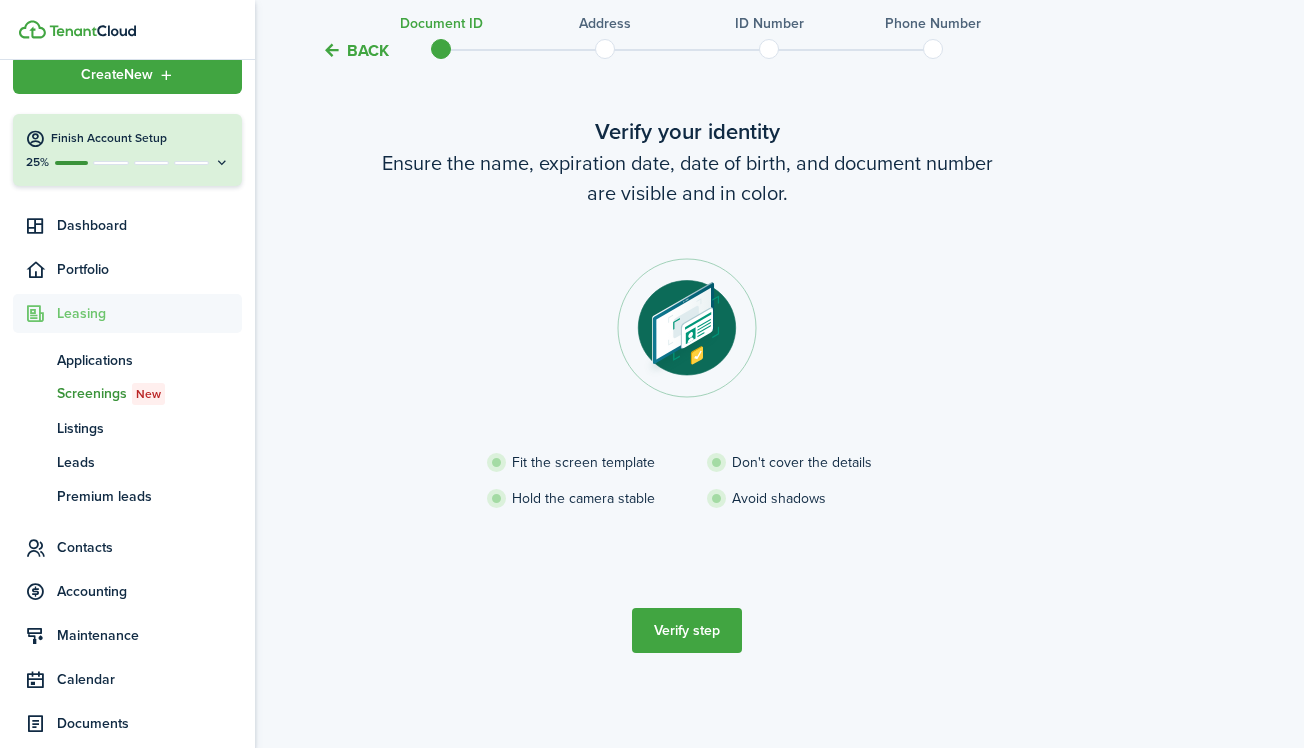 scroll, scrollTop: 85, scrollLeft: 1, axis: both 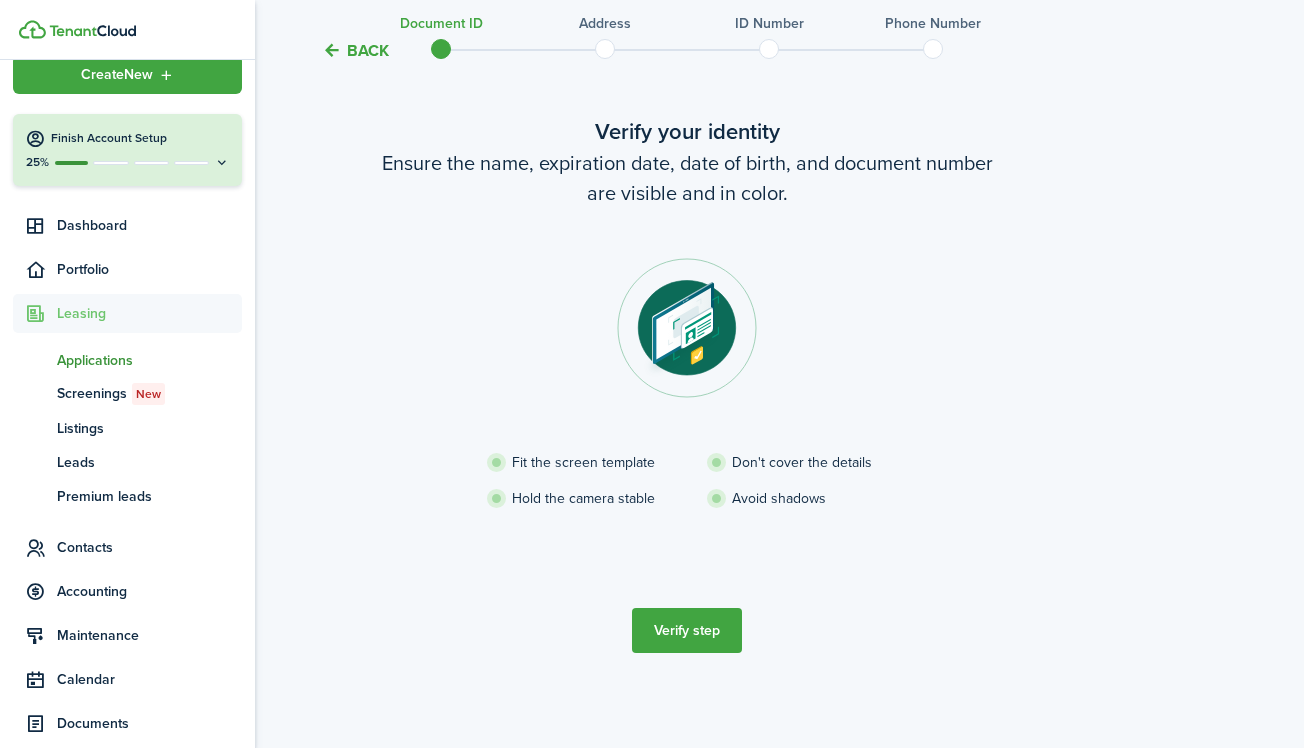 click on "Applications" at bounding box center (149, 360) 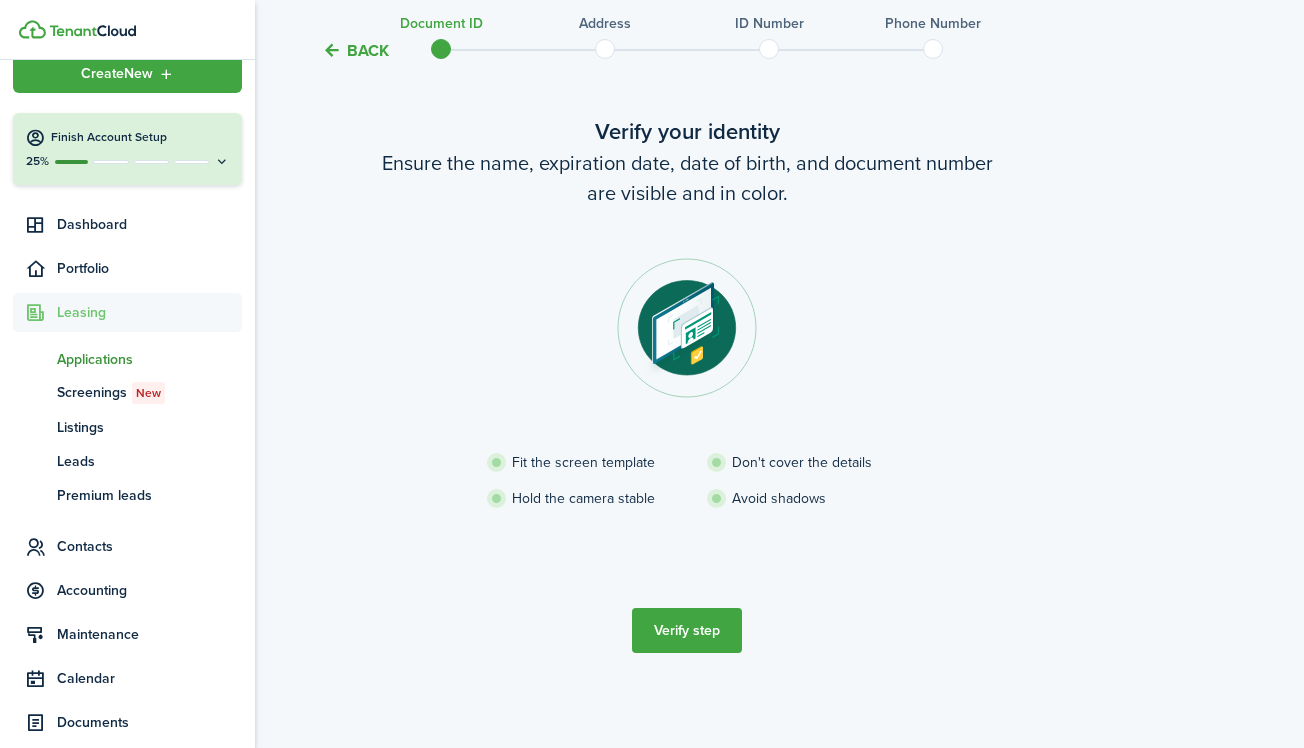 scroll, scrollTop: 25, scrollLeft: 0, axis: vertical 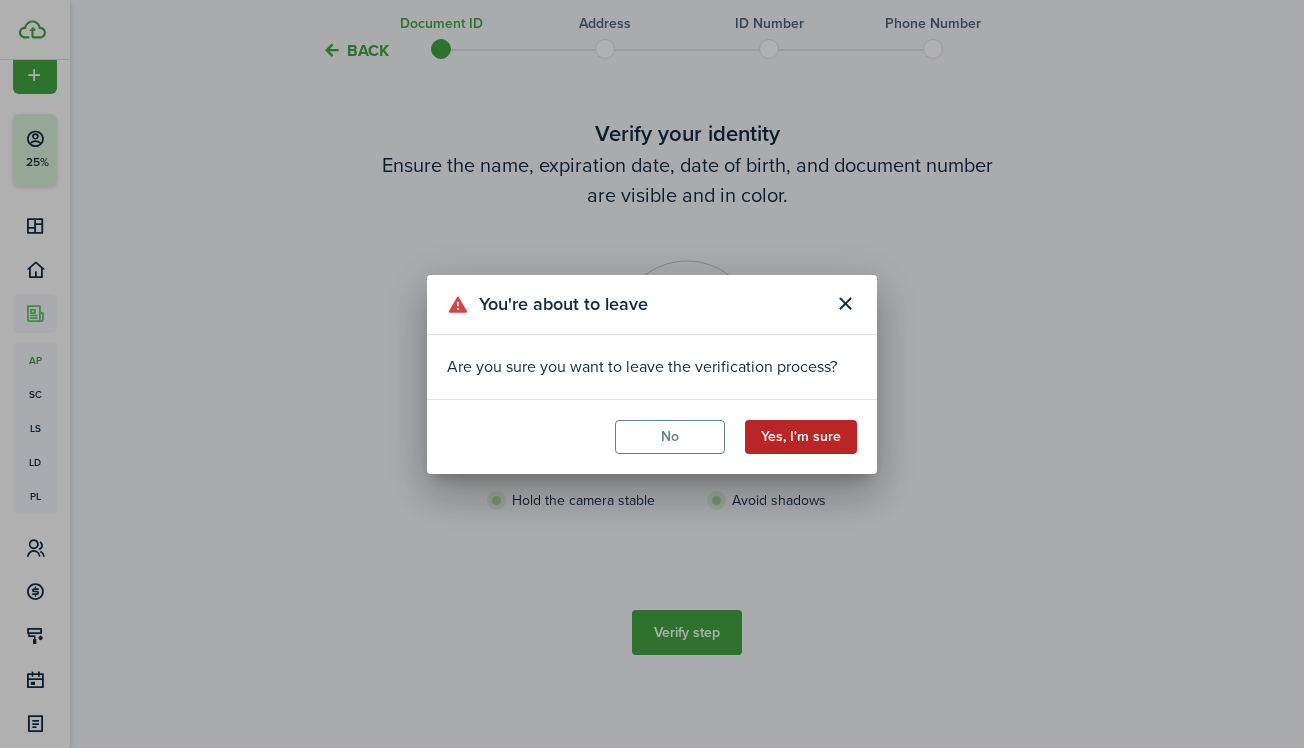 click on "Yes, I'm sure" at bounding box center (801, 437) 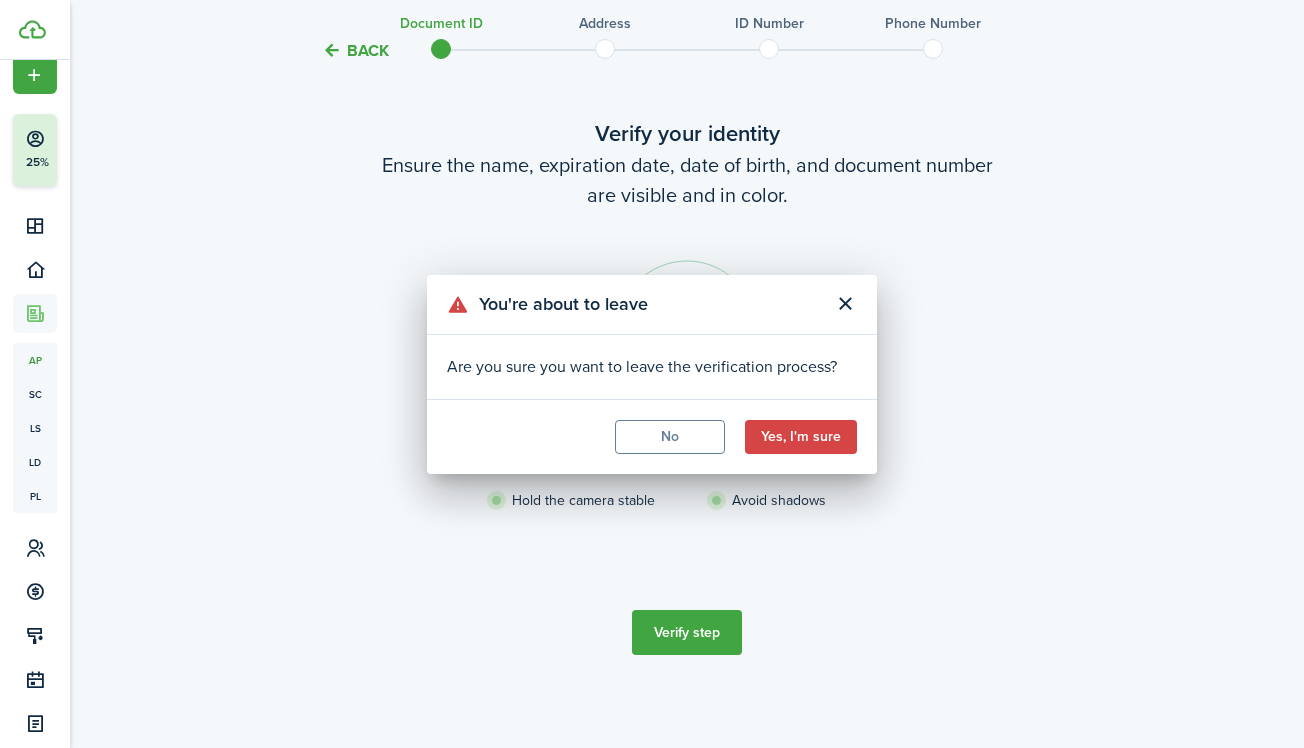 scroll, scrollTop: 0, scrollLeft: 0, axis: both 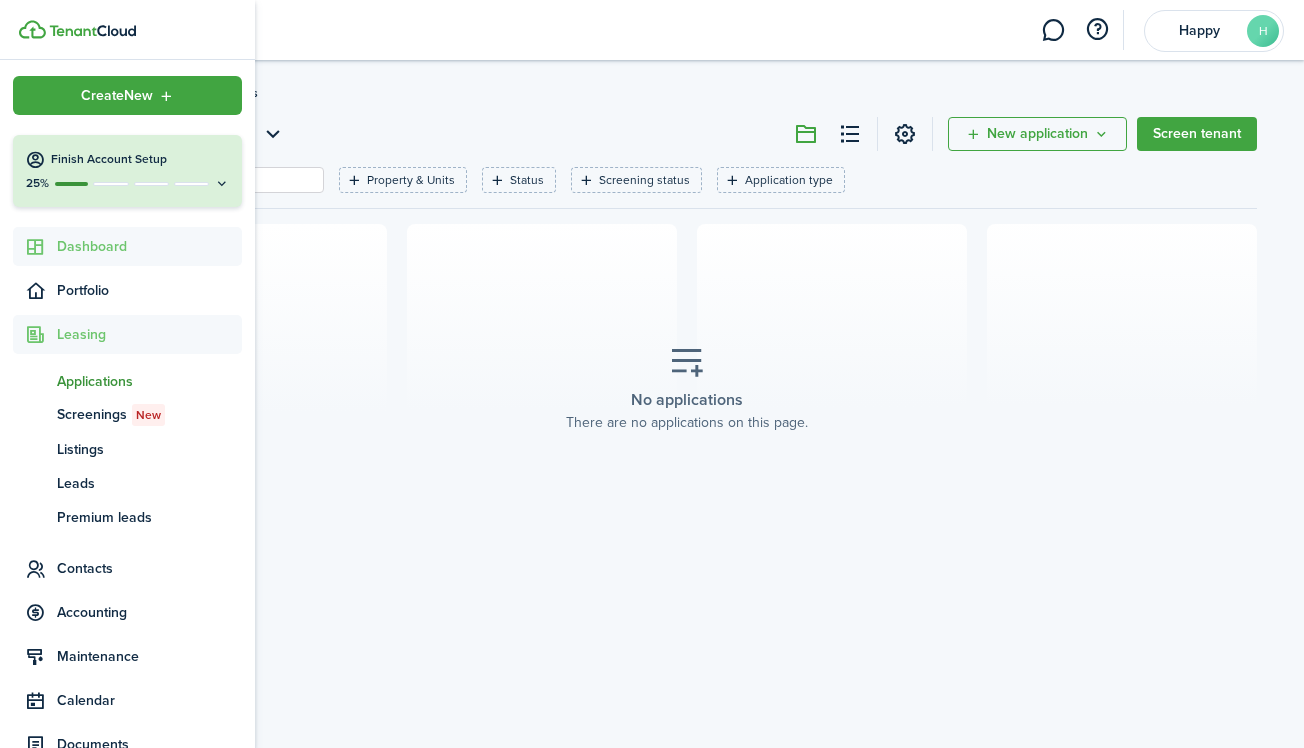 click on "Dashboard" at bounding box center [149, 246] 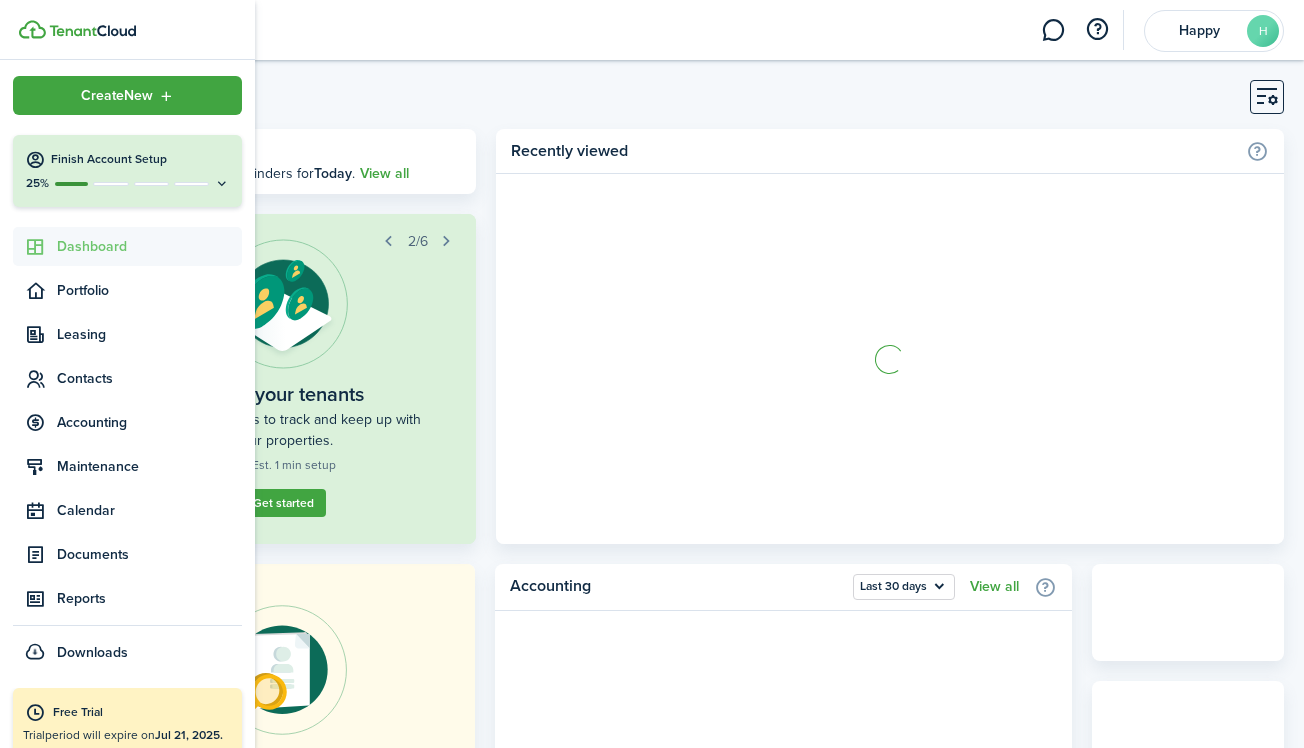 scroll, scrollTop: 1, scrollLeft: 0, axis: vertical 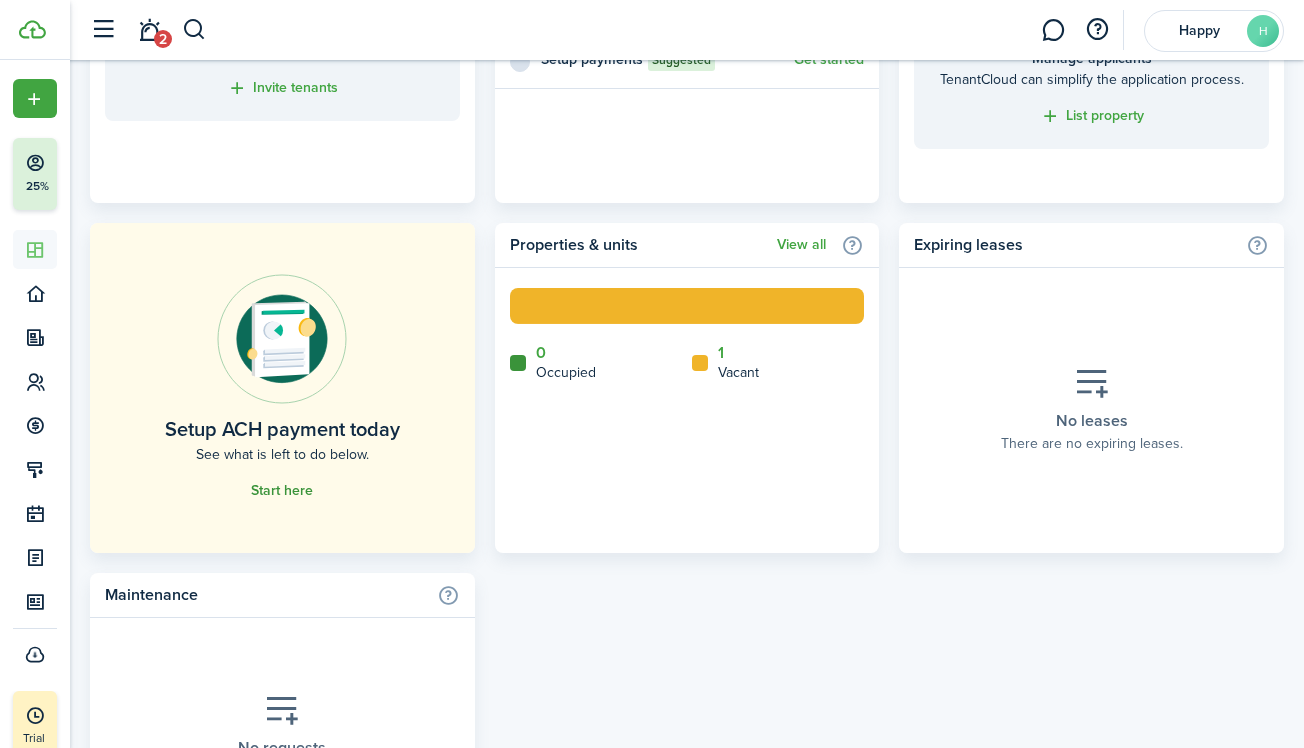 click on "Start here" at bounding box center [282, 491] 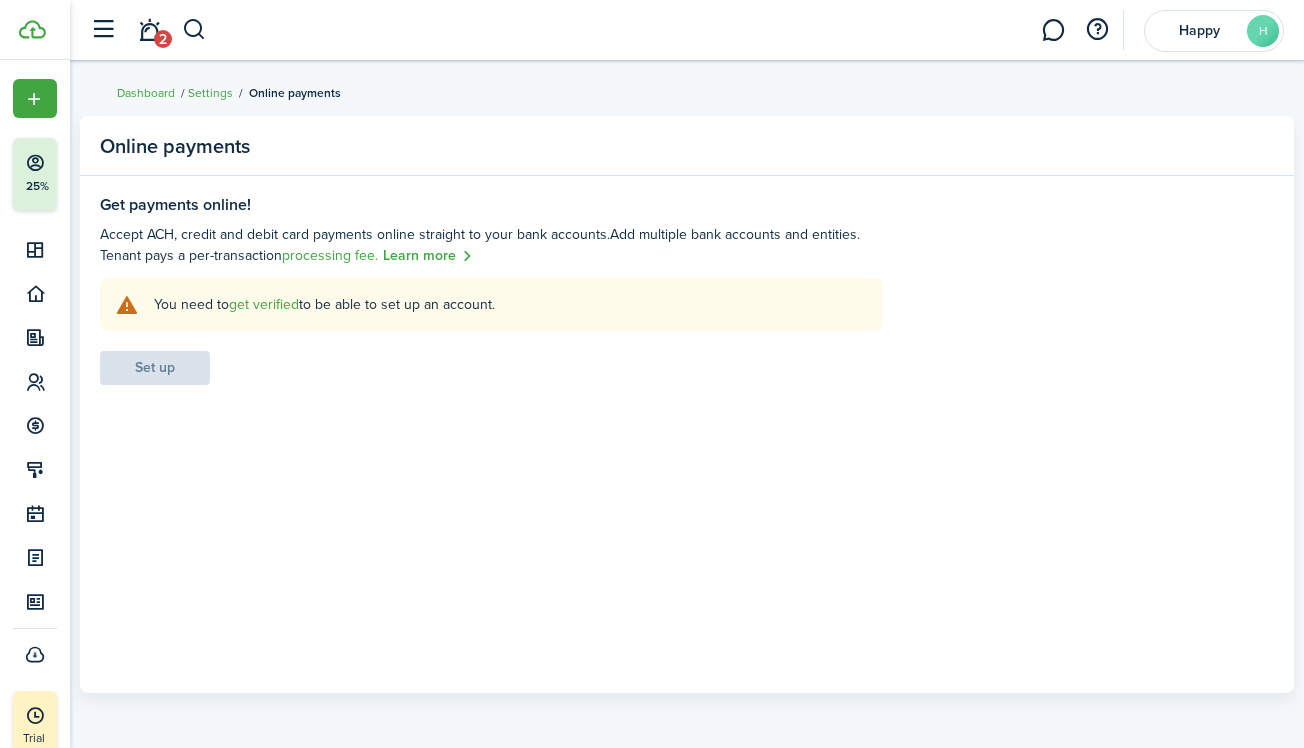 scroll, scrollTop: 0, scrollLeft: 0, axis: both 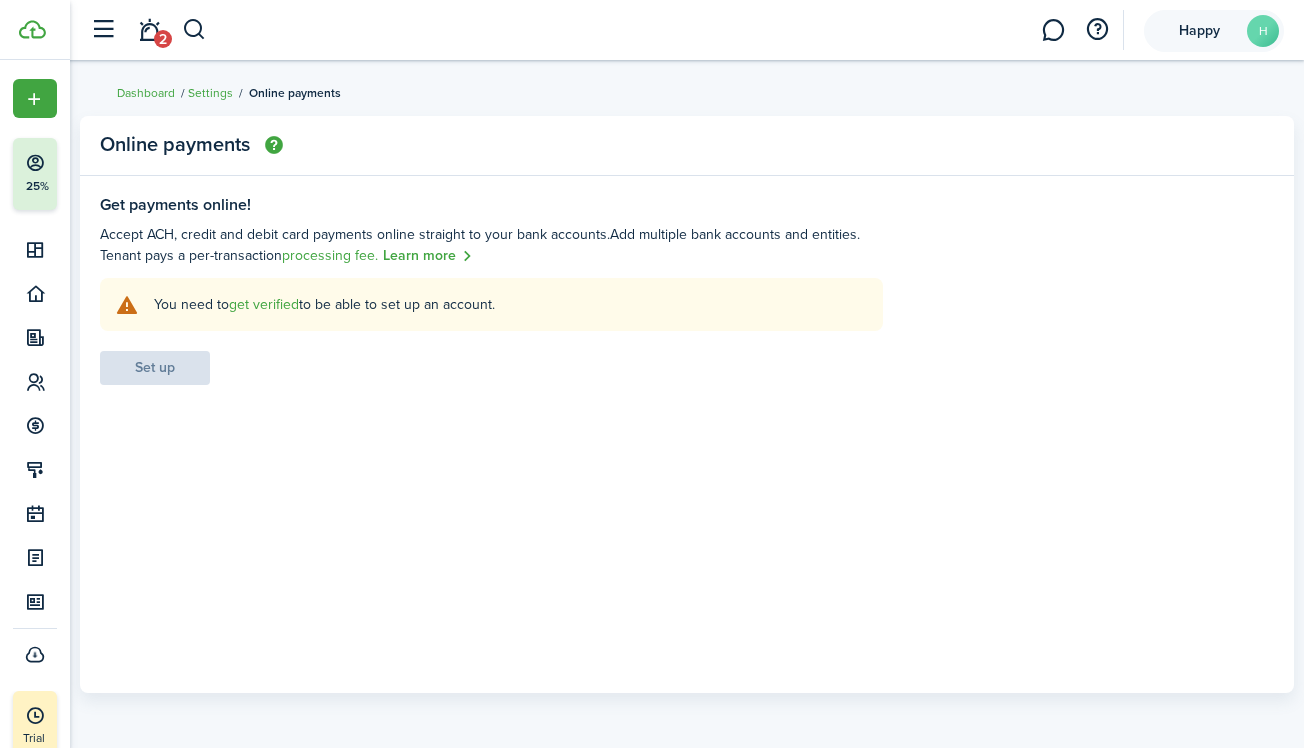 click on "H" at bounding box center (1263, 31) 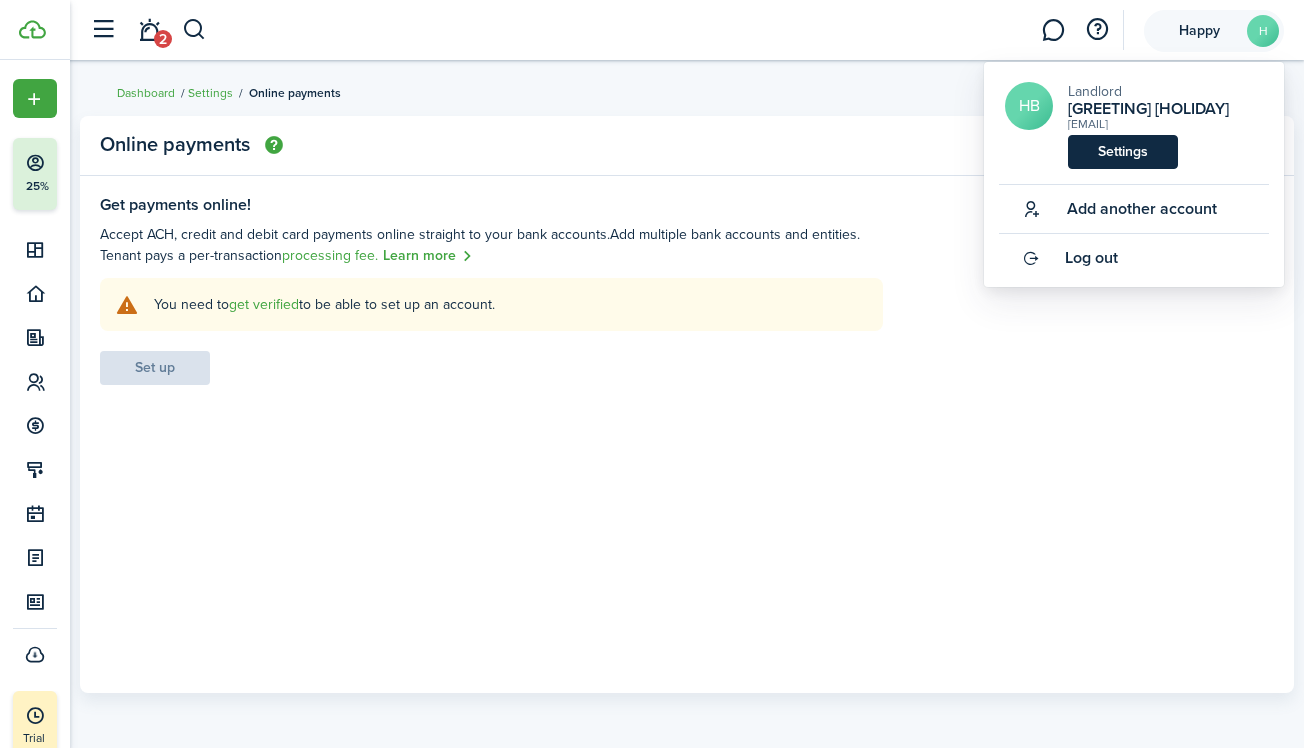click on "Settings" at bounding box center (1123, 152) 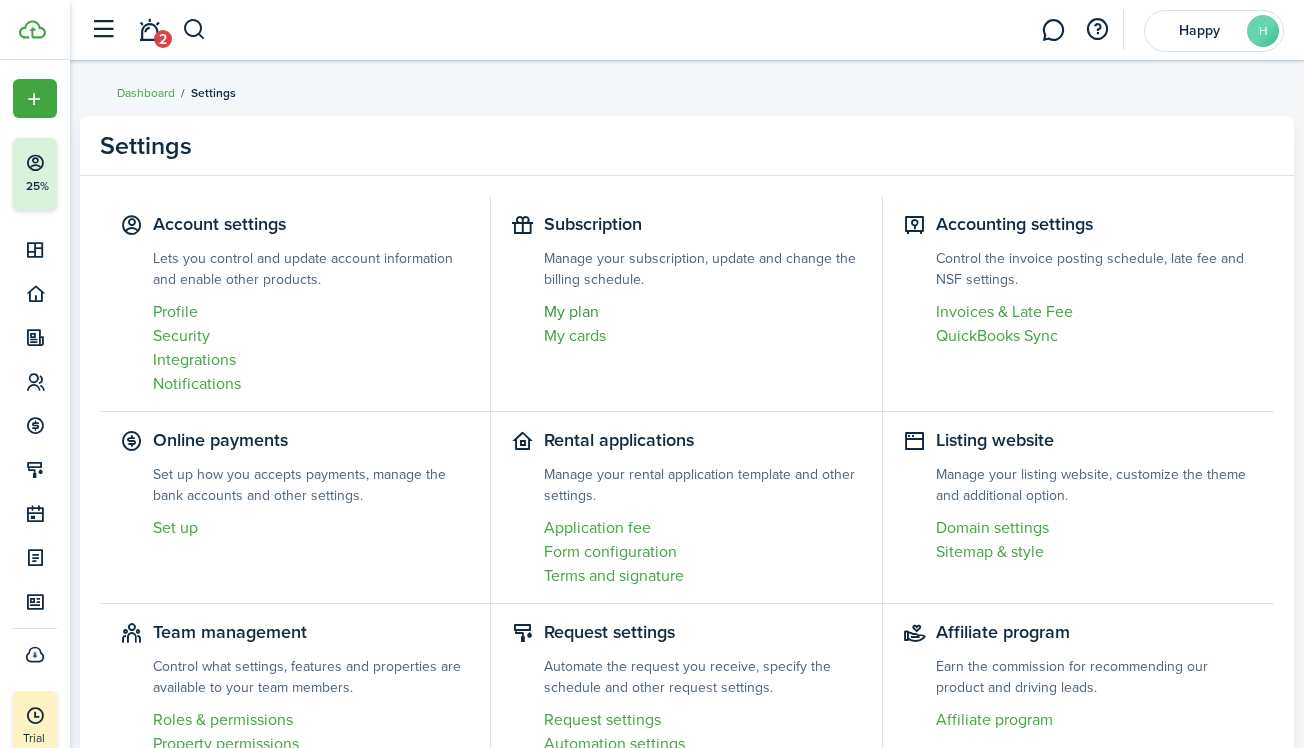 scroll, scrollTop: 3, scrollLeft: 0, axis: vertical 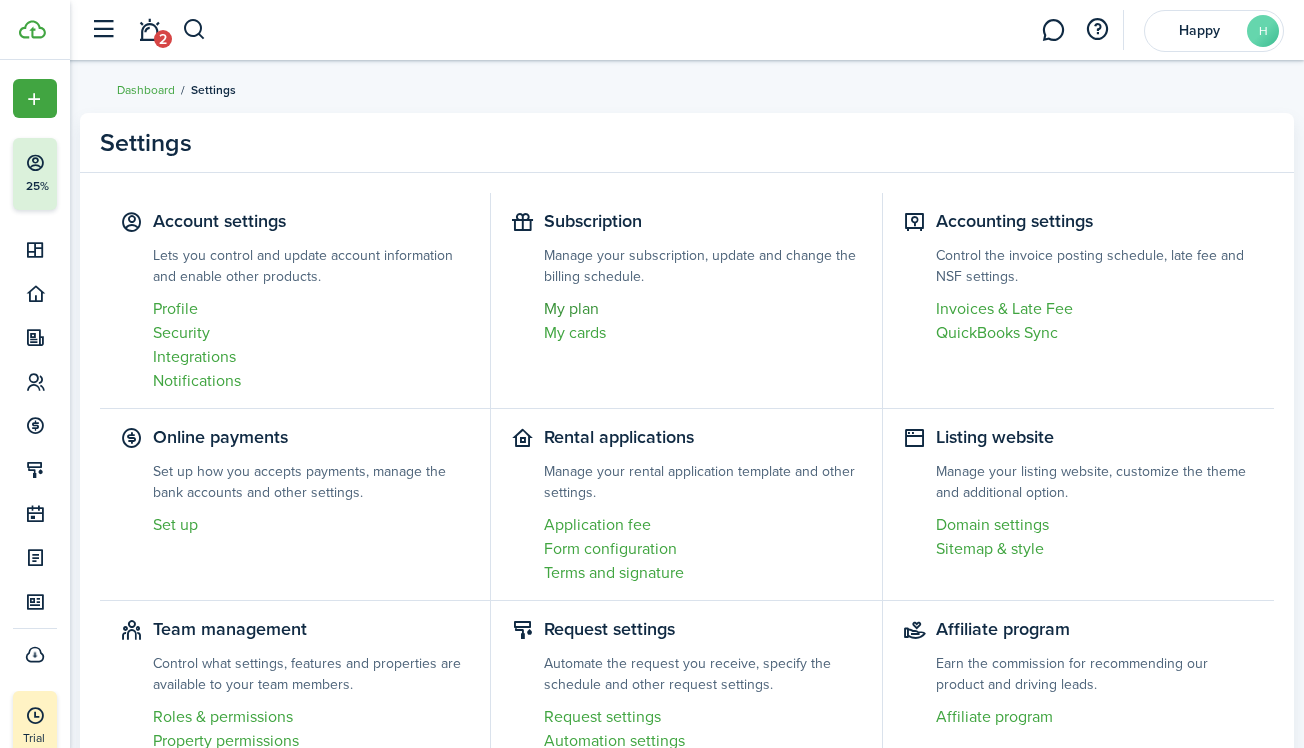 click on "My plan" at bounding box center [702, 309] 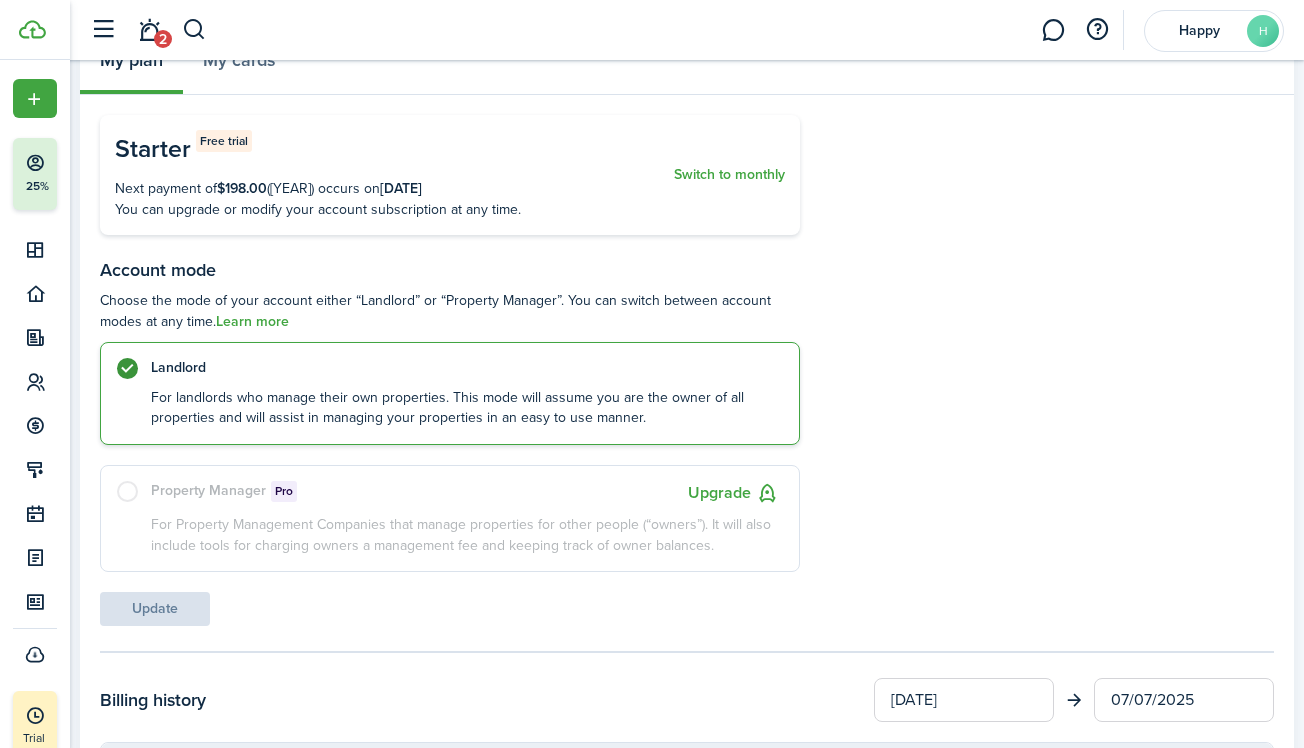 scroll, scrollTop: 134, scrollLeft: 0, axis: vertical 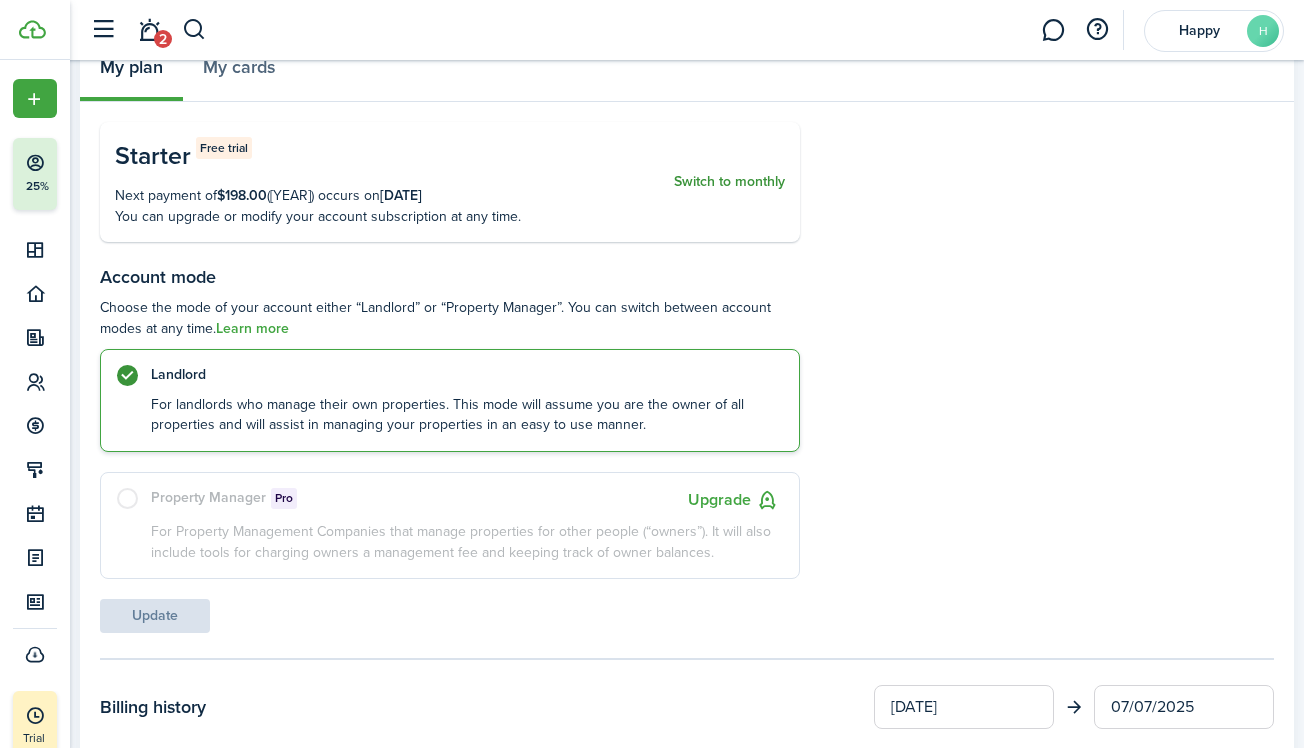 click on "Switch to monthly" at bounding box center [729, 182] 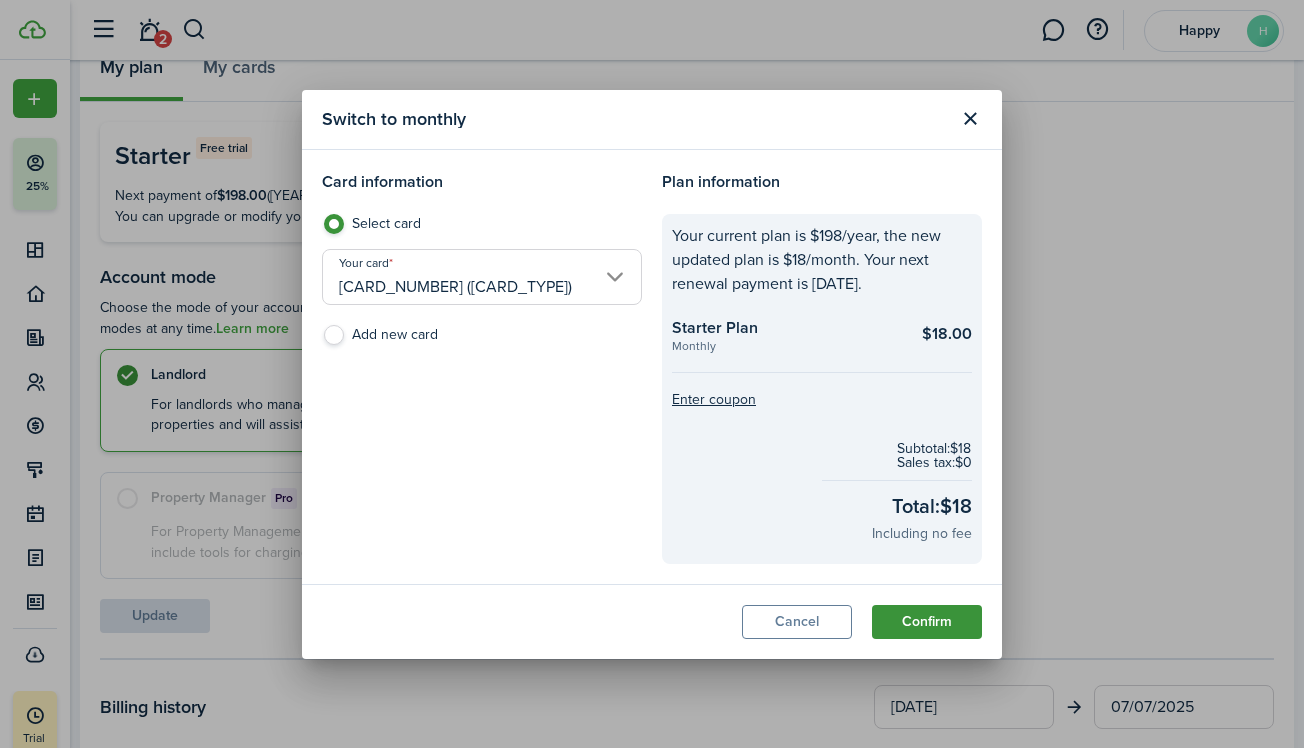 click on "Confirm" at bounding box center [927, 622] 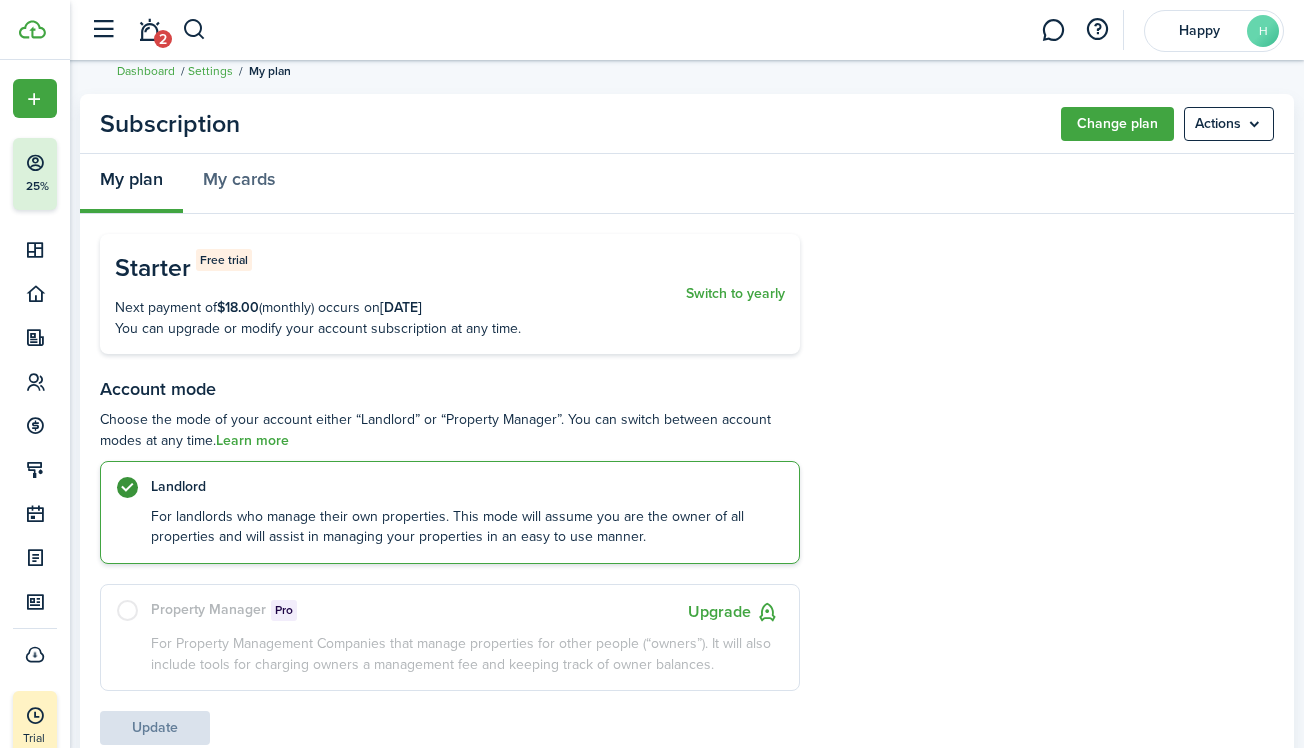 scroll, scrollTop: 0, scrollLeft: 0, axis: both 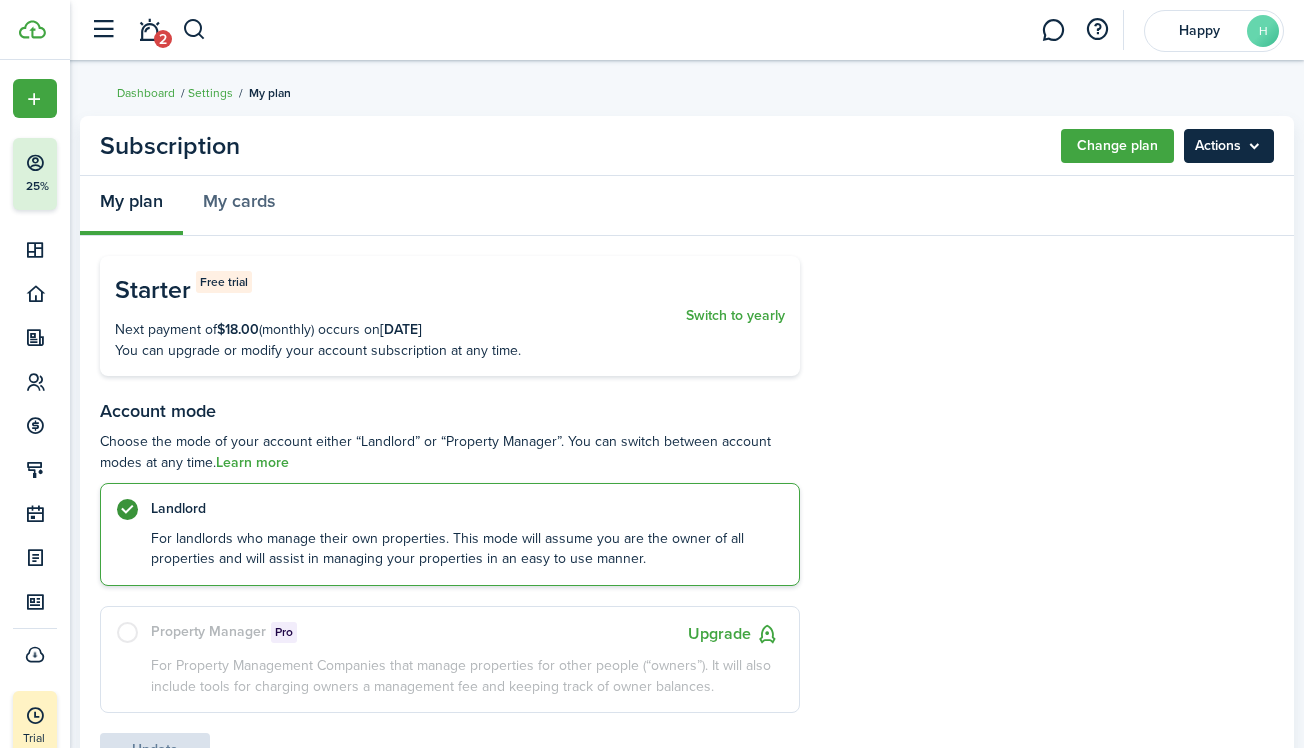 click on "Actions" at bounding box center [1229, 146] 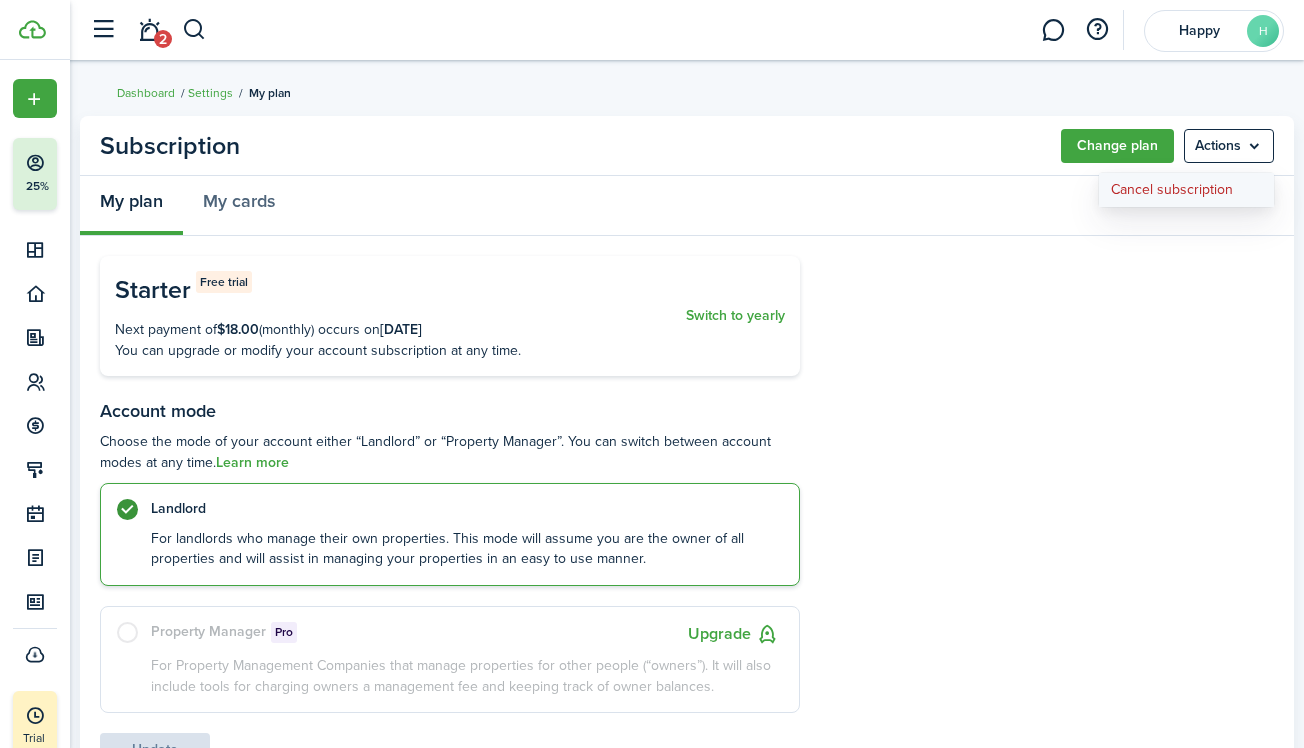 click on "Cancel subscription" at bounding box center [1186, 190] 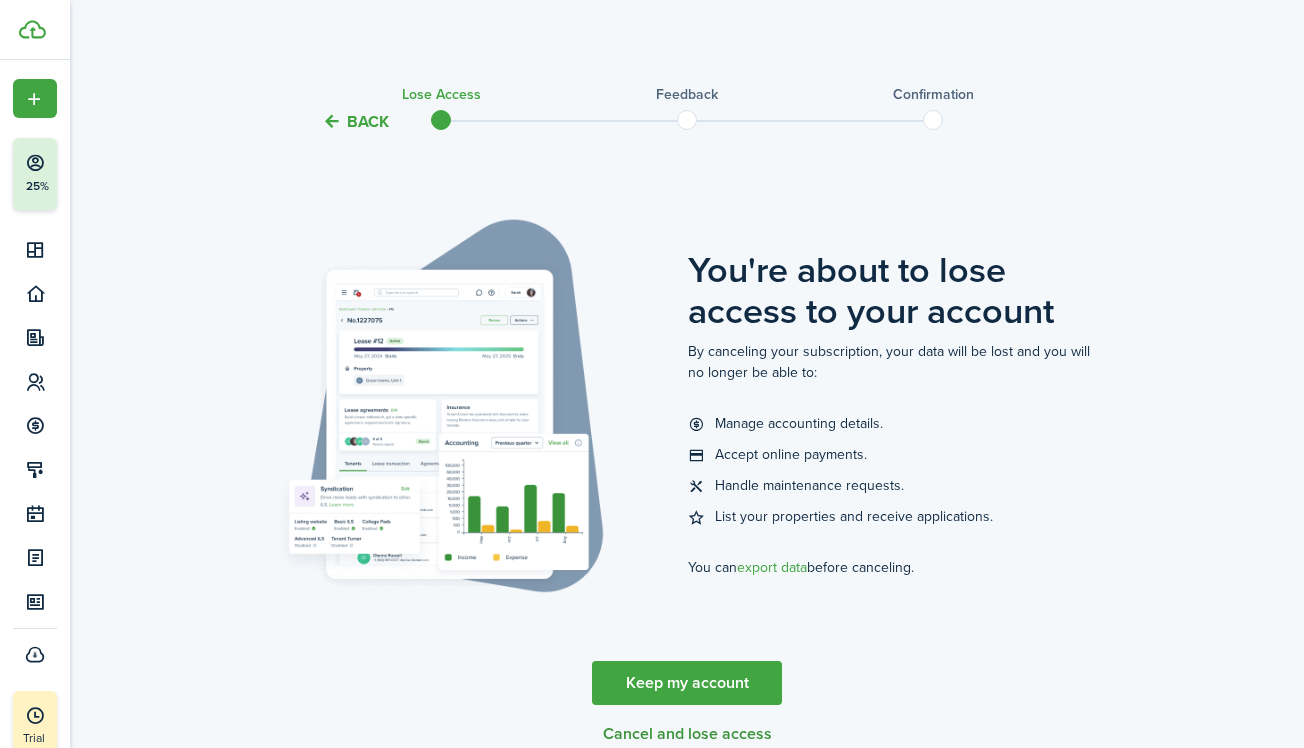 click on "Cancel and lose access" at bounding box center [687, 734] 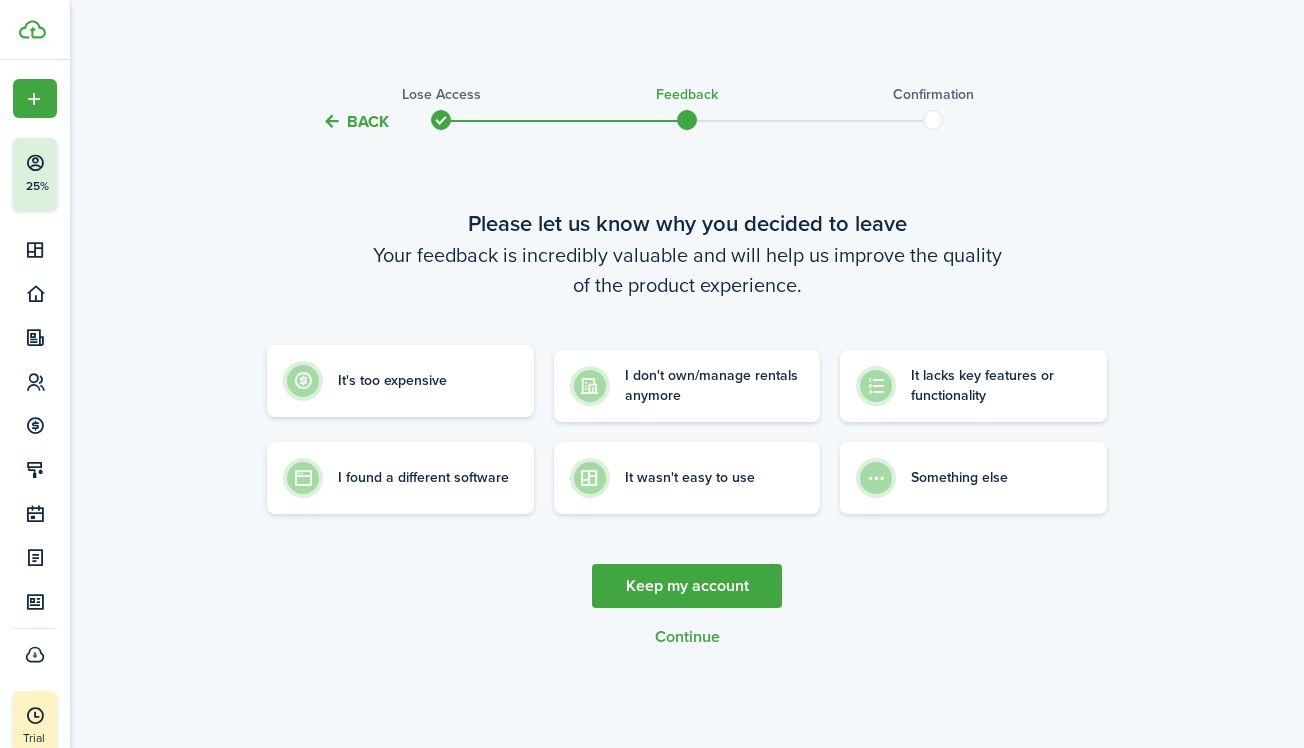 click on "It's too expensive" at bounding box center [400, 381] 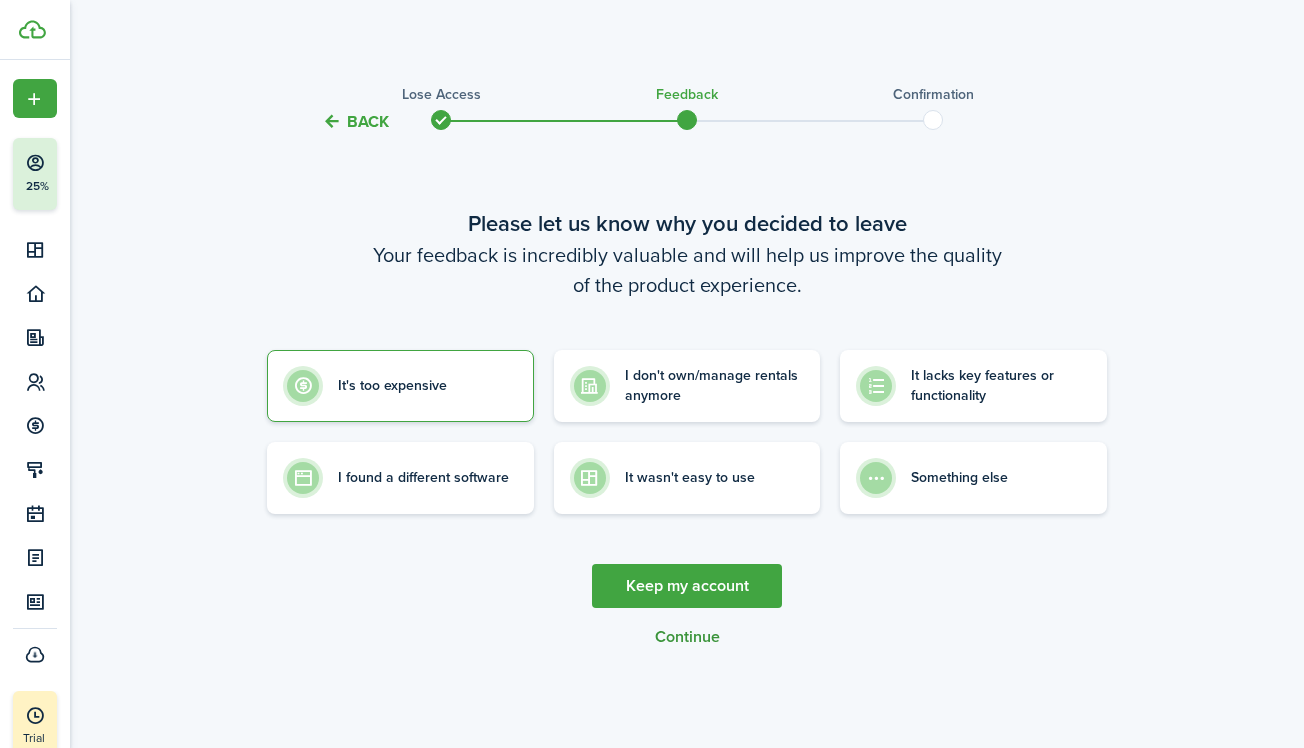 click on "Continue" at bounding box center [687, 637] 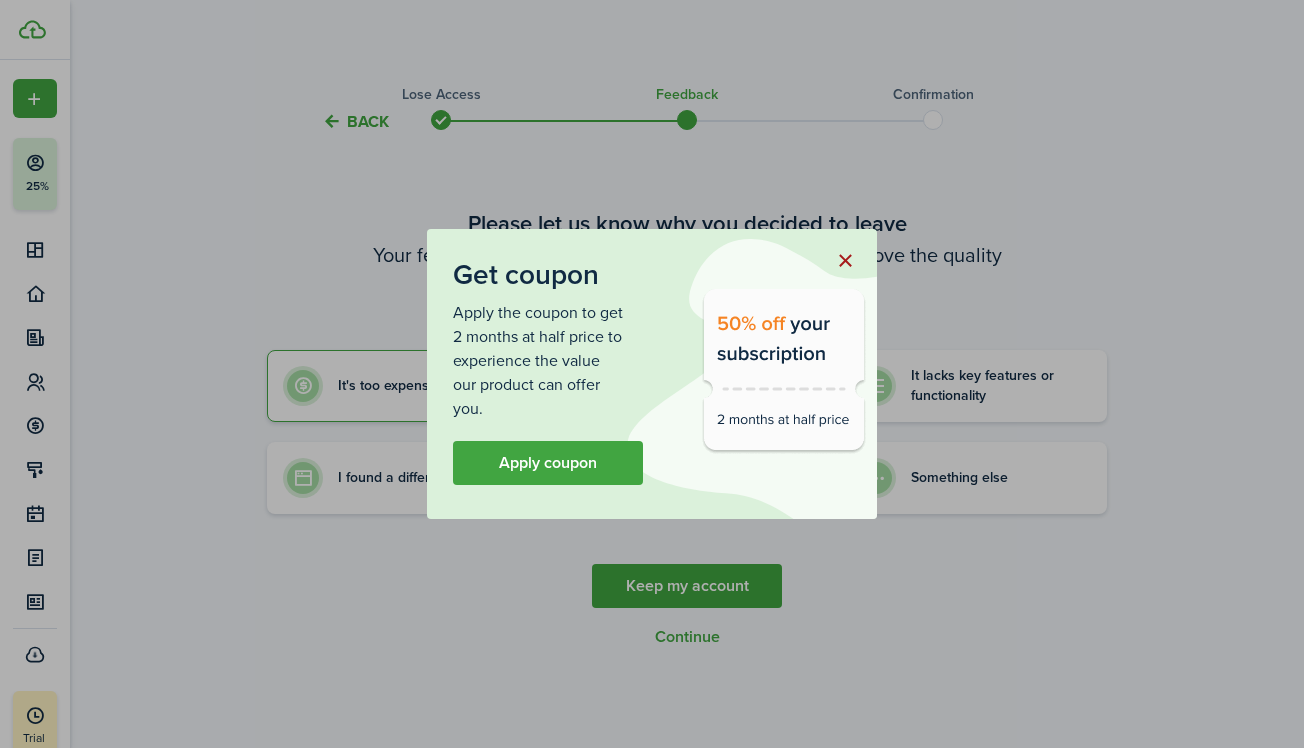 click at bounding box center [845, 261] 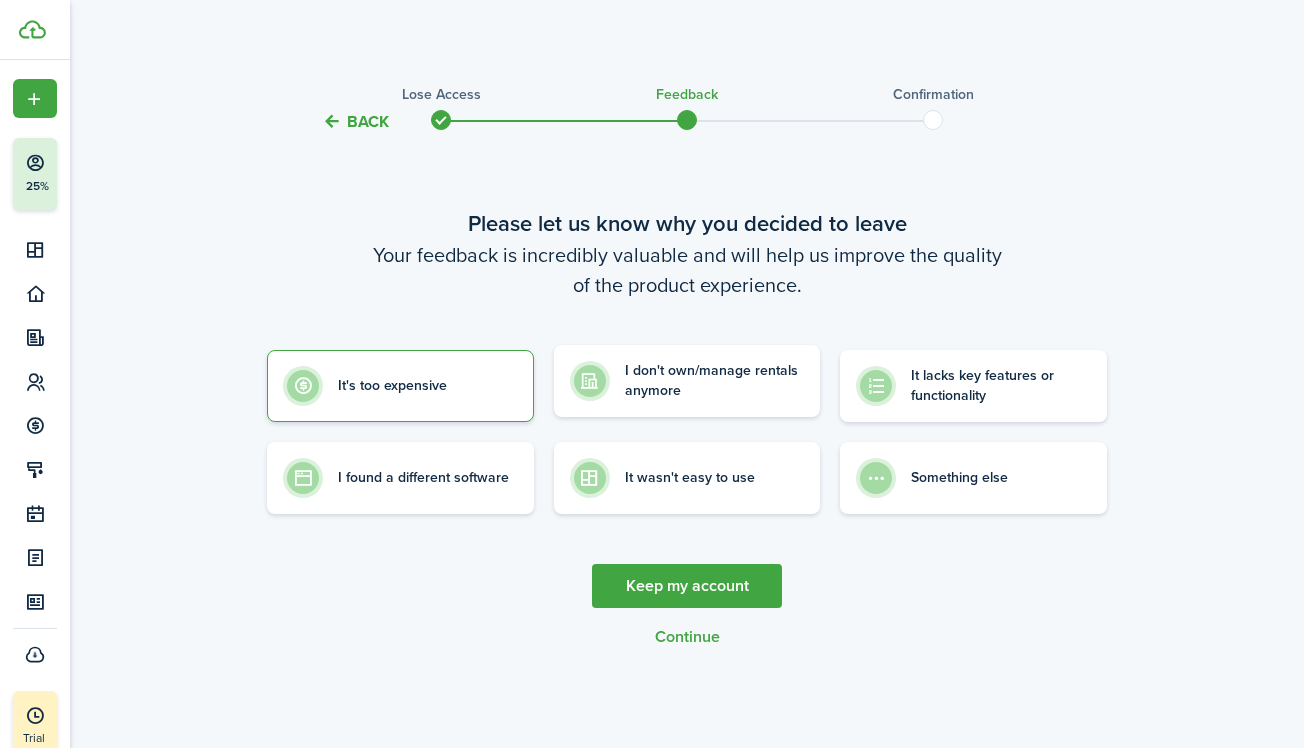 click on "I don't own/manage rentals anymore" at bounding box center [715, 381] 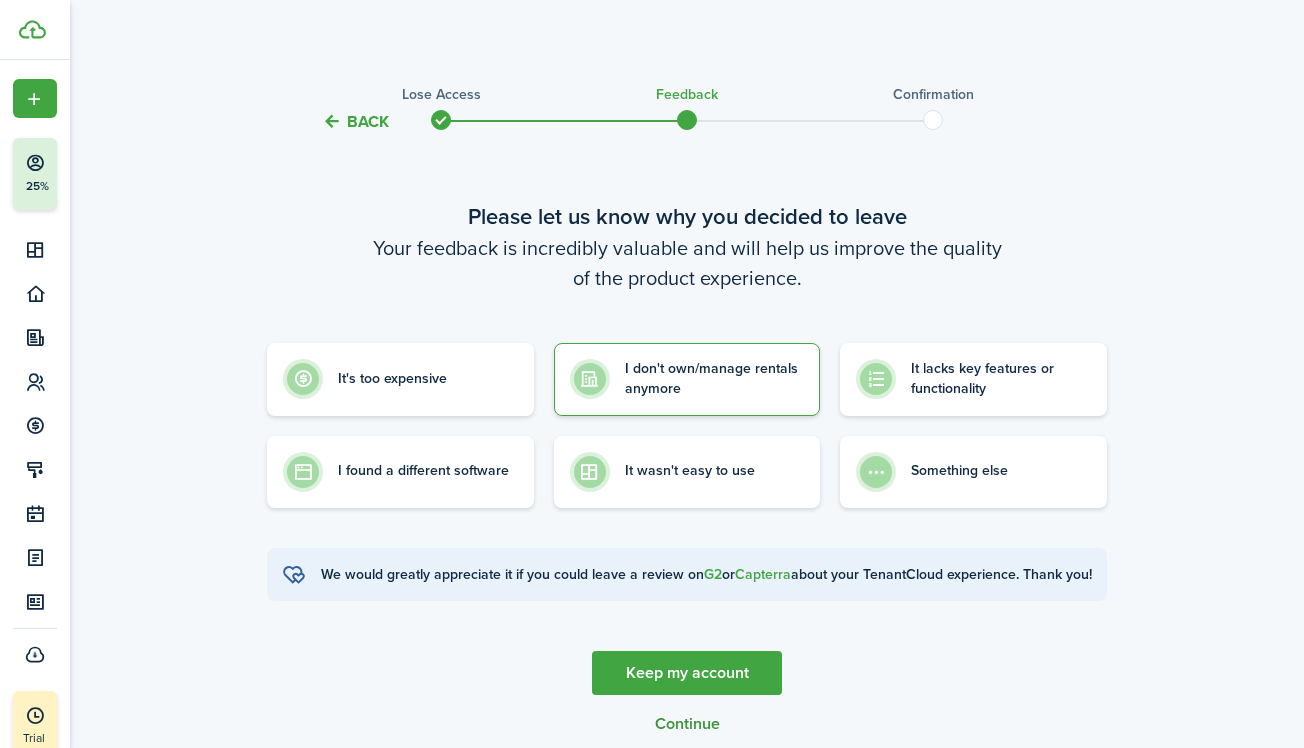 click on "Continue" at bounding box center [687, 724] 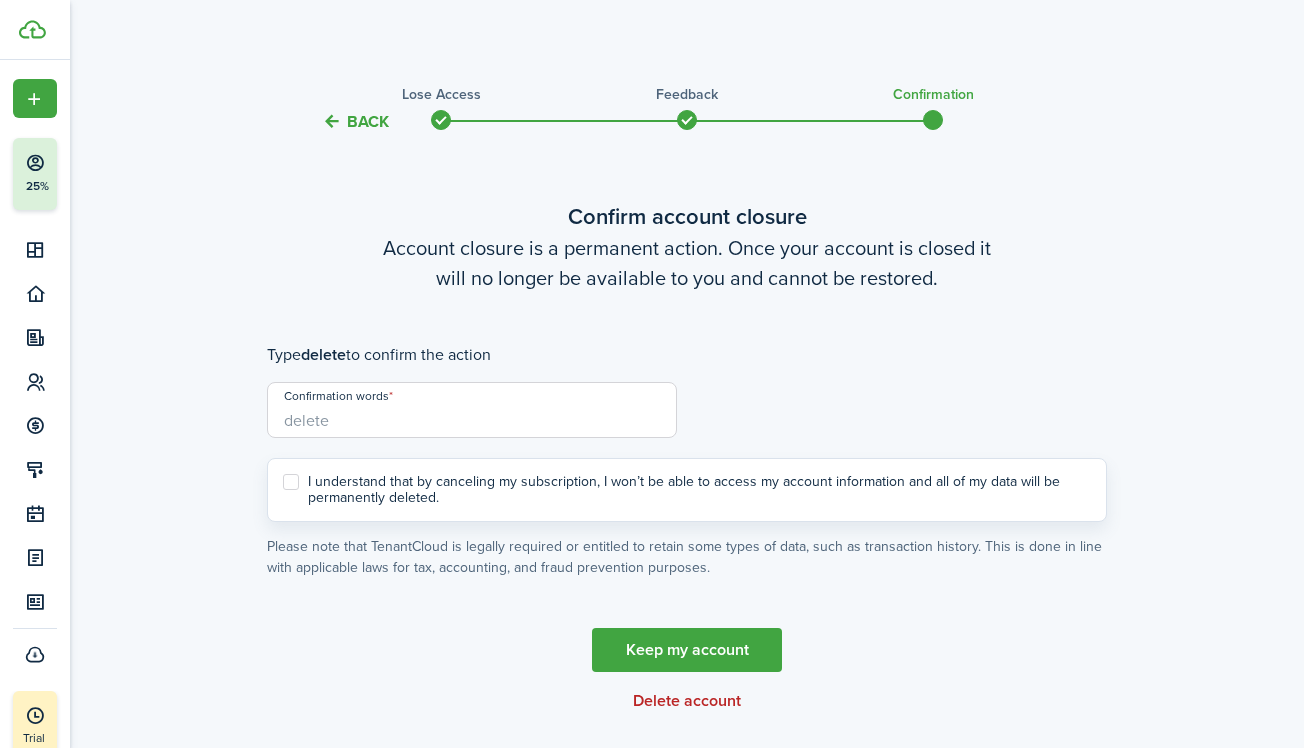 click on "Confirmation words" at bounding box center (472, 410) 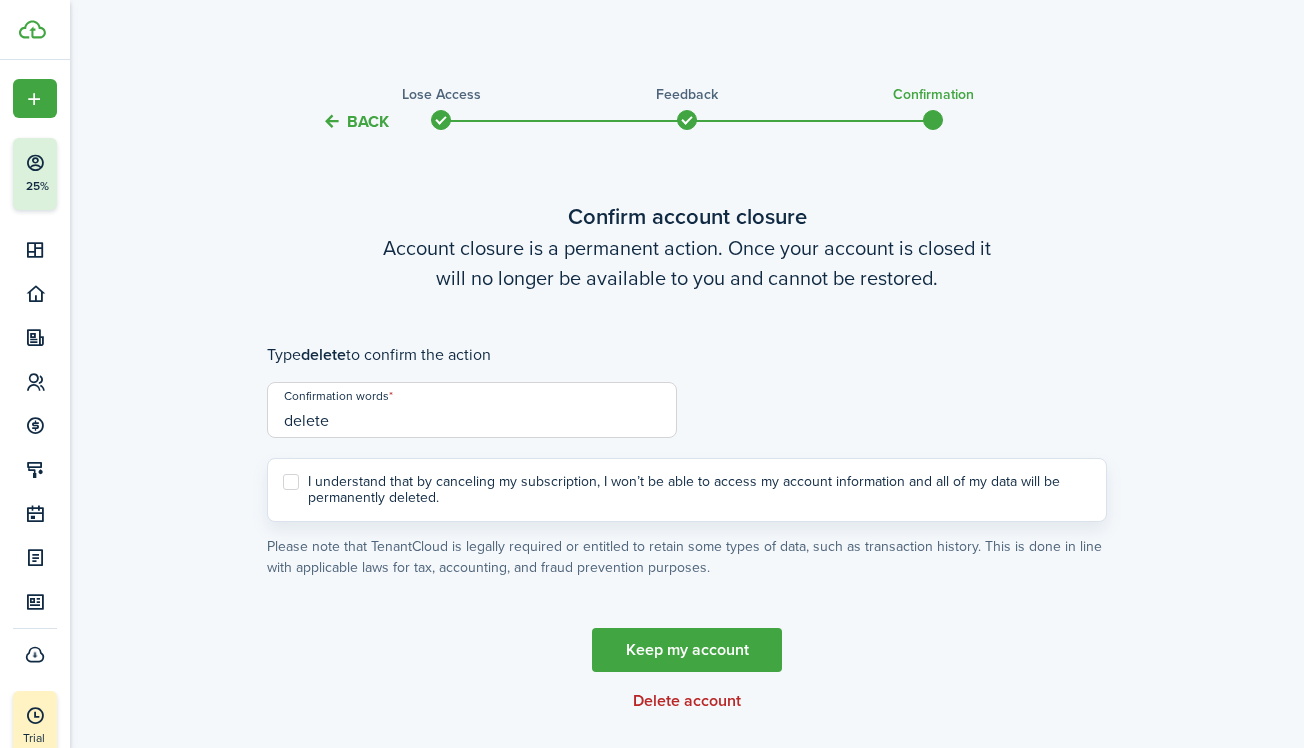 type on "delete" 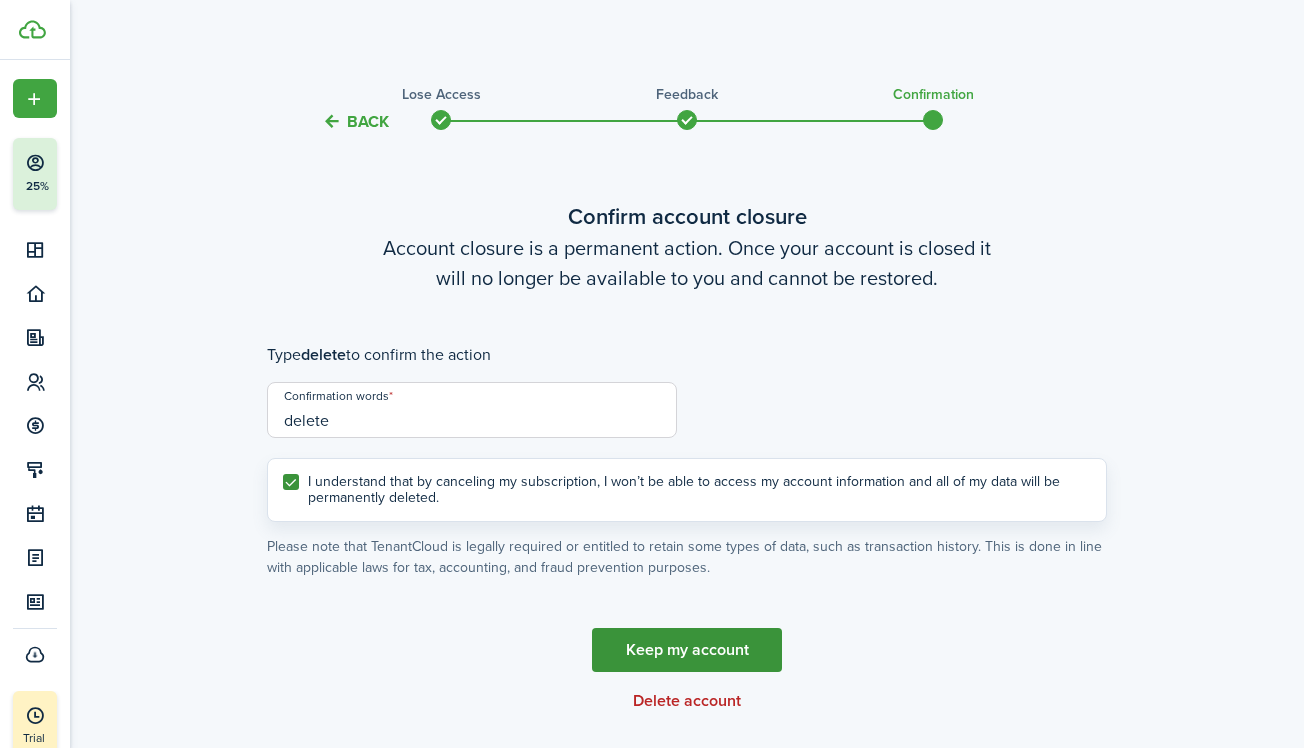 click on "Keep my account" at bounding box center [687, 650] 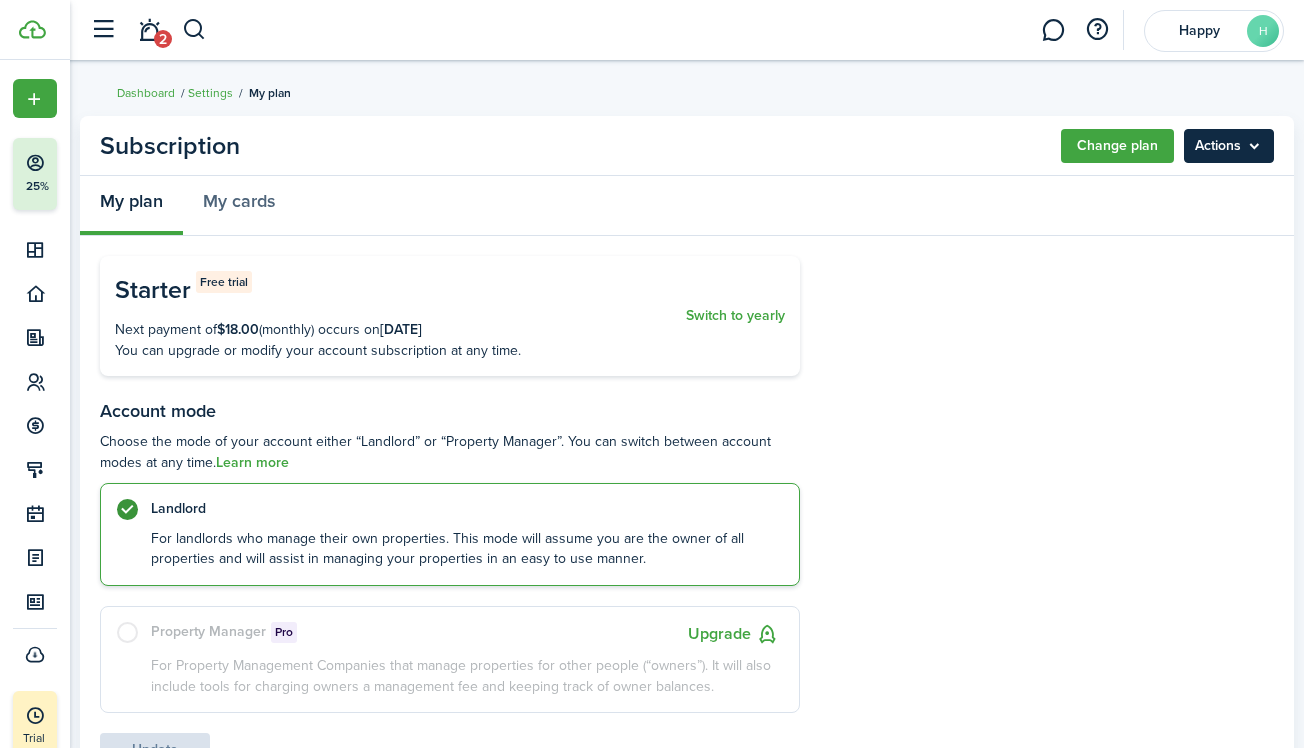 click on "Actions" at bounding box center [1229, 146] 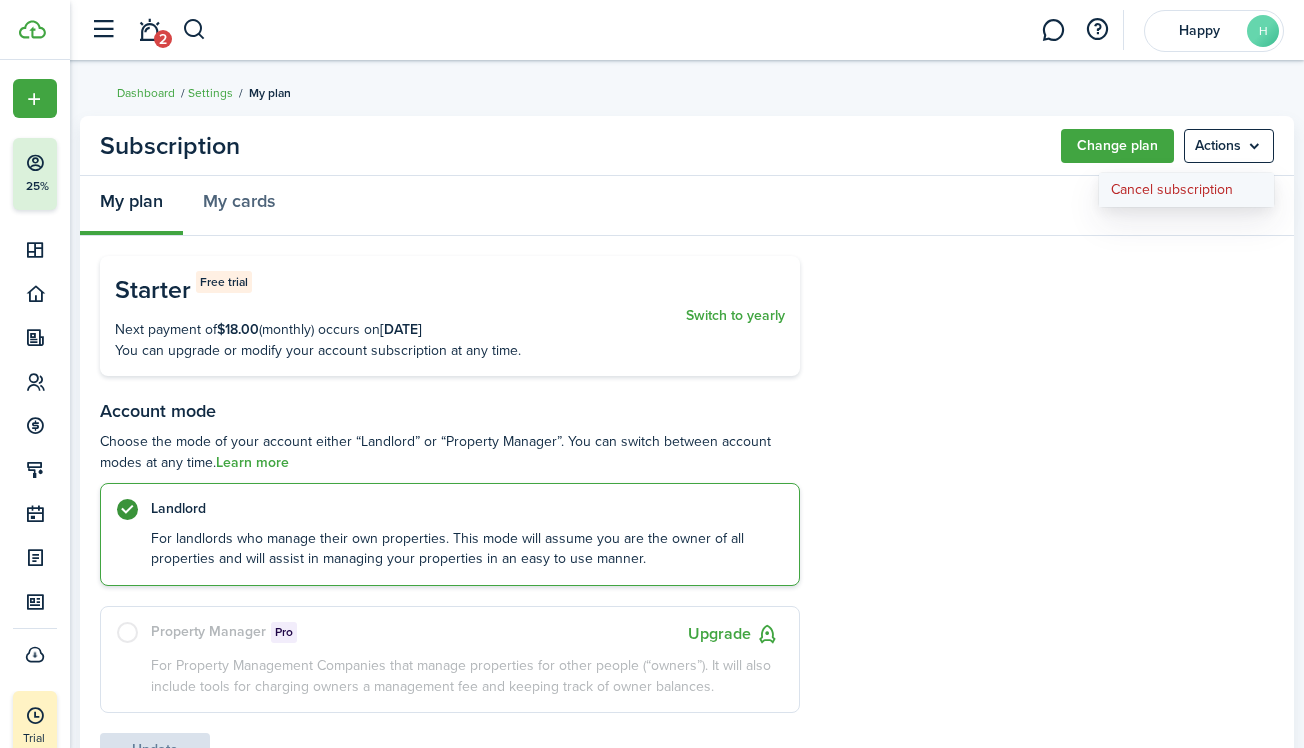 click on "Cancel subscription" at bounding box center (1186, 190) 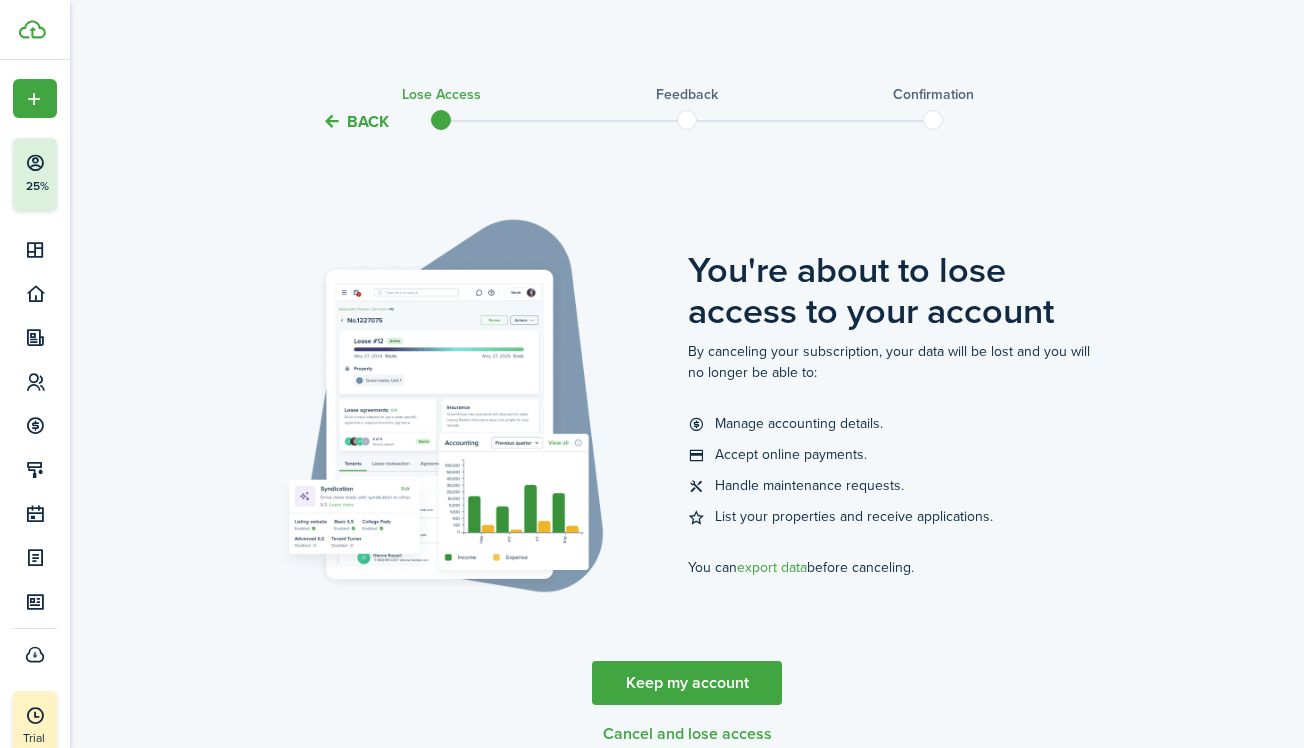 click on "Cancel and lose access" at bounding box center [687, 734] 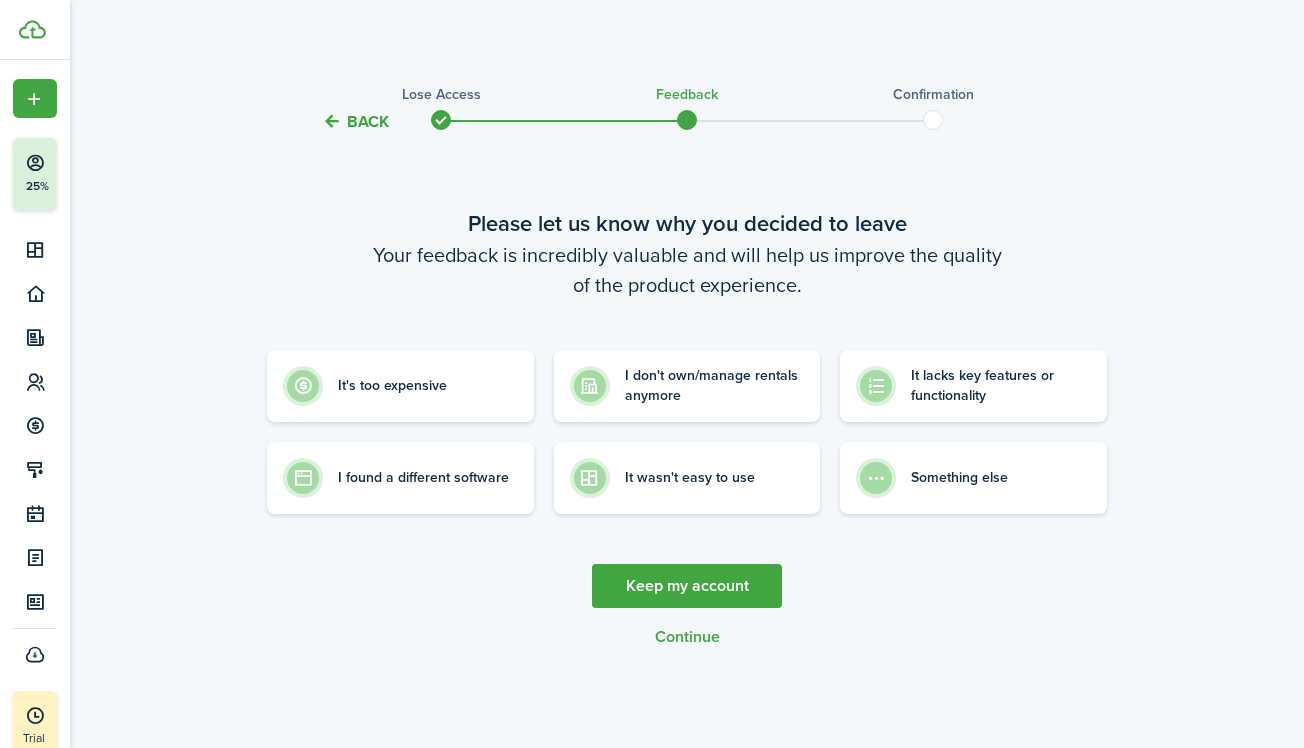 scroll, scrollTop: 0, scrollLeft: 1, axis: horizontal 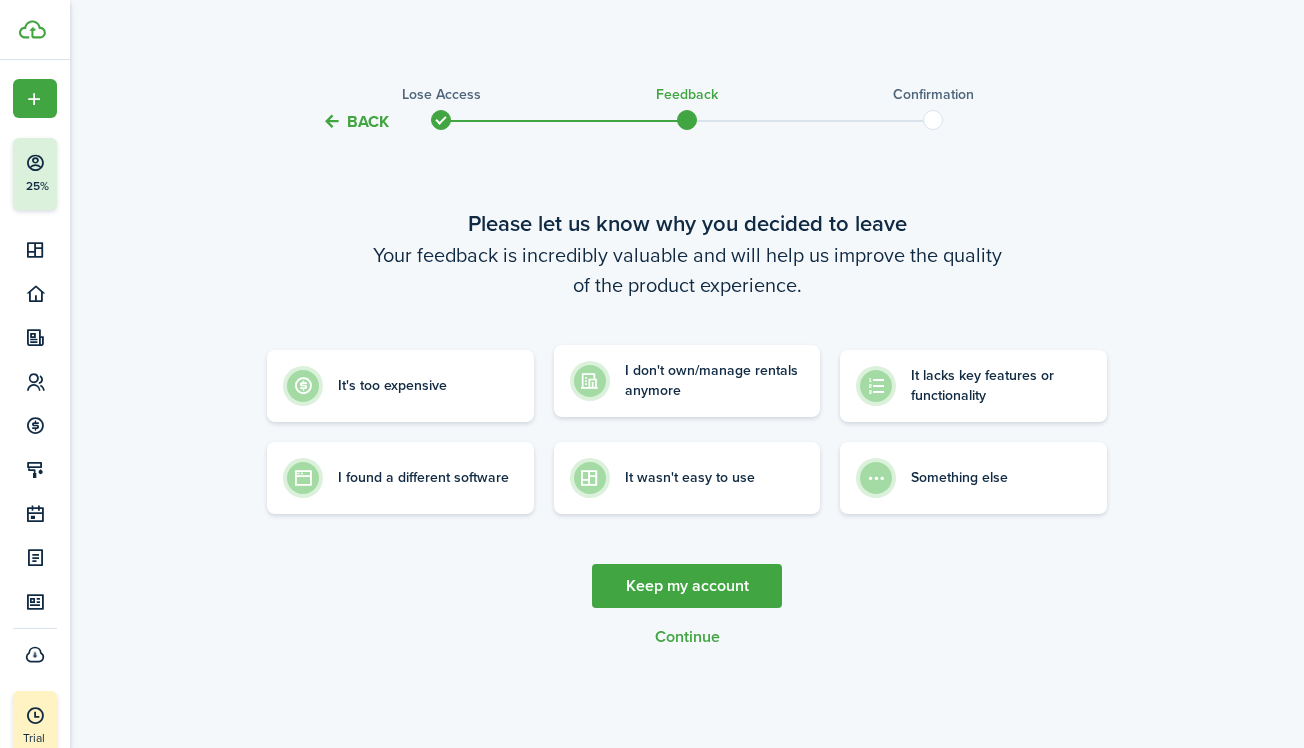drag, startPoint x: 728, startPoint y: 384, endPoint x: 747, endPoint y: 399, distance: 24.207438 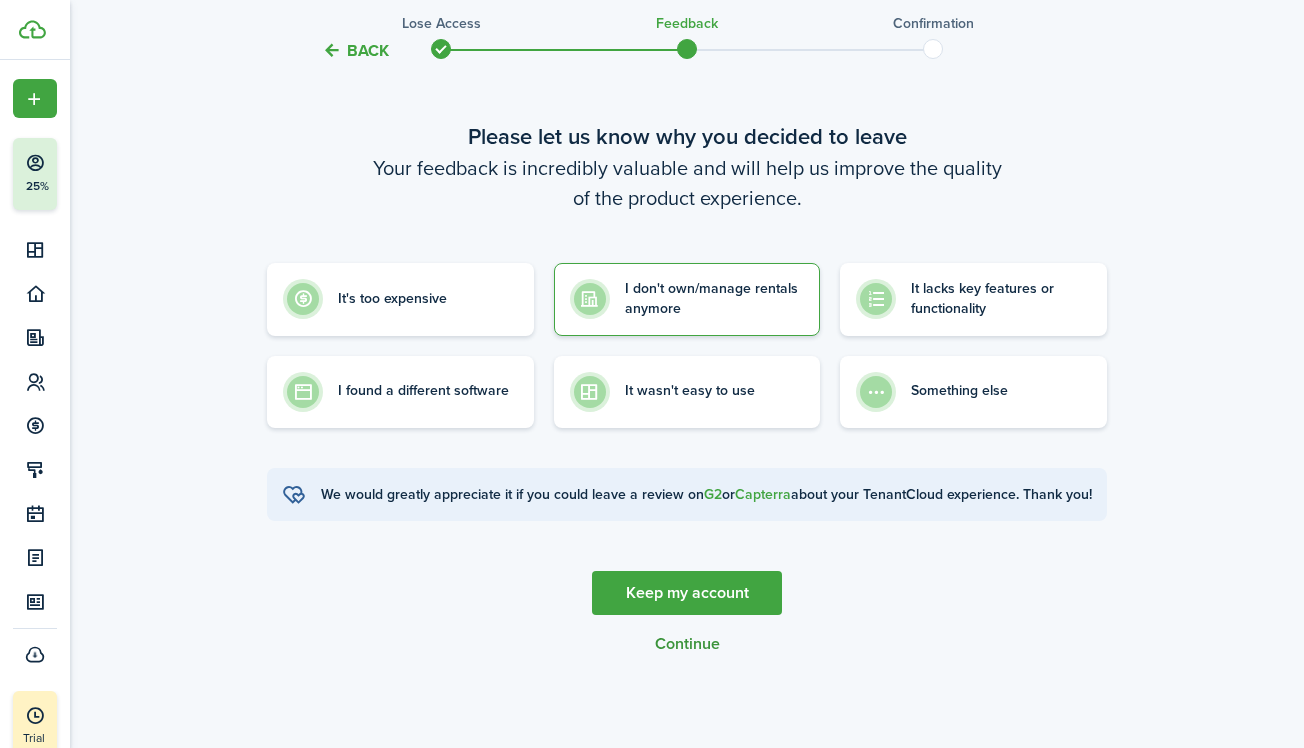 scroll, scrollTop: 98, scrollLeft: 0, axis: vertical 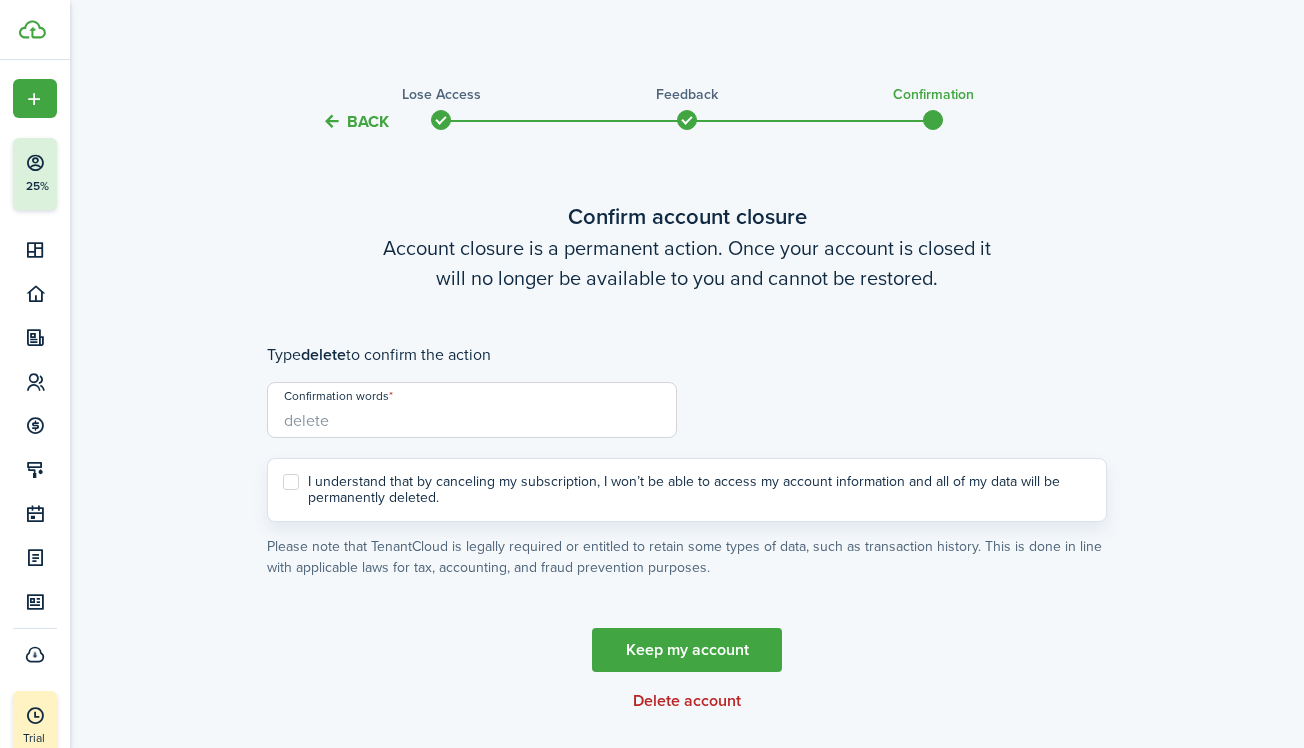 click on "Confirmation words" at bounding box center [472, 410] 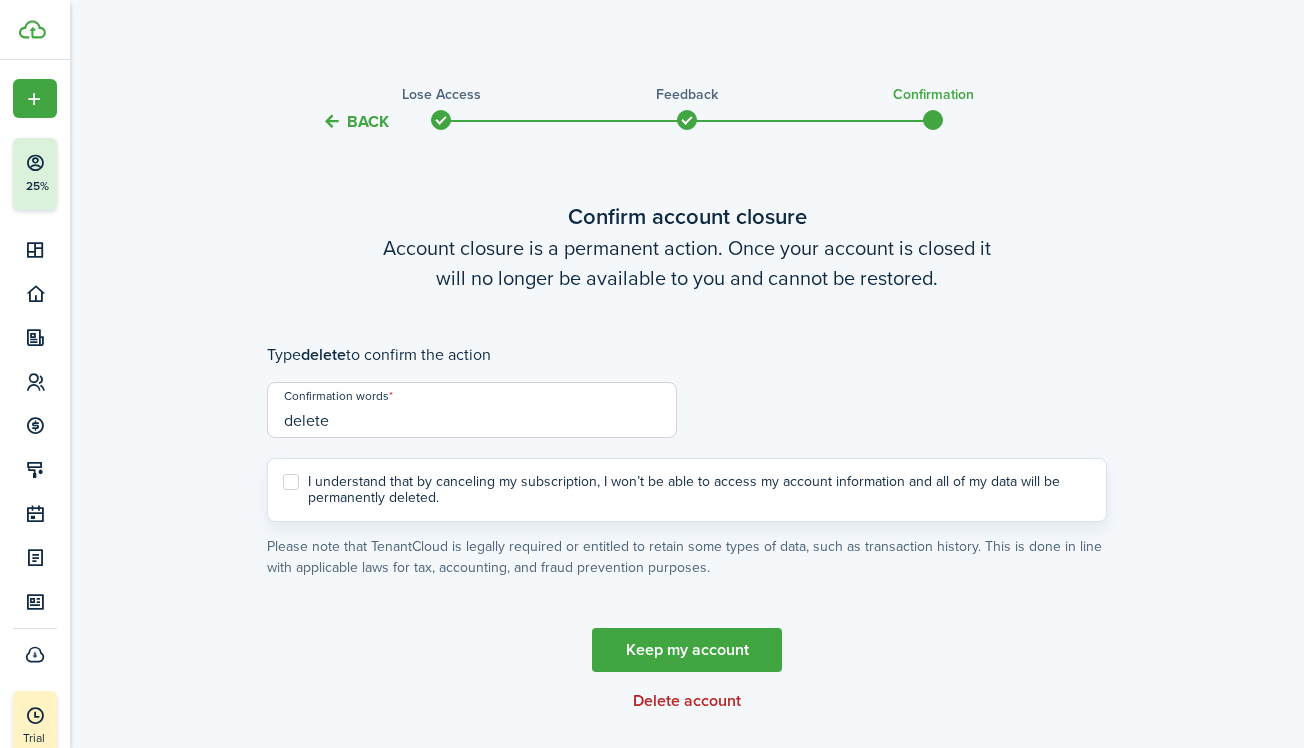 type on "delete" 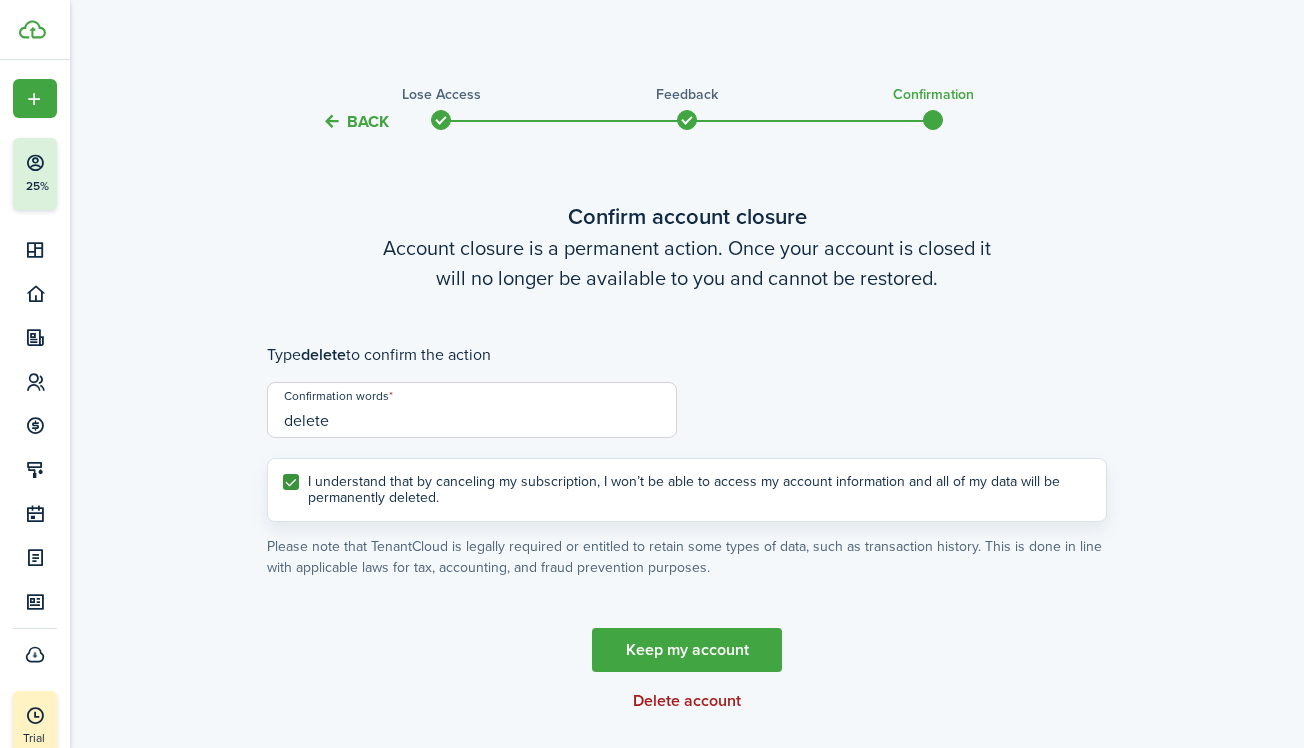 click on "Delete account" at bounding box center [687, 701] 